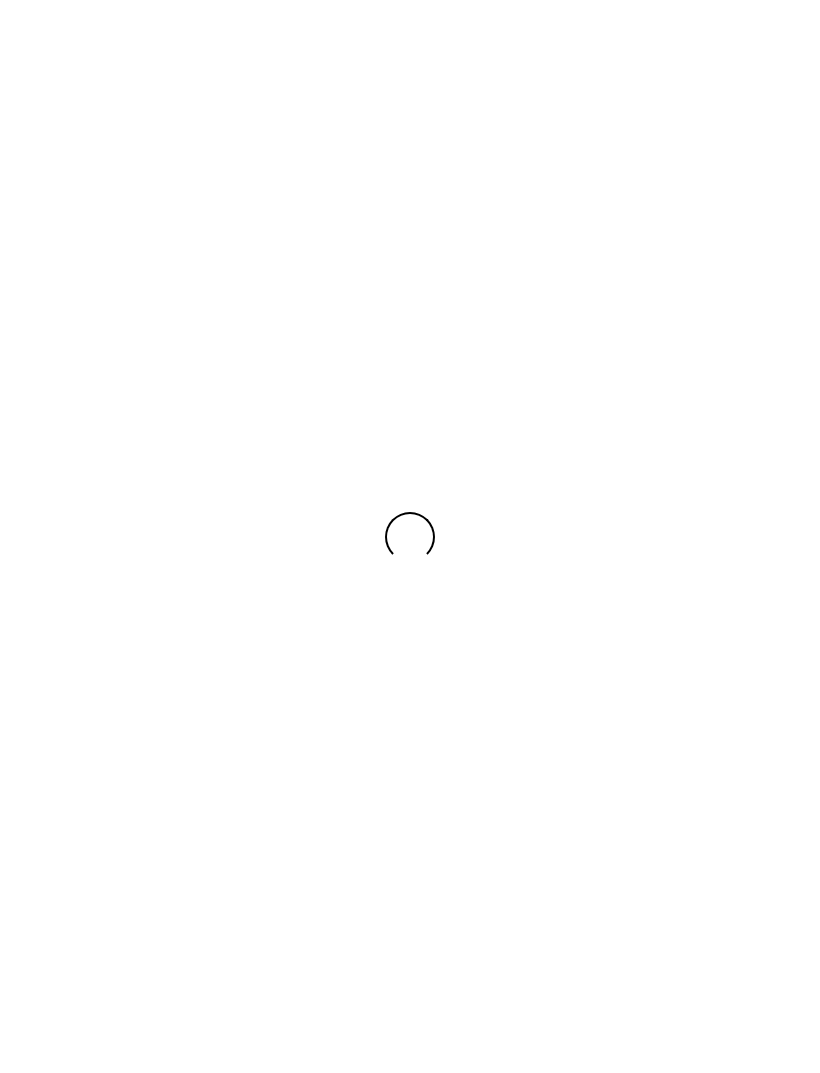 scroll, scrollTop: 0, scrollLeft: 0, axis: both 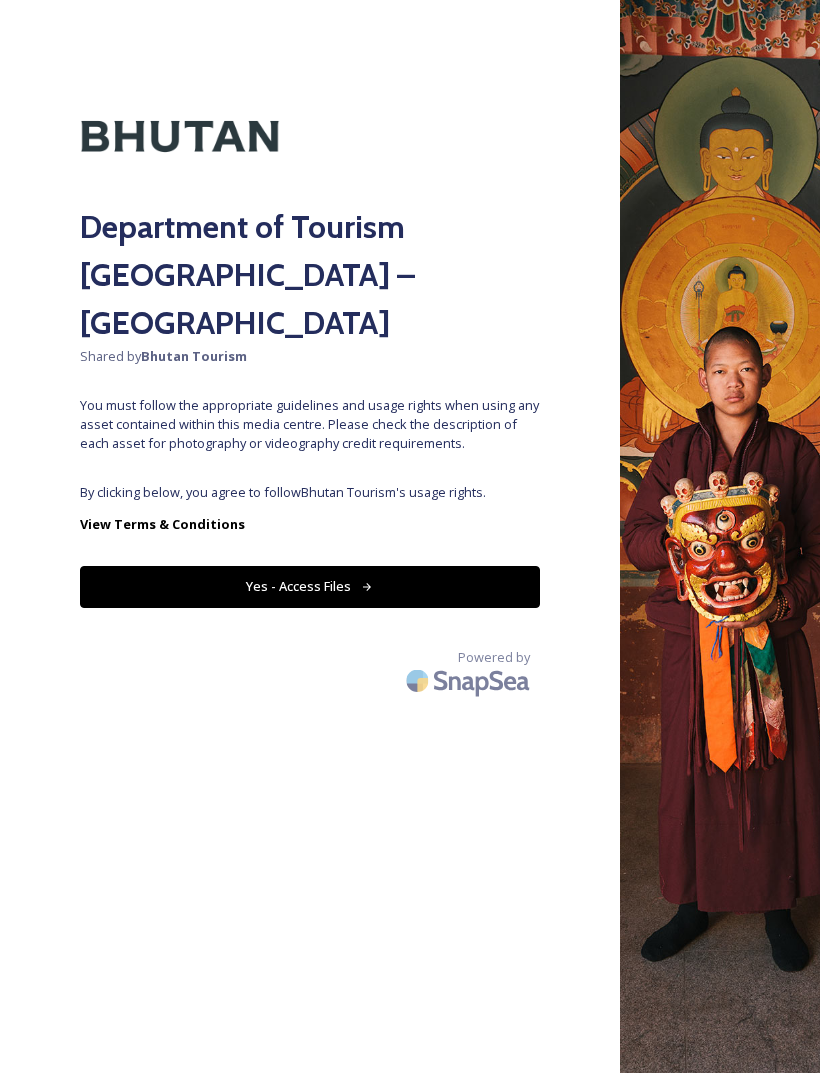 click on "By clicking below, you agree to follow  Bhutan Tourism 's usage rights." at bounding box center (310, 492) 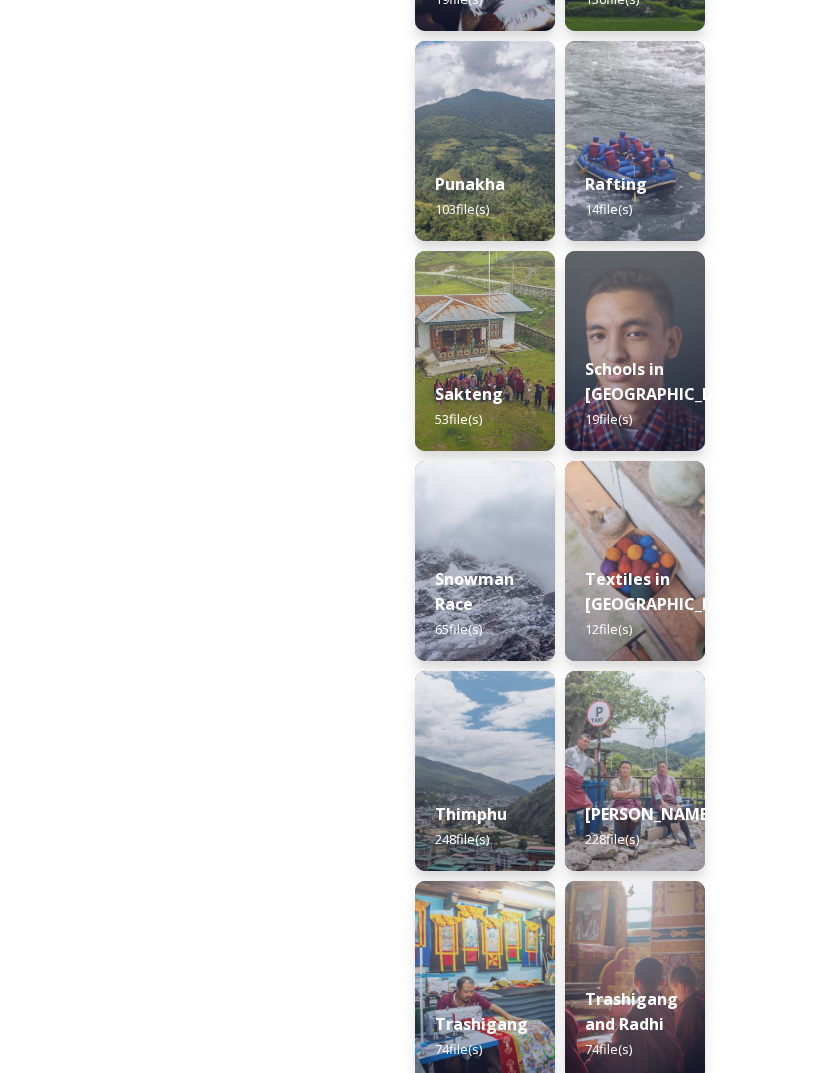 scroll, scrollTop: 2799, scrollLeft: 0, axis: vertical 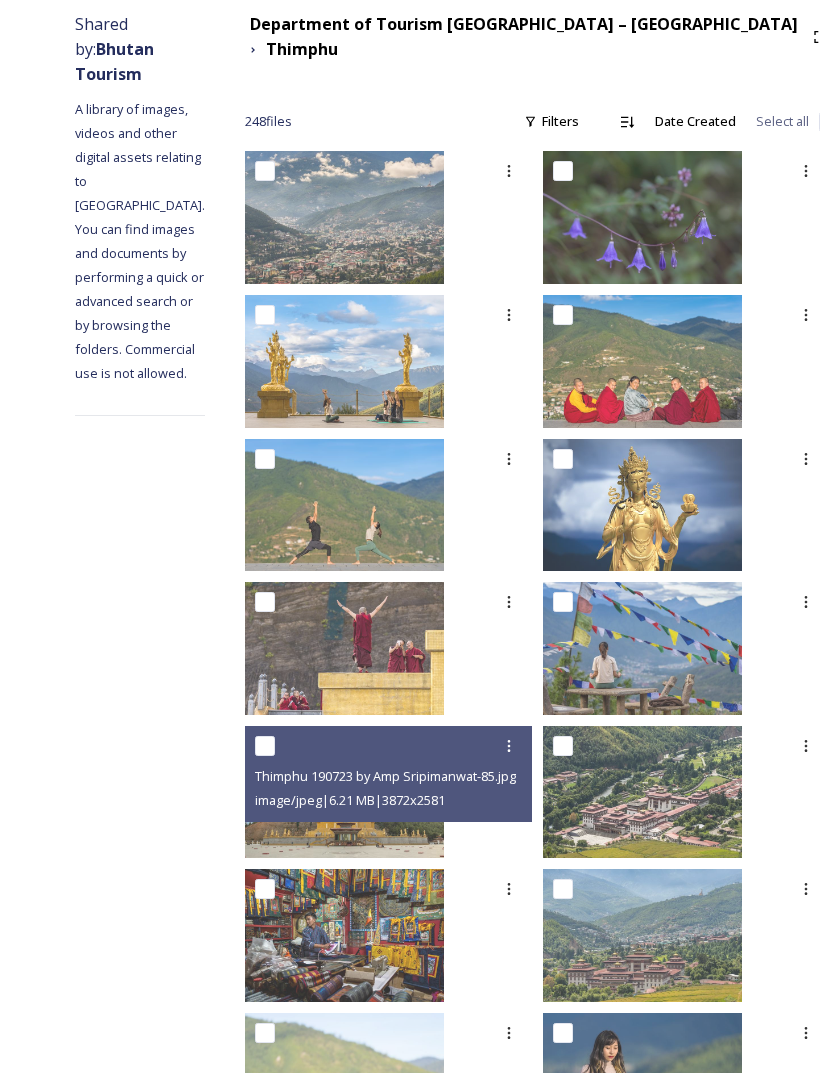 click at bounding box center (344, 792) 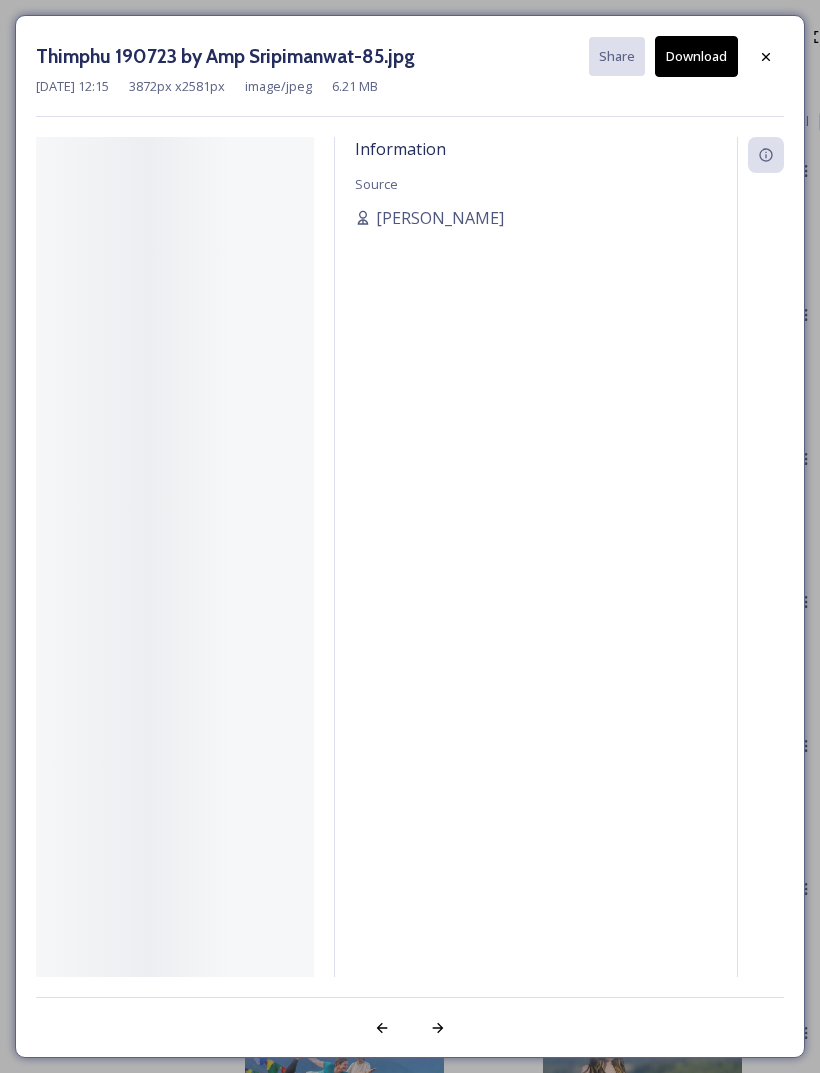 scroll, scrollTop: 0, scrollLeft: 0, axis: both 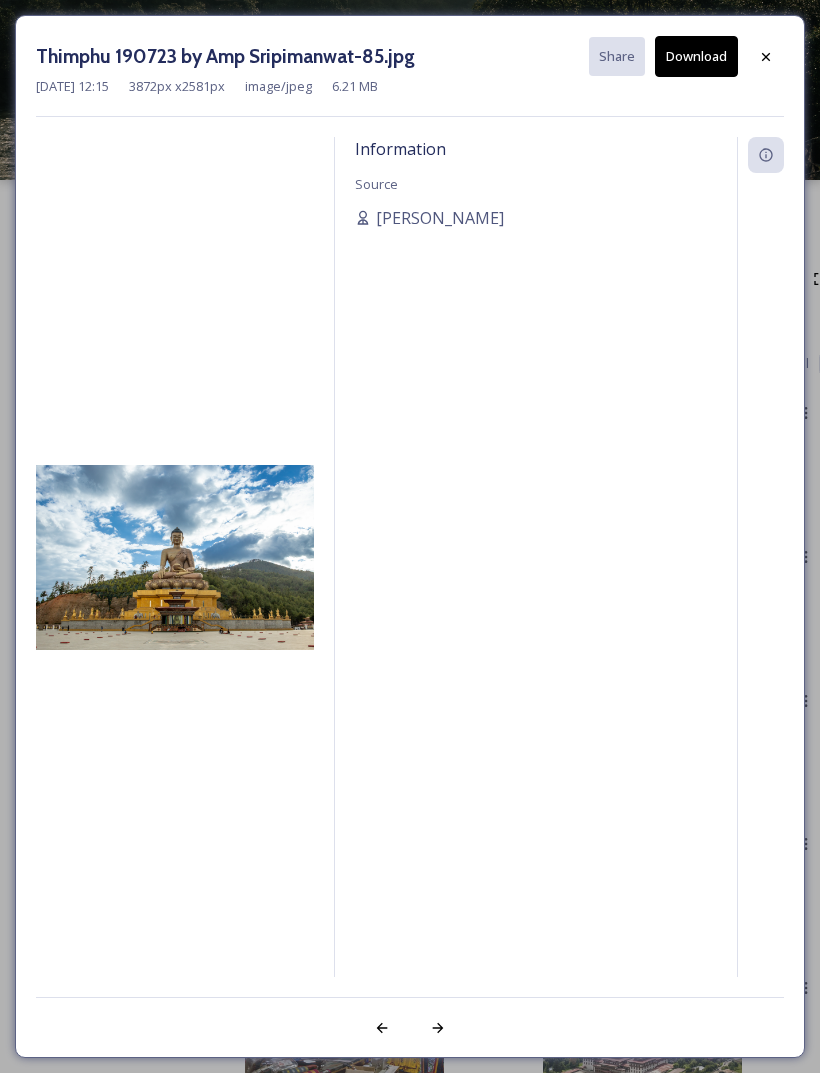 click 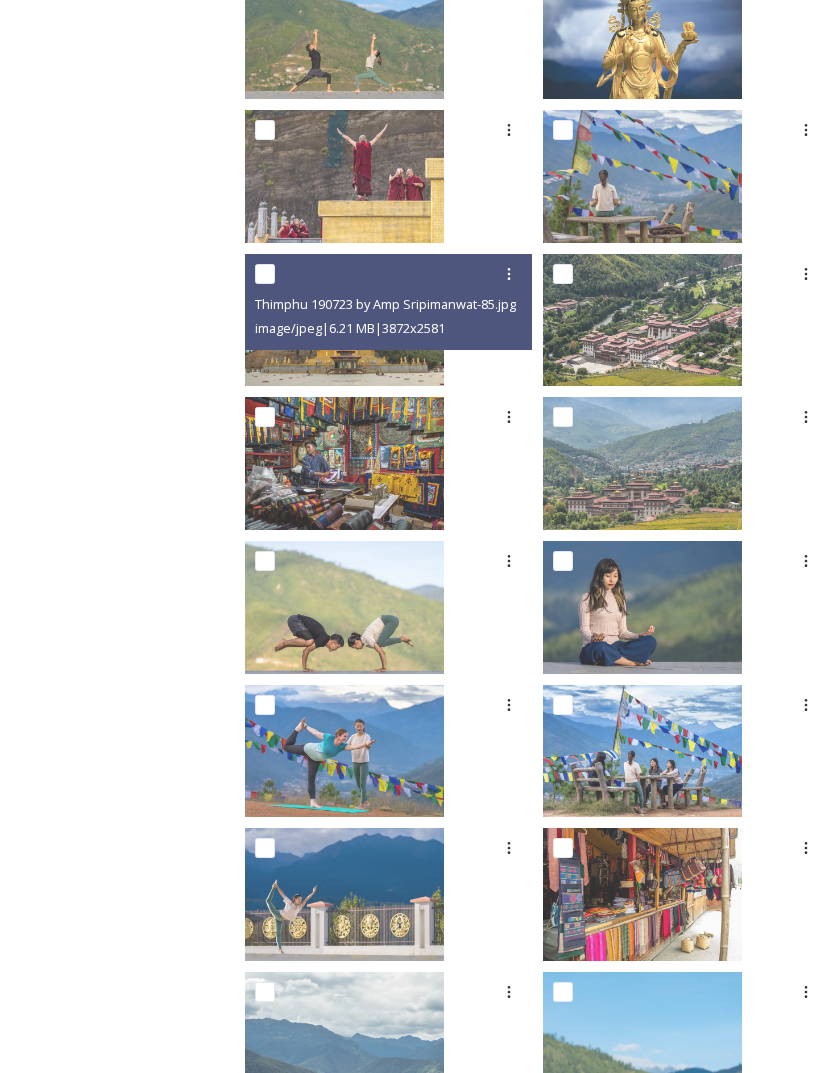 scroll, scrollTop: 795, scrollLeft: 0, axis: vertical 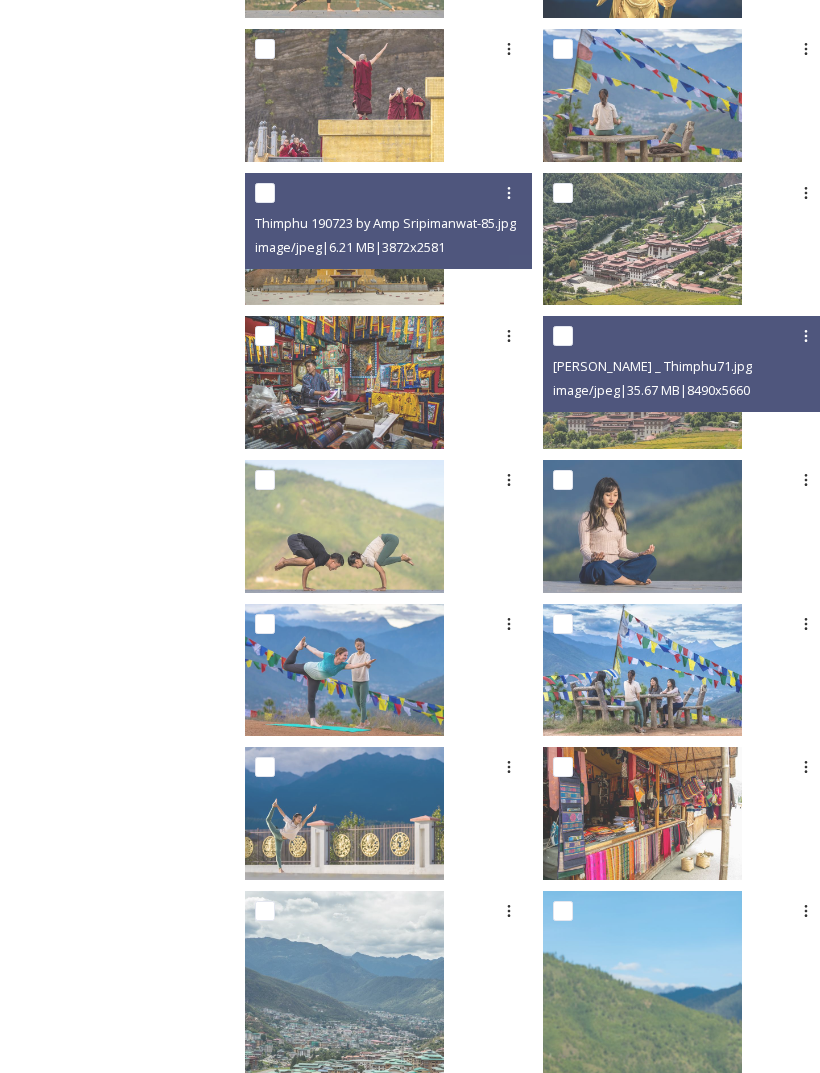 click on "[PERSON_NAME] _ Thimphu71.jpg" at bounding box center (689, 366) 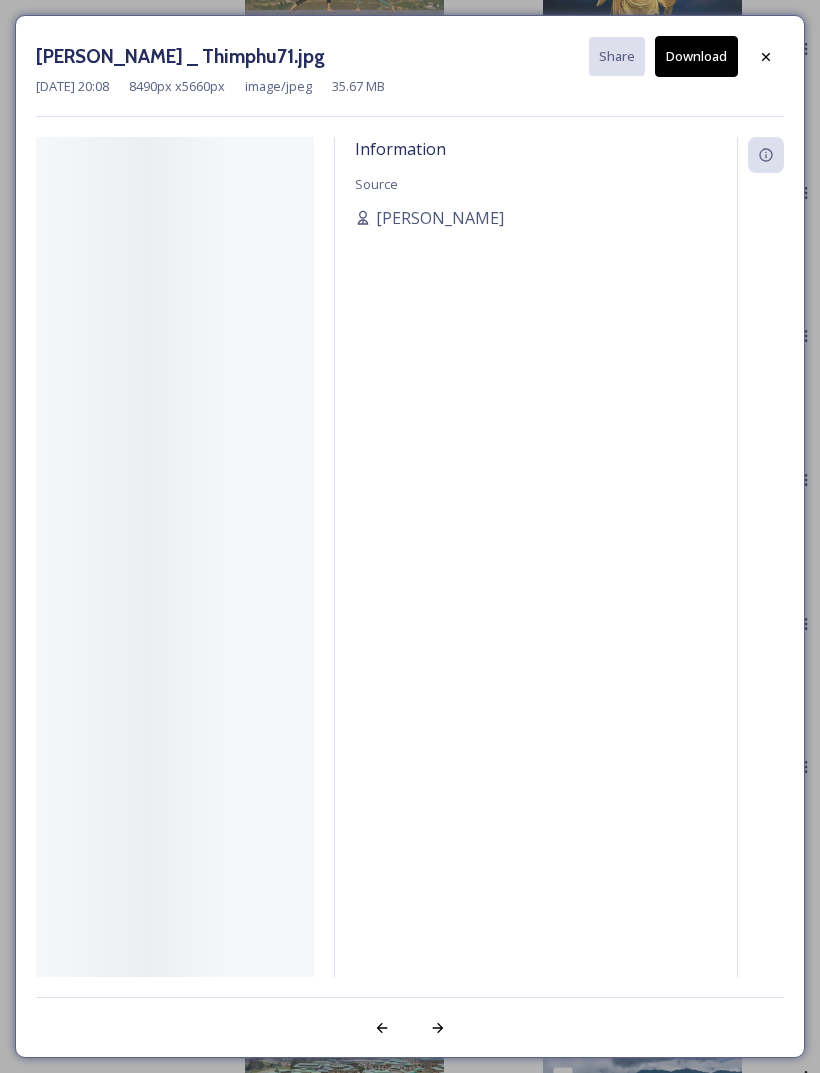 scroll, scrollTop: 1700, scrollLeft: 0, axis: vertical 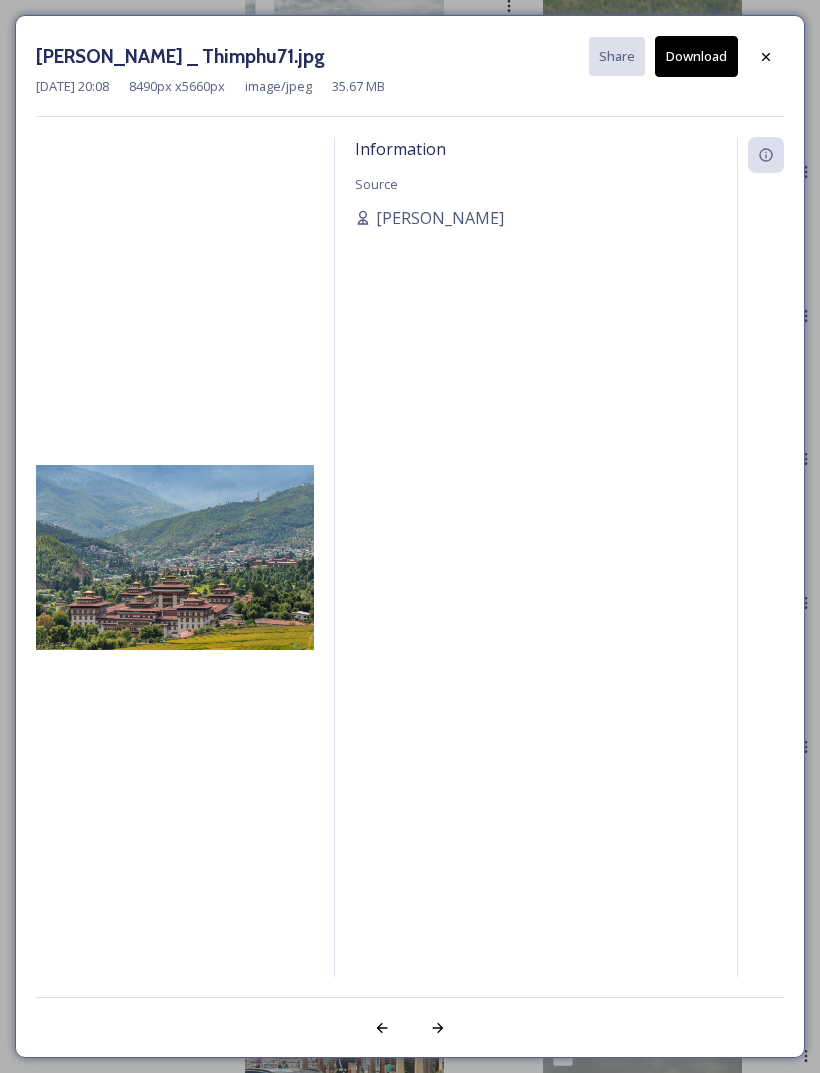 click 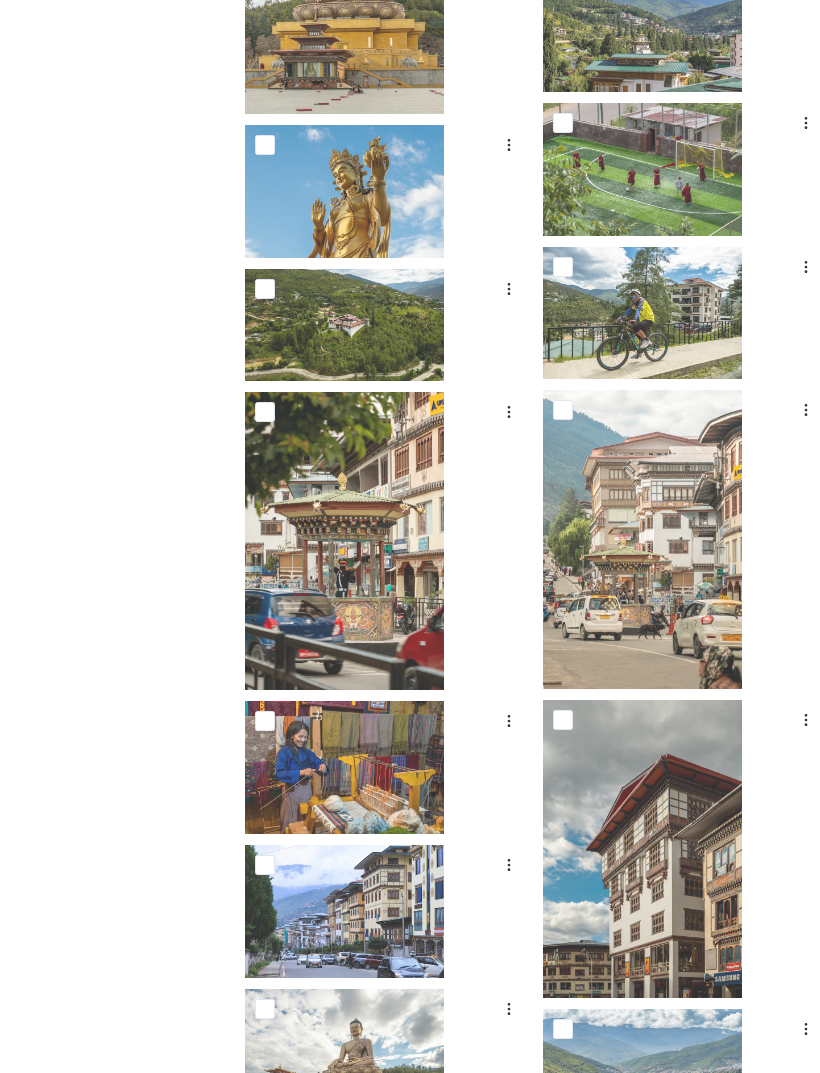 scroll, scrollTop: 2181, scrollLeft: 0, axis: vertical 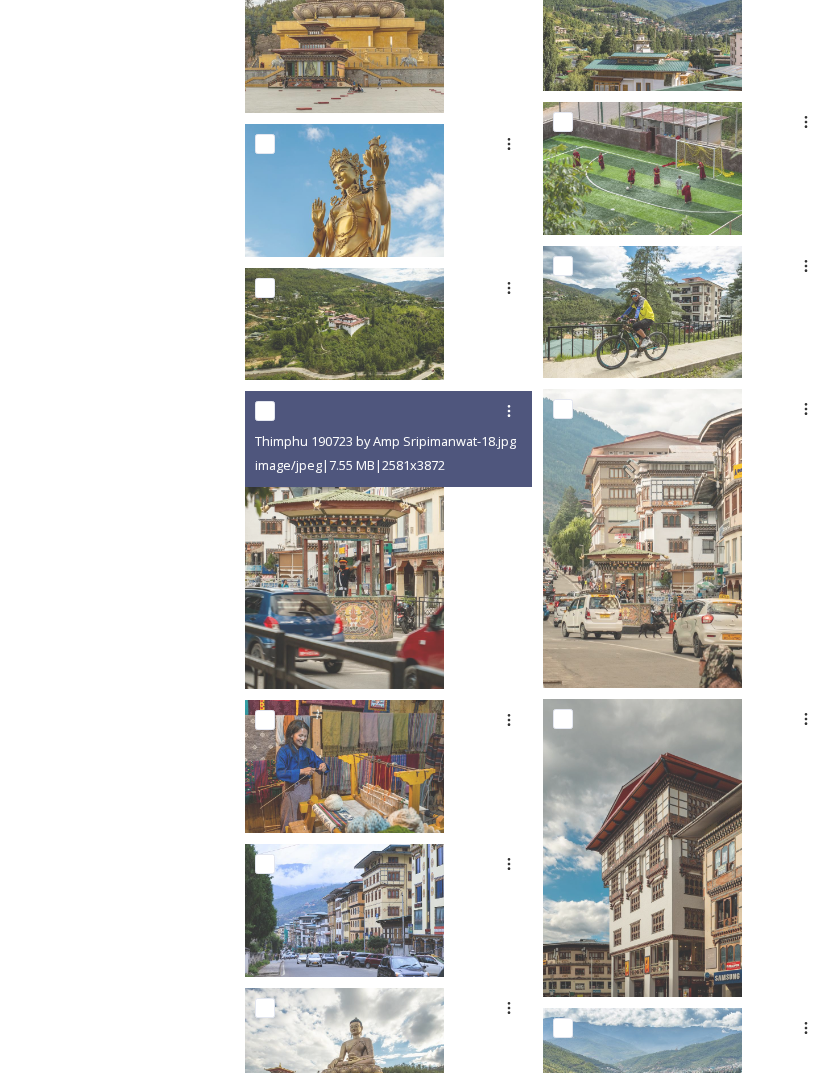 click at bounding box center (344, 540) 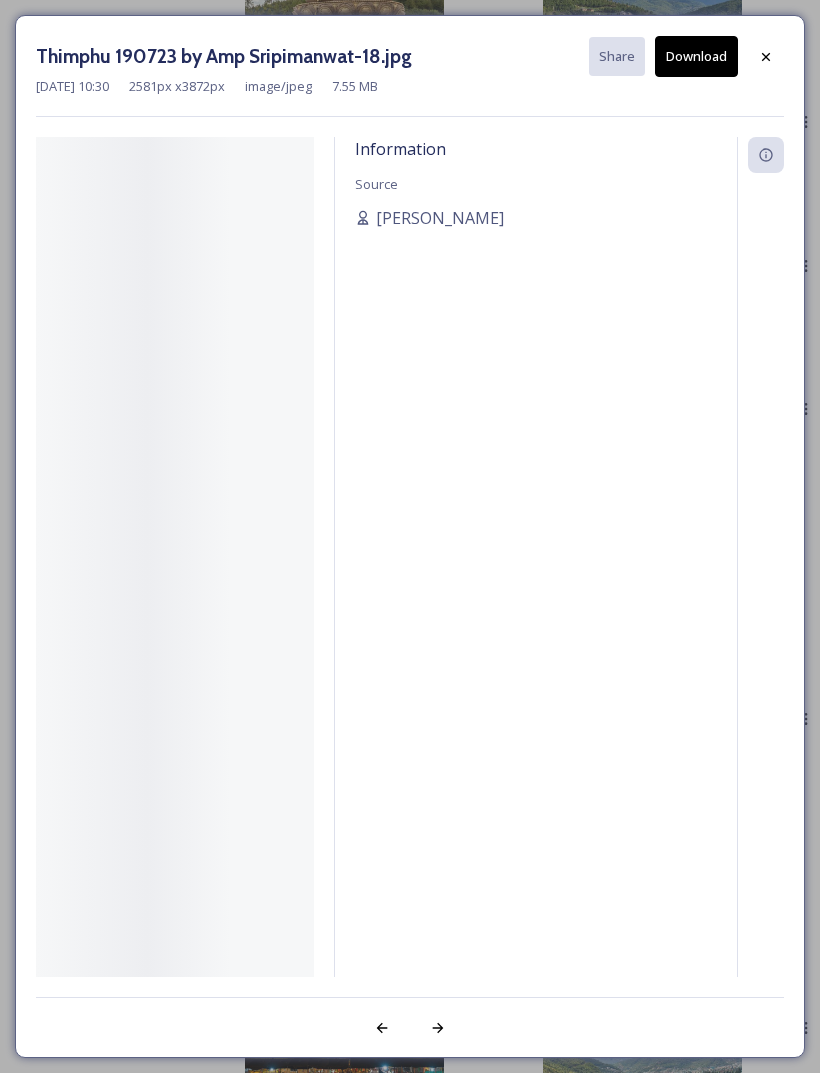 scroll, scrollTop: 3086, scrollLeft: 0, axis: vertical 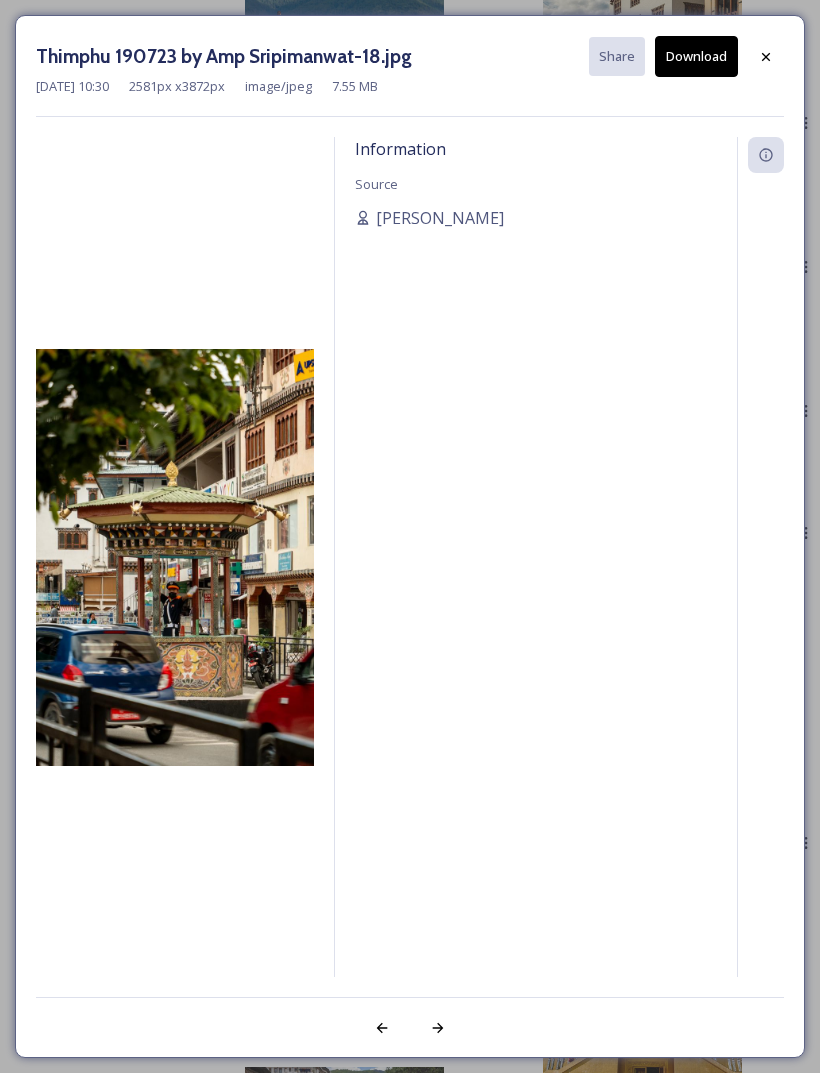 click 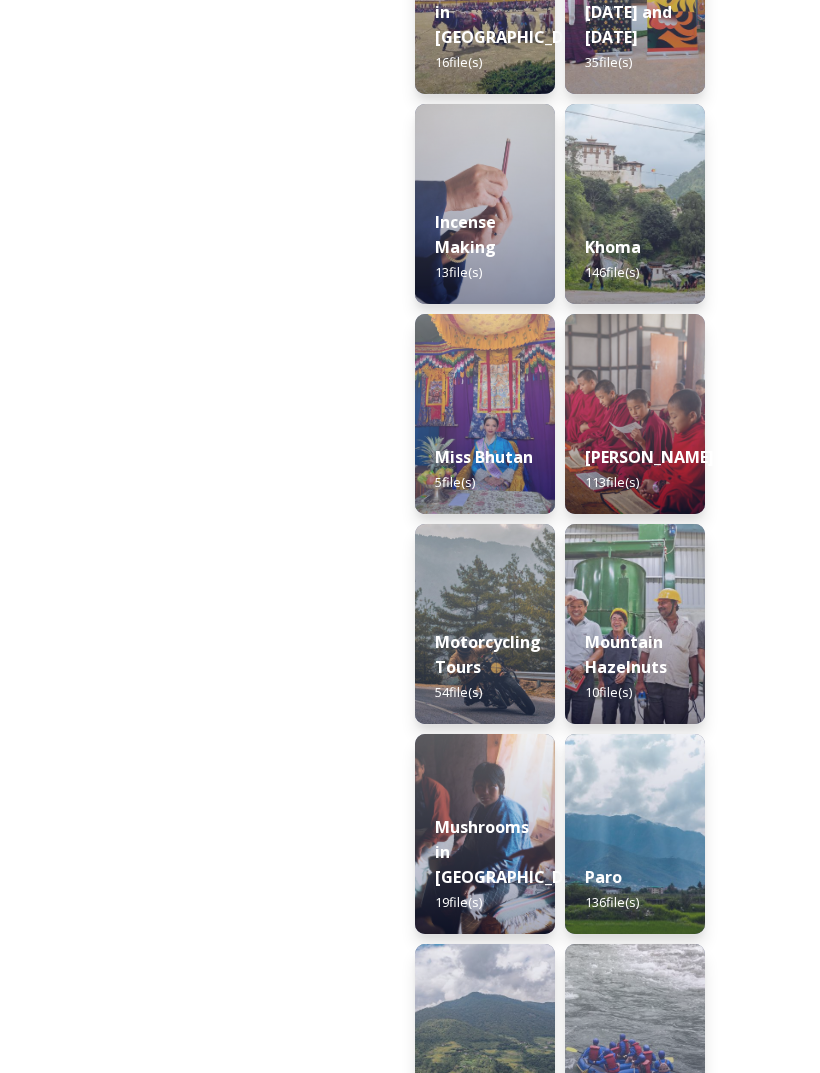 scroll, scrollTop: 1896, scrollLeft: 0, axis: vertical 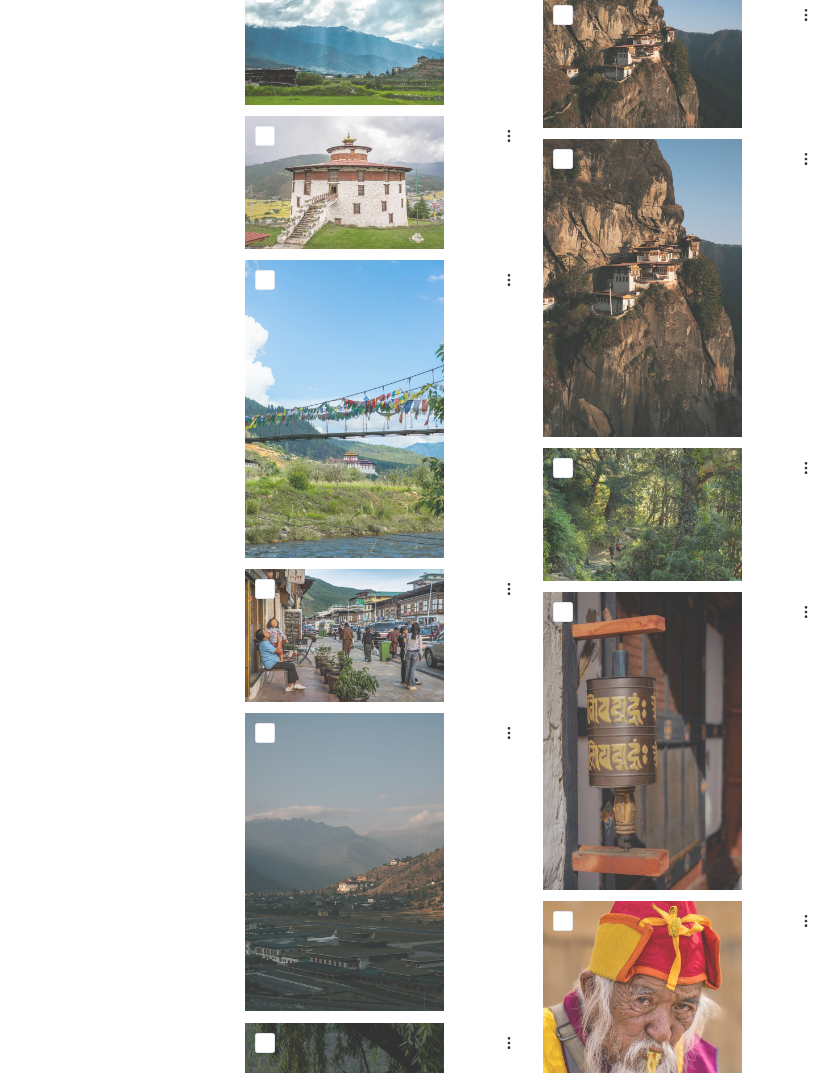 click at bounding box center [642, 288] 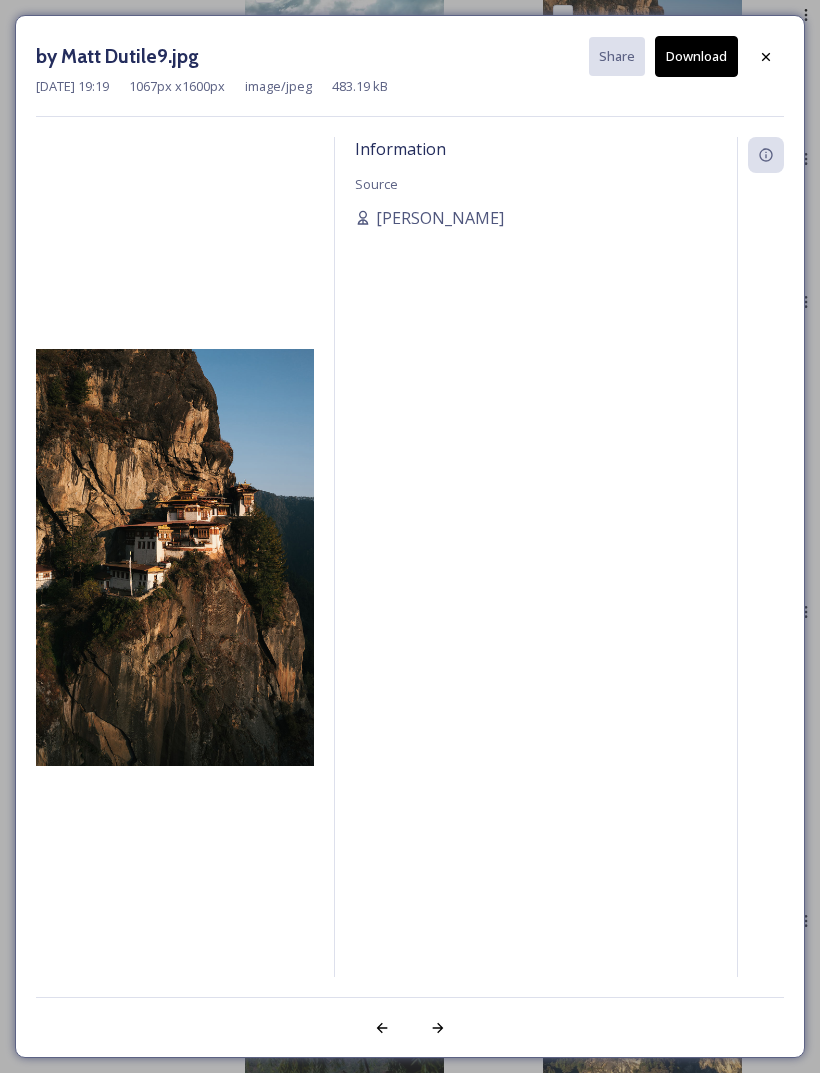 click 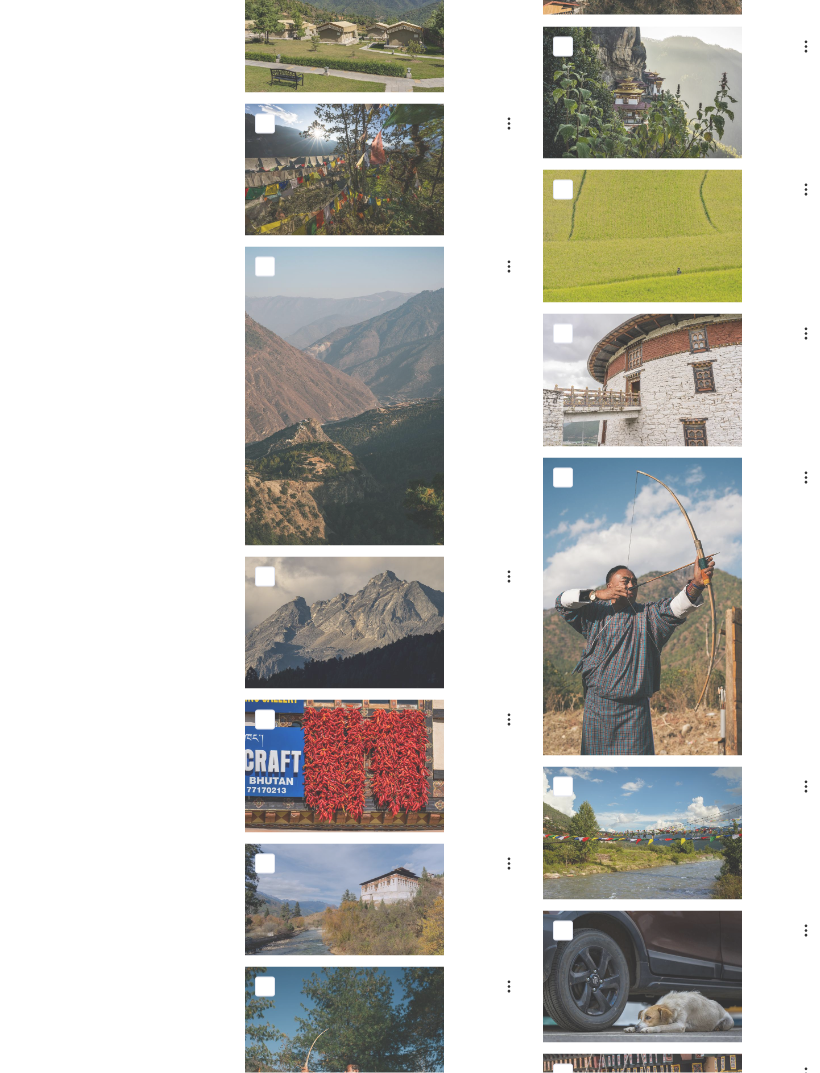 scroll, scrollTop: 2965, scrollLeft: 0, axis: vertical 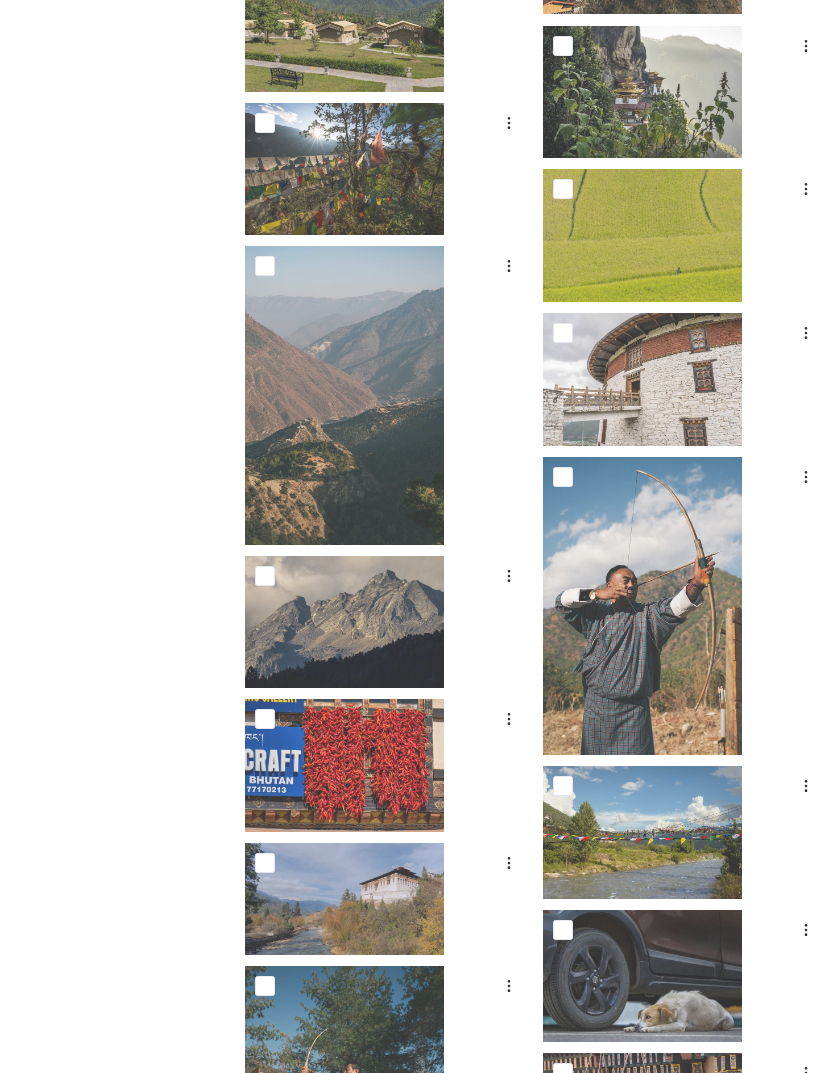 click at bounding box center [344, 395] 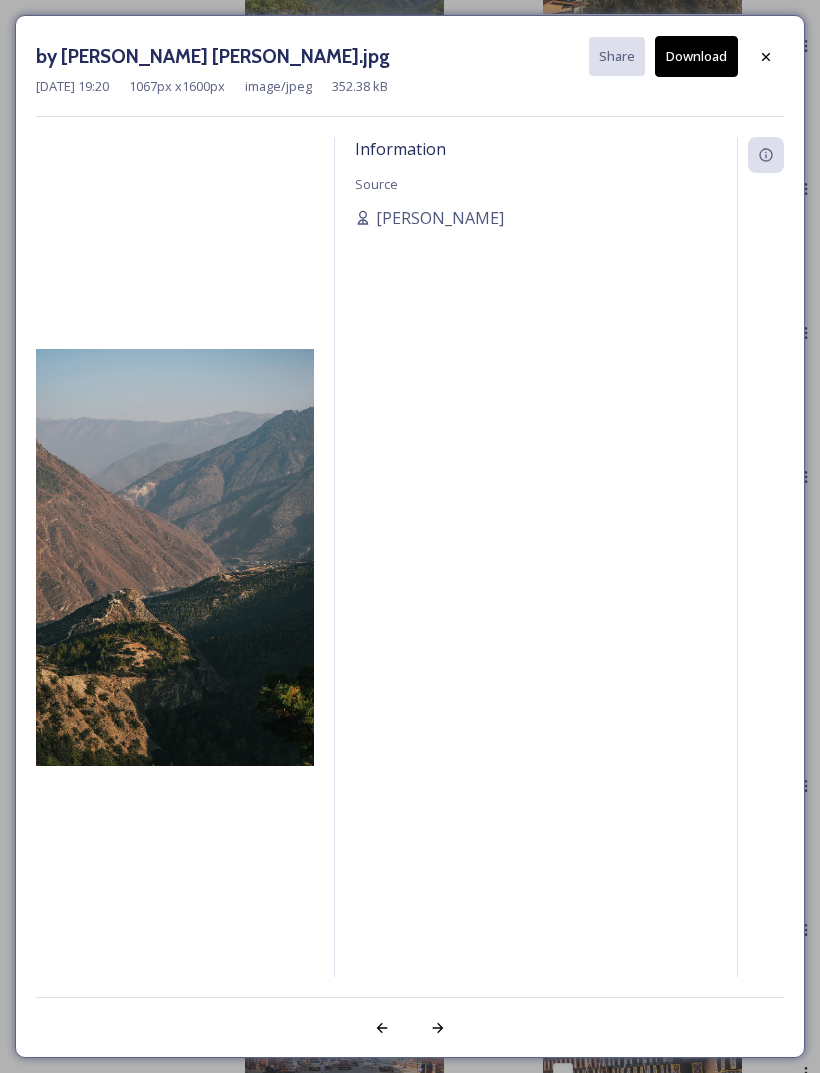 click 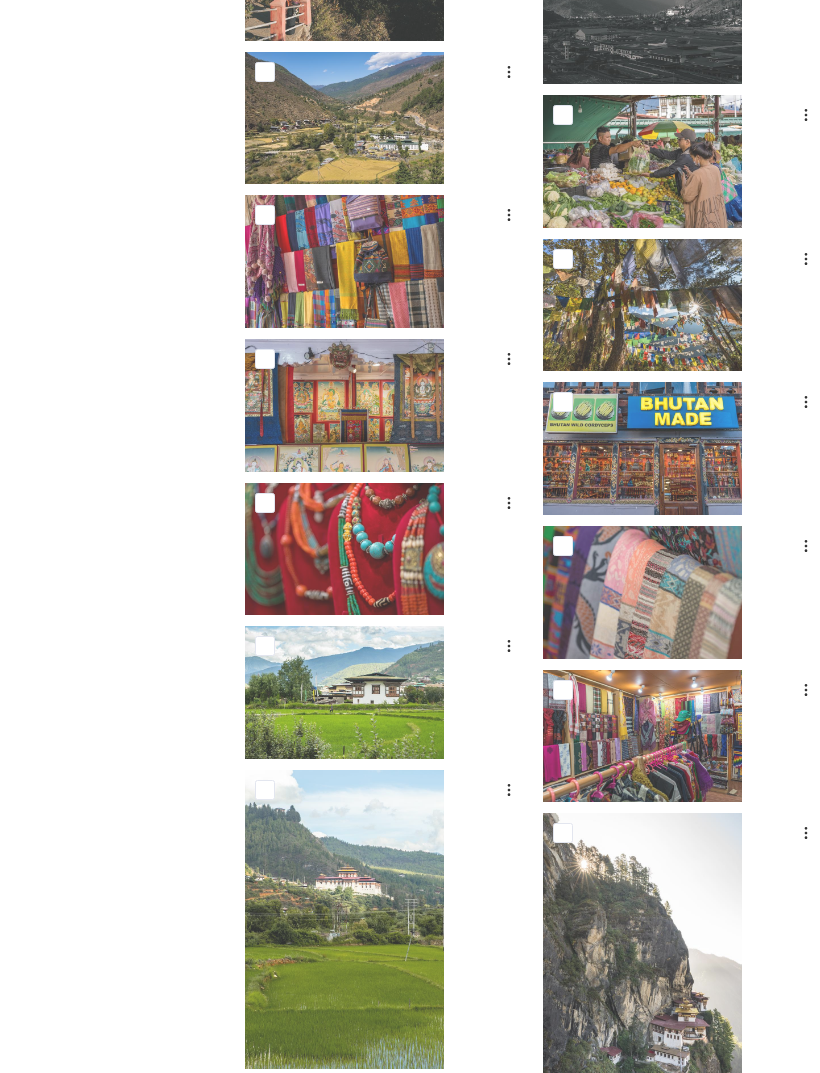 scroll, scrollTop: 4938, scrollLeft: 0, axis: vertical 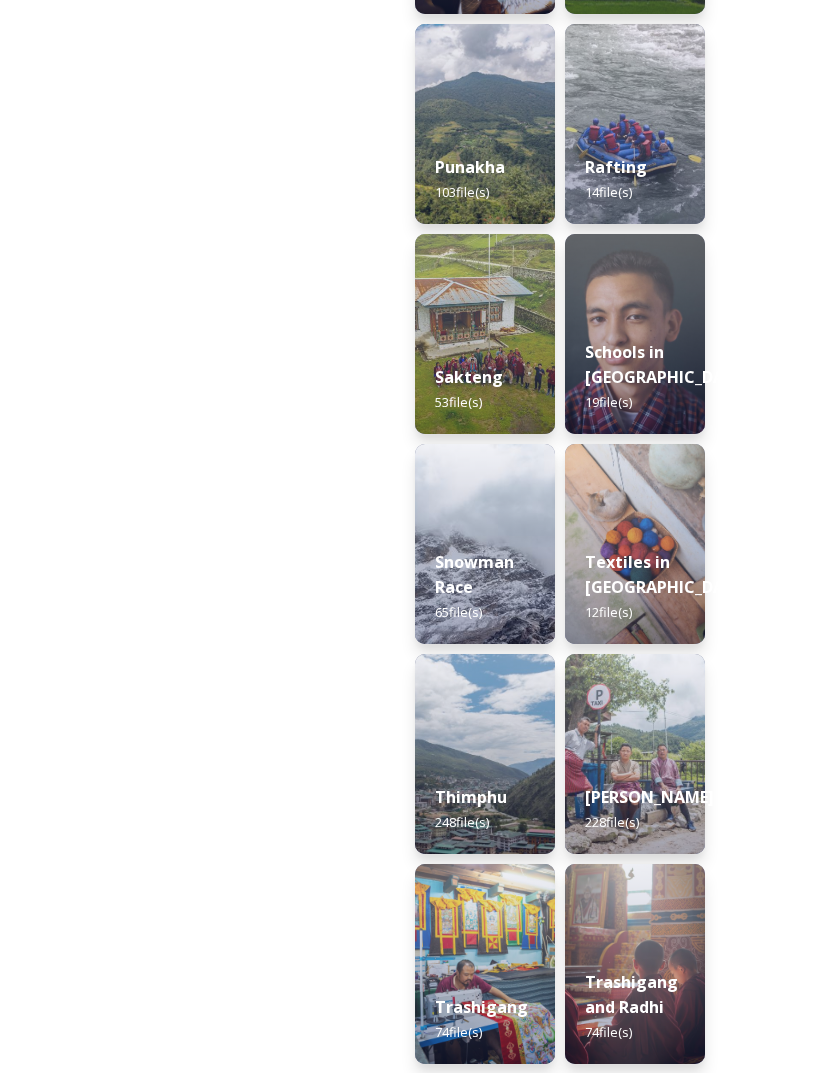 click on "248  file(s)" at bounding box center (462, 822) 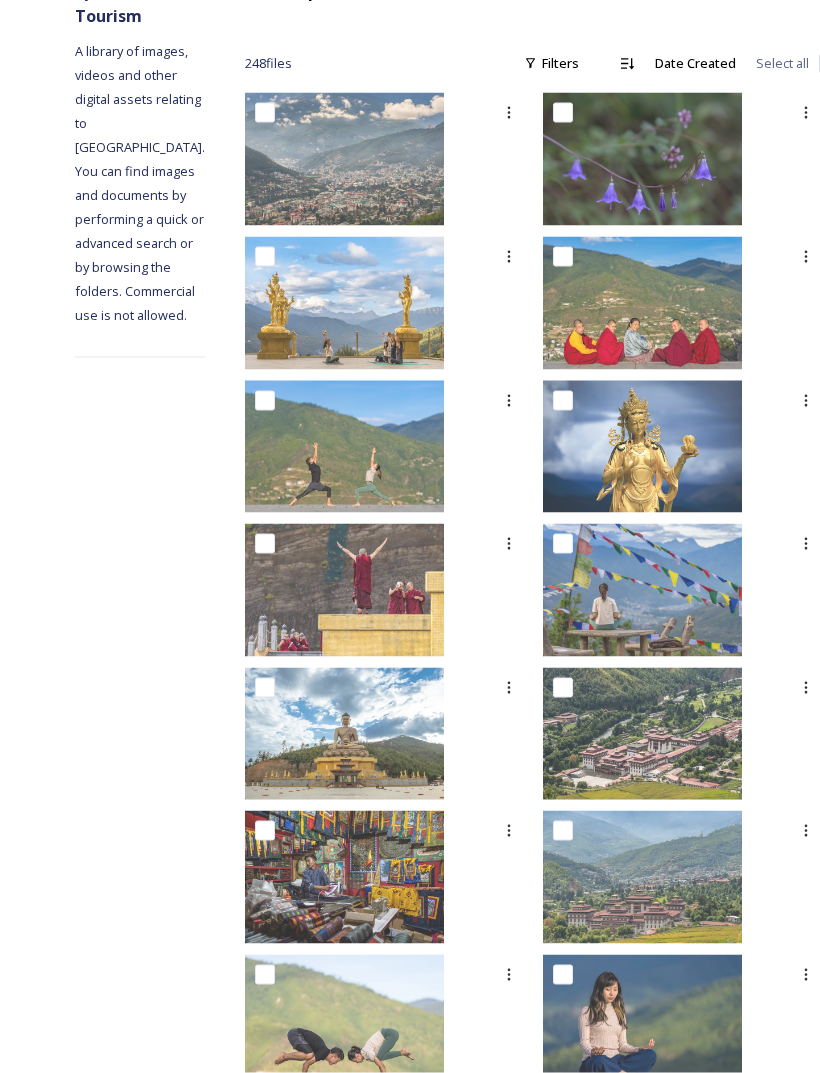 scroll, scrollTop: 301, scrollLeft: 0, axis: vertical 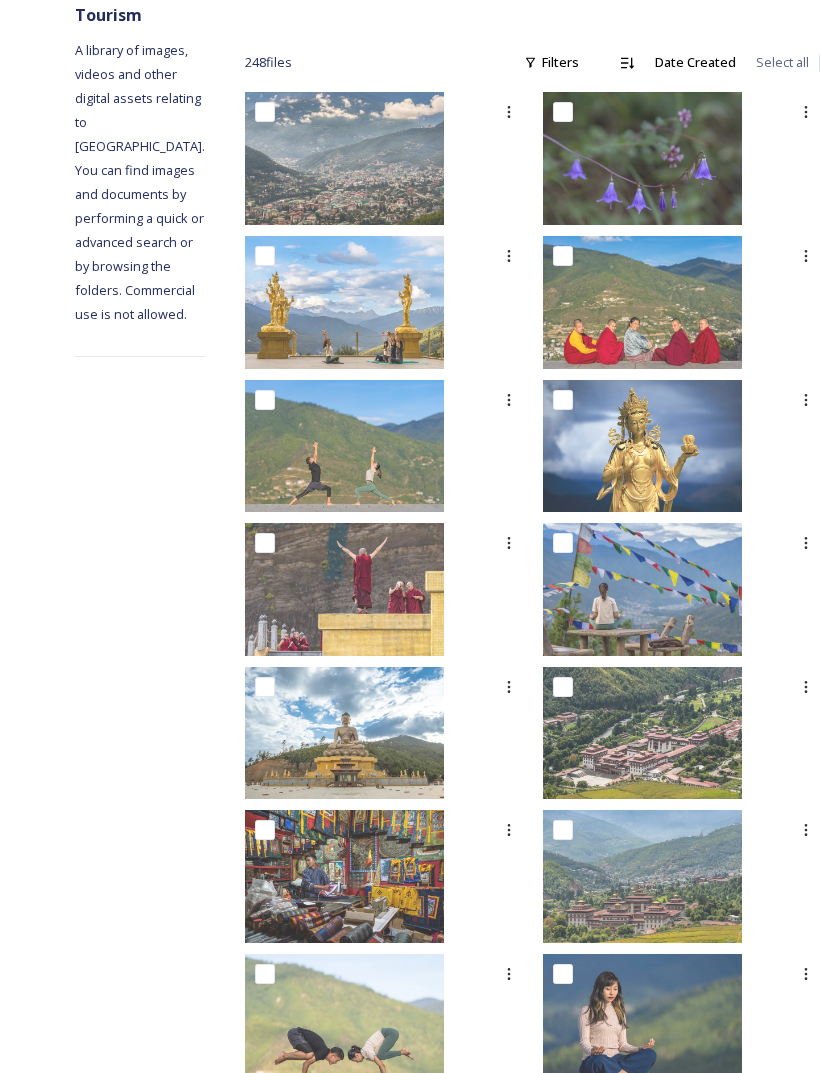 click at bounding box center [388, 691] 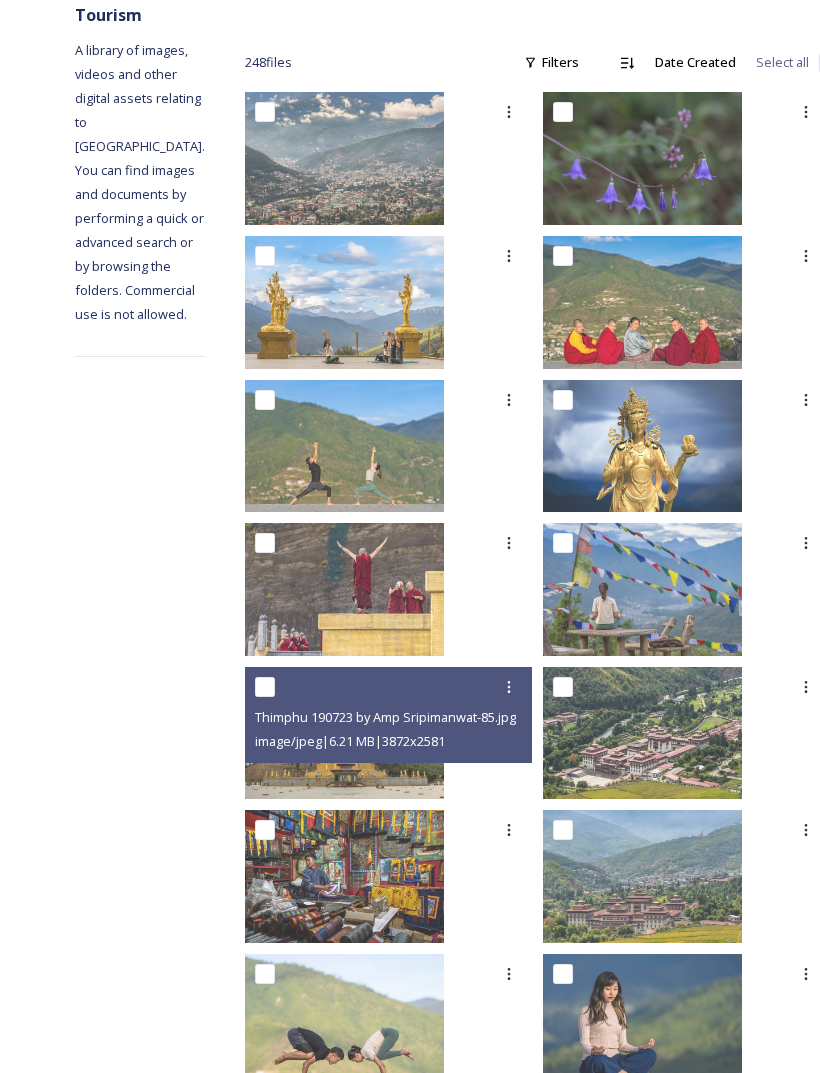 click at bounding box center (344, 733) 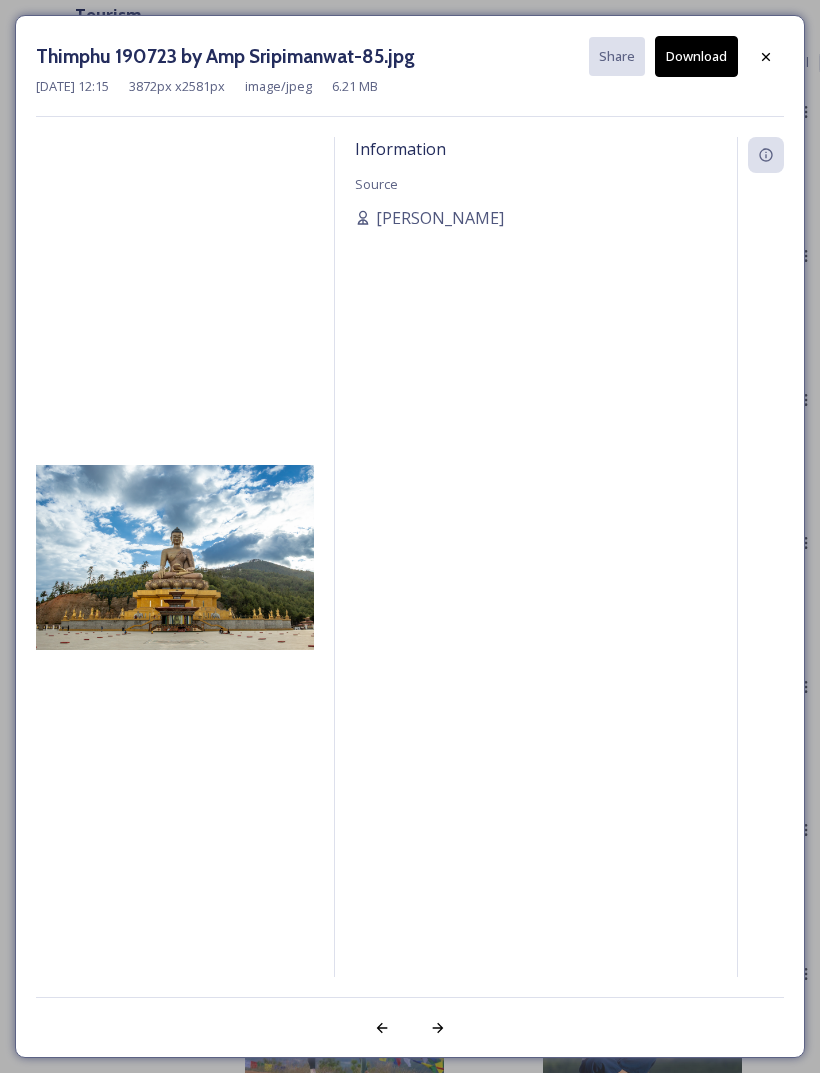 click 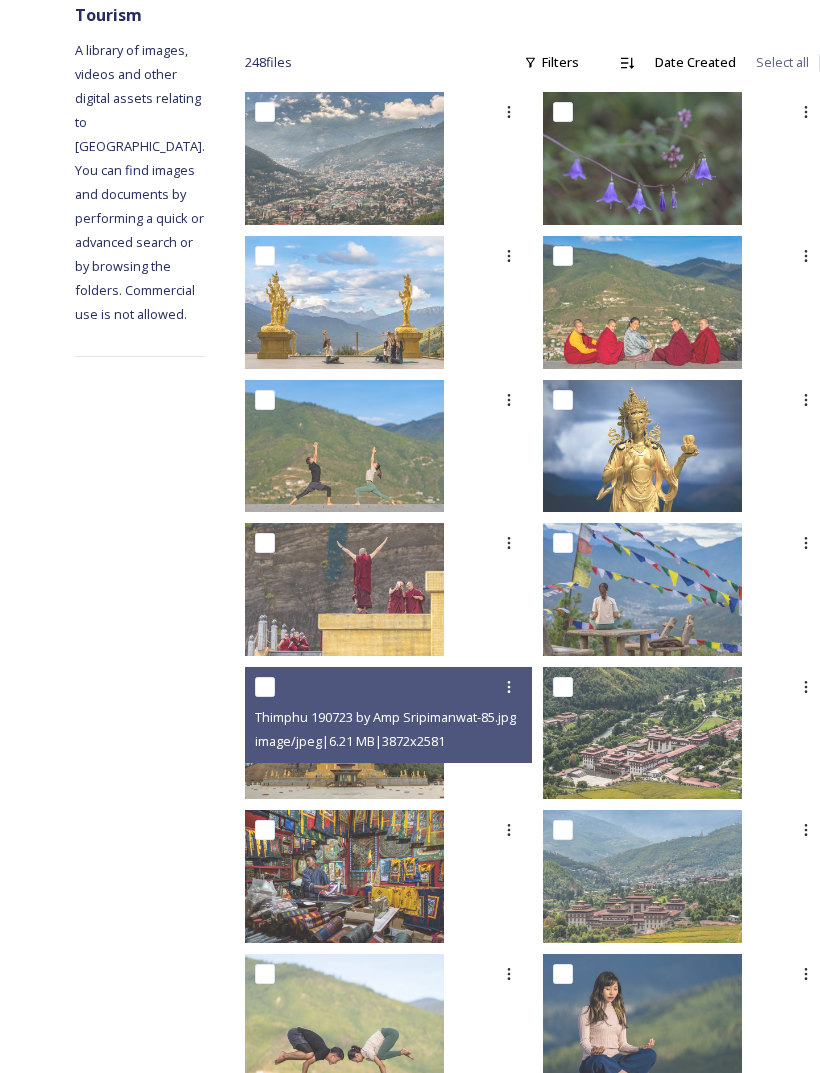 click on "Shared by:  Bhutan Tourism A library of images, videos and other digital assets relating to [GEOGRAPHIC_DATA]. You can find images and documents by performing a quick or advanced search or by browsing the folders. Commercial use is not allowed. Department of Tourism [GEOGRAPHIC_DATA] – [GEOGRAPHIC_DATA] Thimphu 248  file s Filters Date Created Select all Thimphu 190723 by Amp Sripimanwat-85.jpg image/jpeg  |  6.21 MB  |  3872  x  2581" at bounding box center (410, 1805) 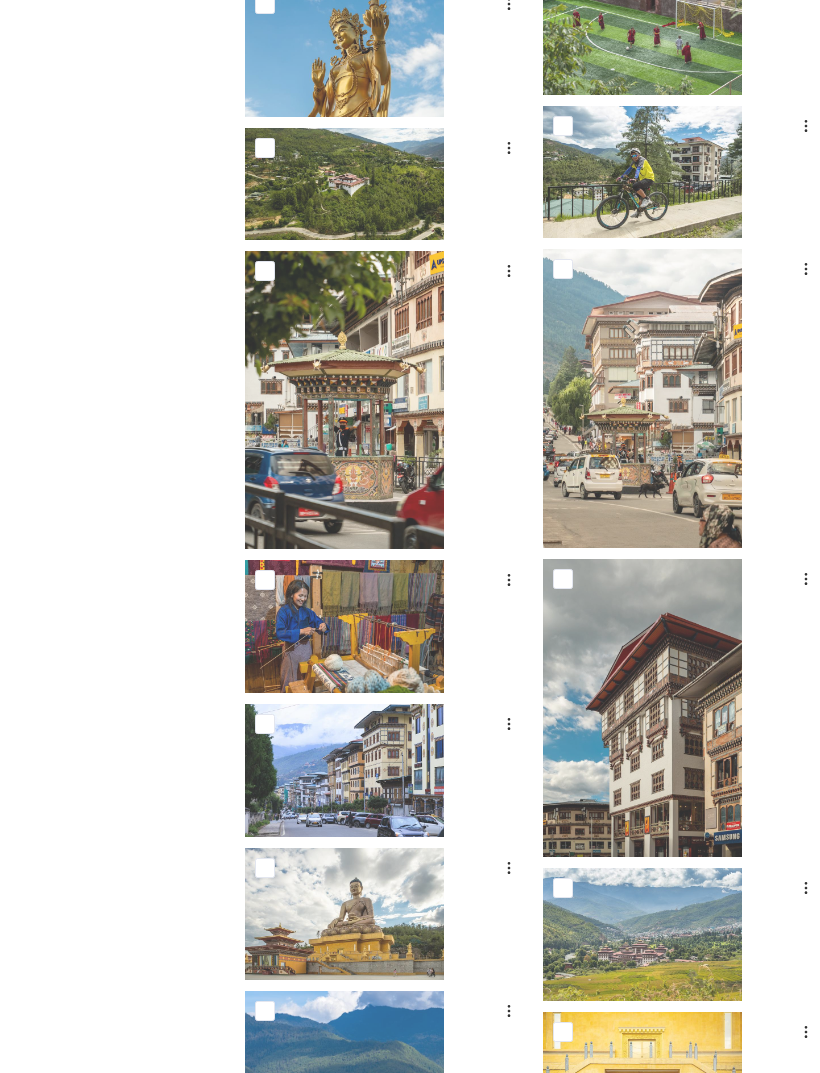 scroll, scrollTop: 2308, scrollLeft: 0, axis: vertical 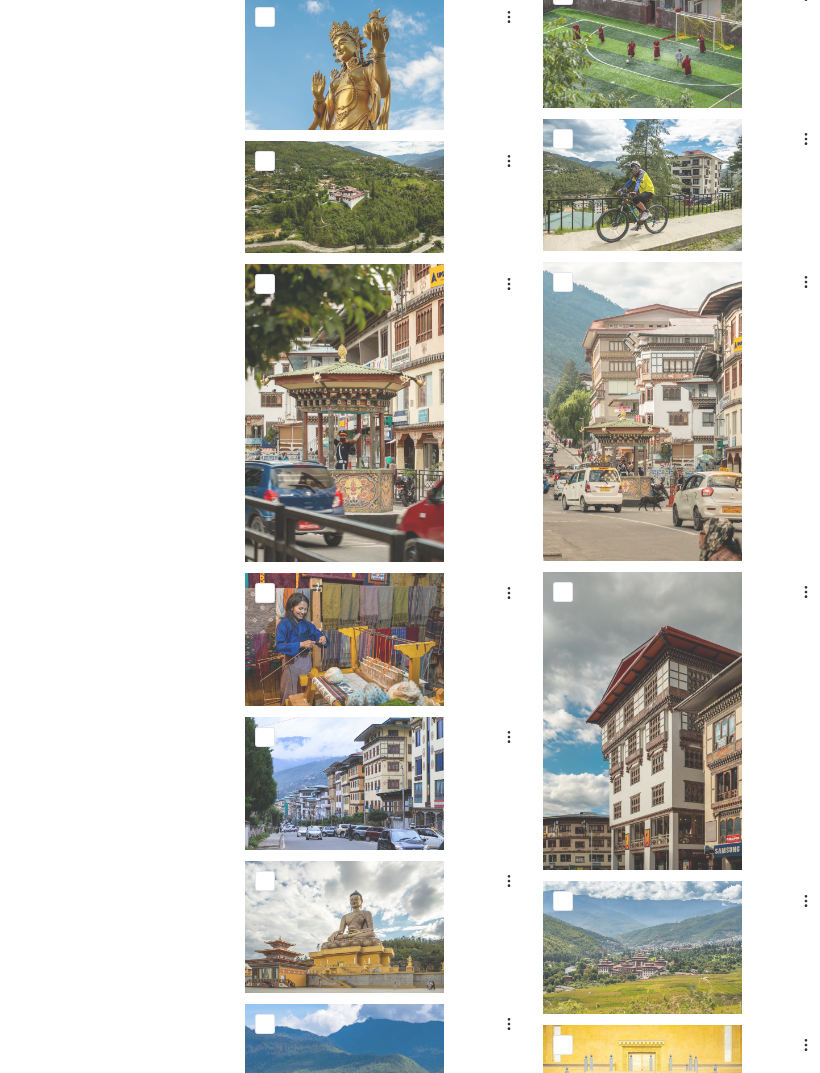 click at bounding box center [344, 413] 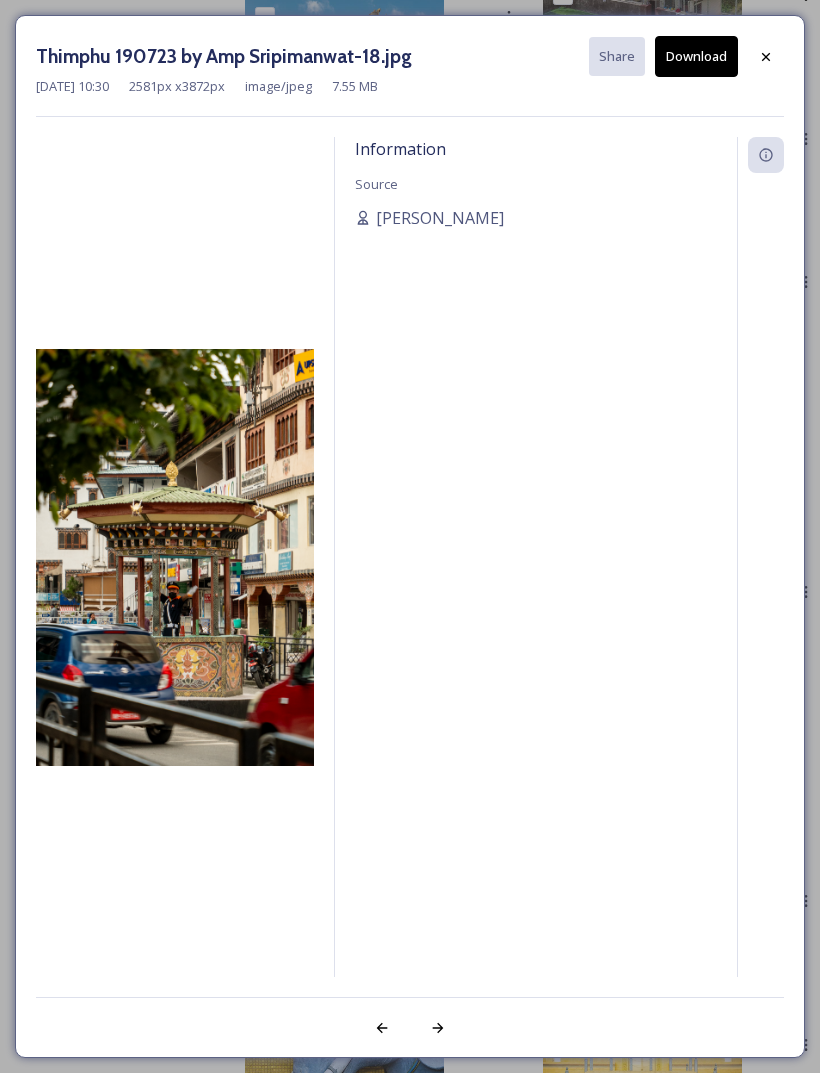 click 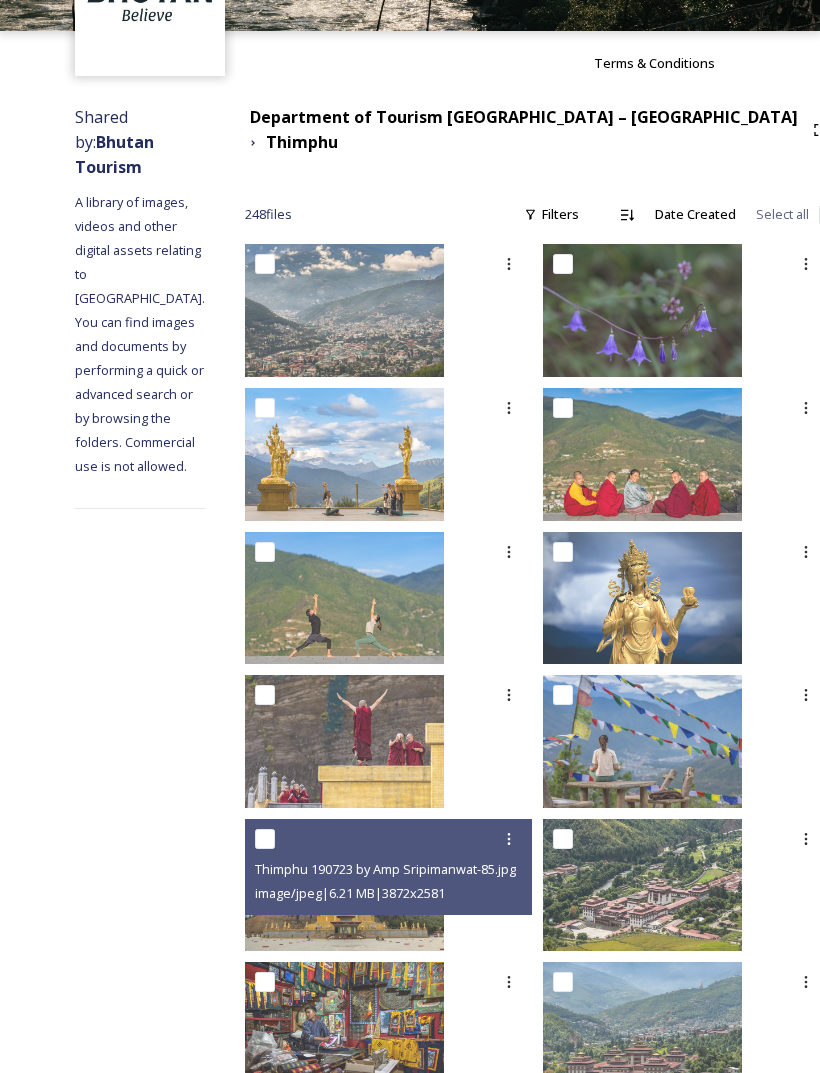 scroll, scrollTop: 245, scrollLeft: 0, axis: vertical 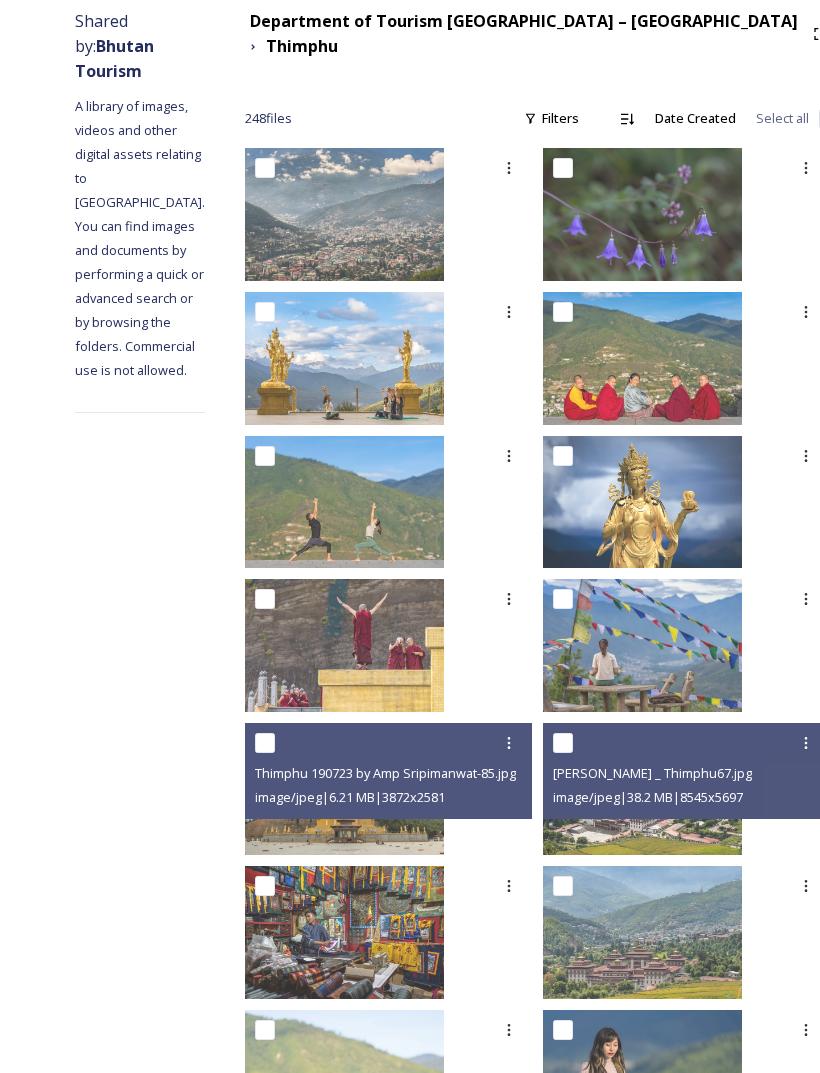 click at bounding box center (642, 789) 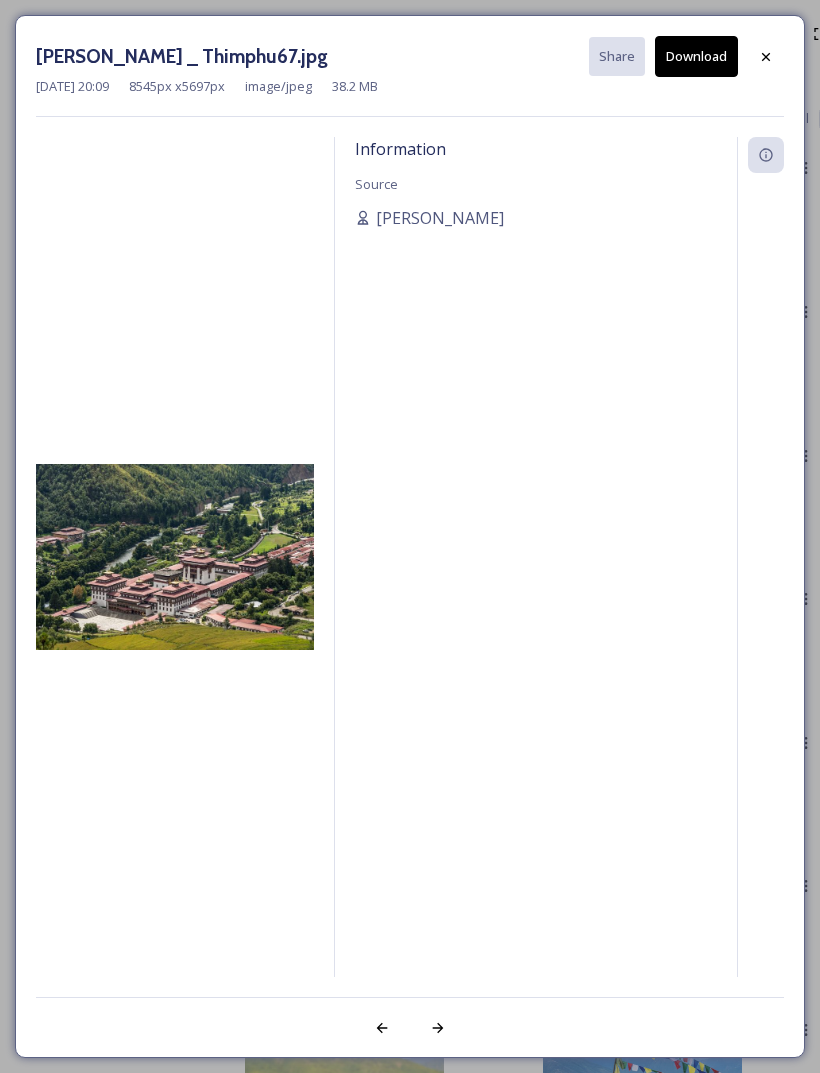 click at bounding box center [766, 57] 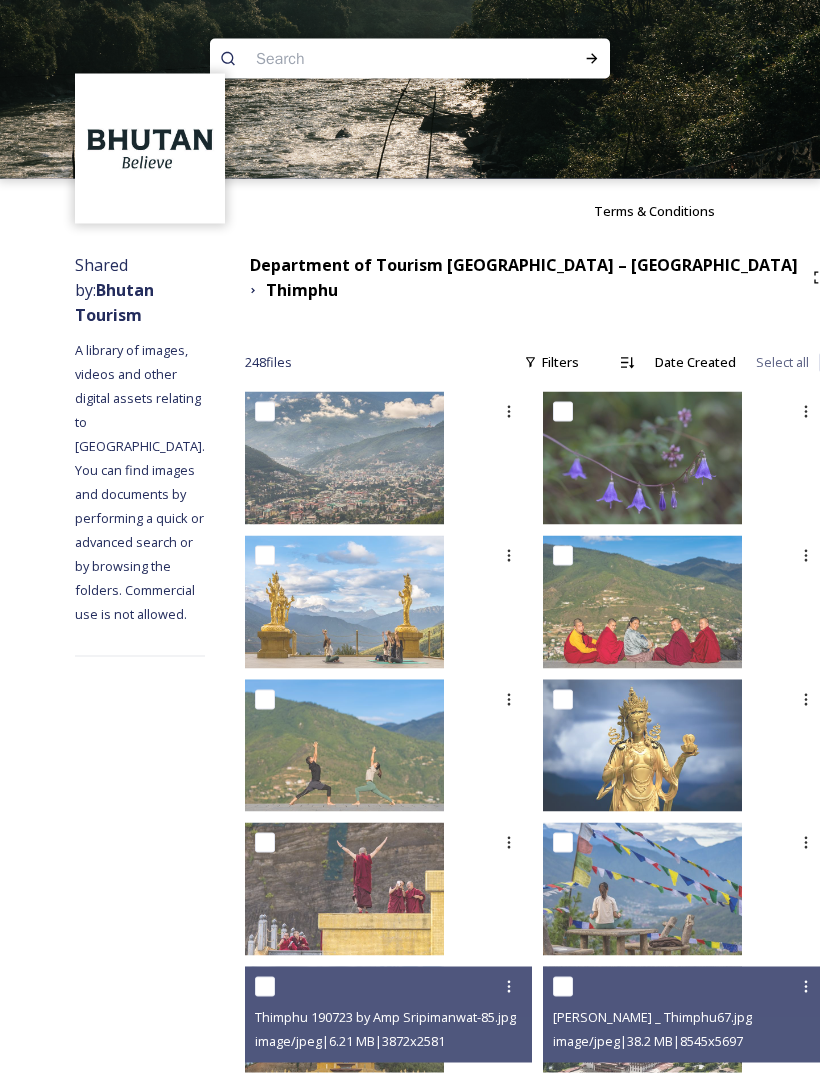scroll, scrollTop: 0, scrollLeft: 0, axis: both 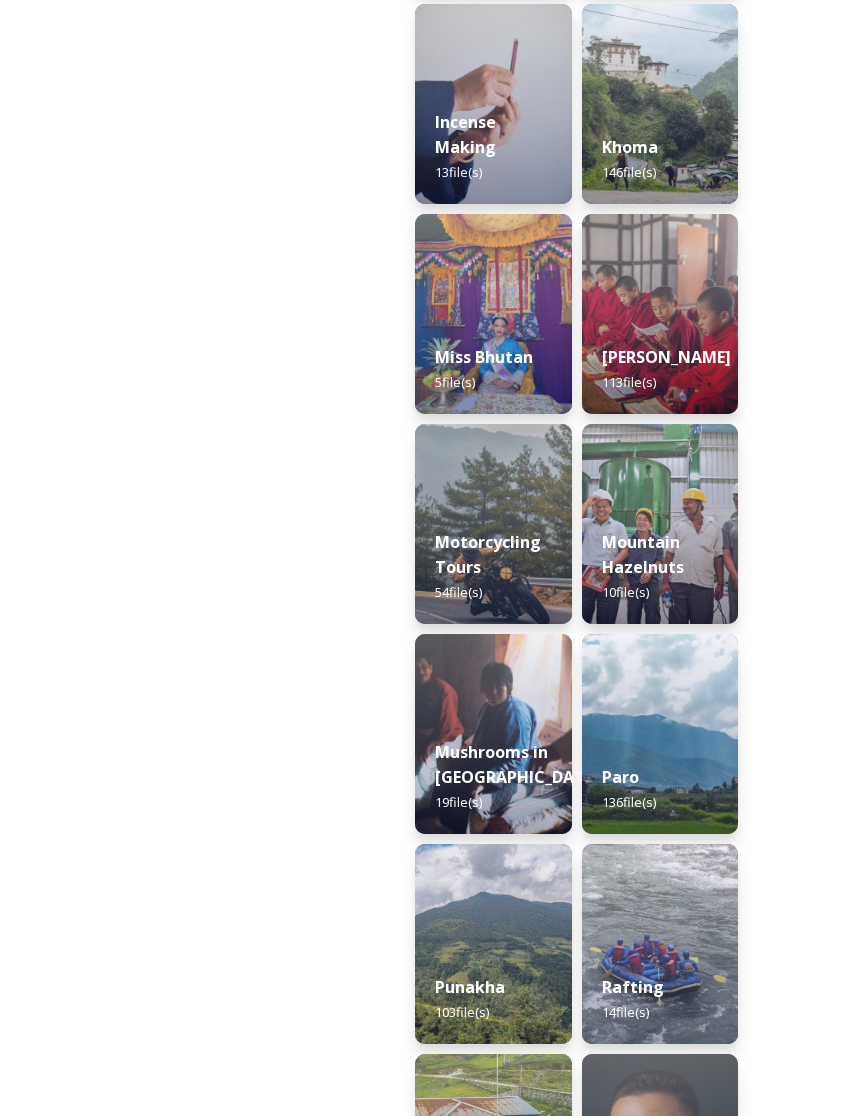 click on "Paro 136  file(s)" at bounding box center (660, 789) 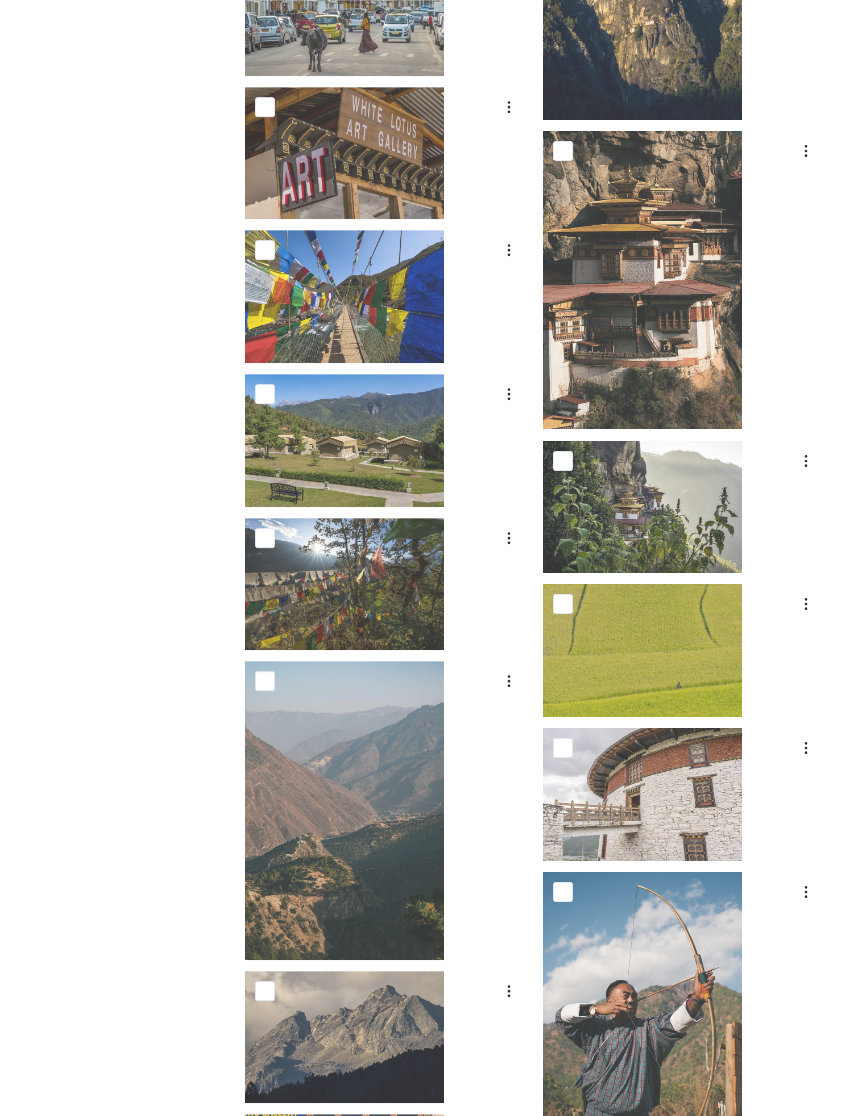 scroll, scrollTop: 2550, scrollLeft: 0, axis: vertical 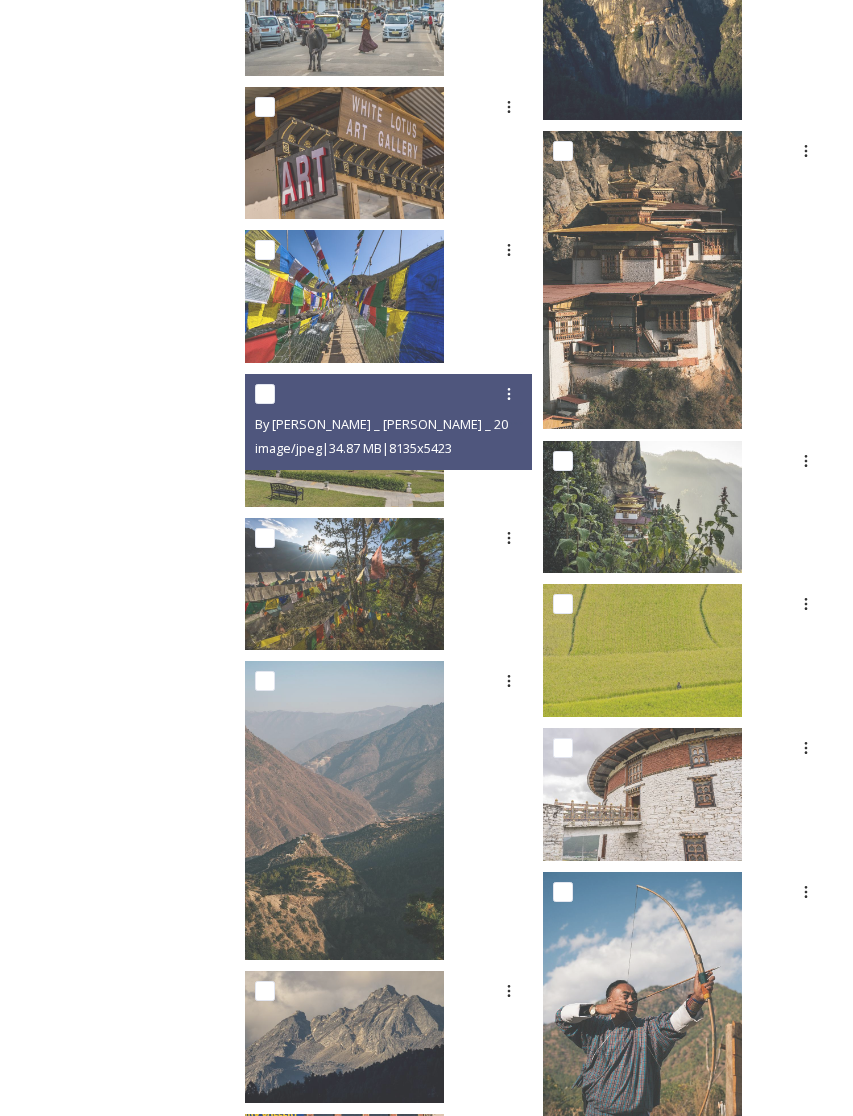 click at bounding box center (344, 440) 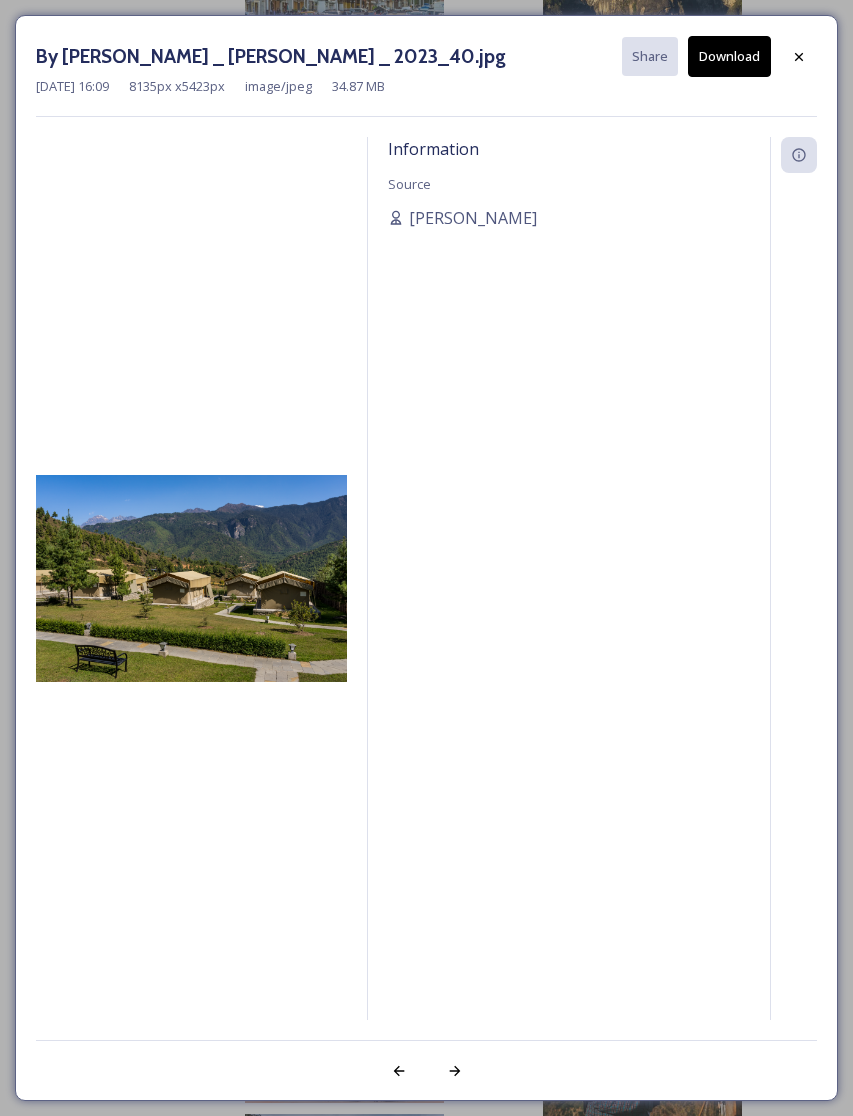 click at bounding box center [191, 578] 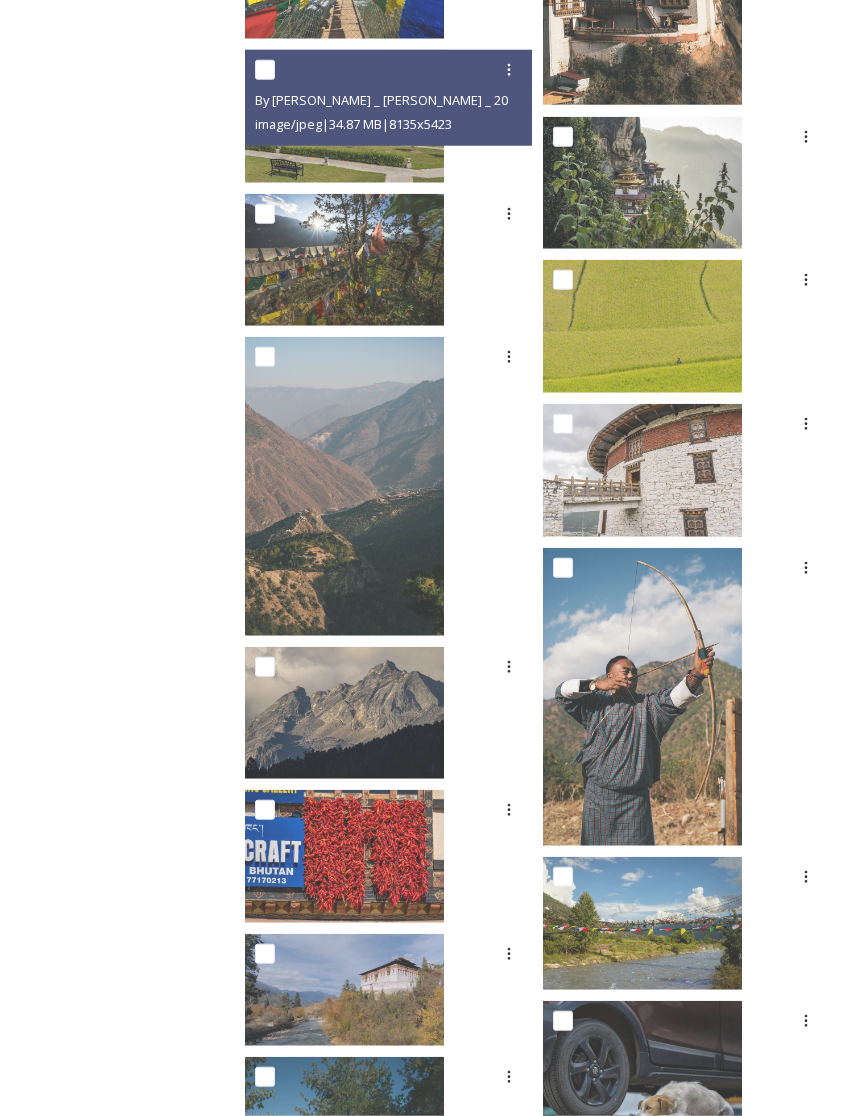 scroll, scrollTop: 2877, scrollLeft: 0, axis: vertical 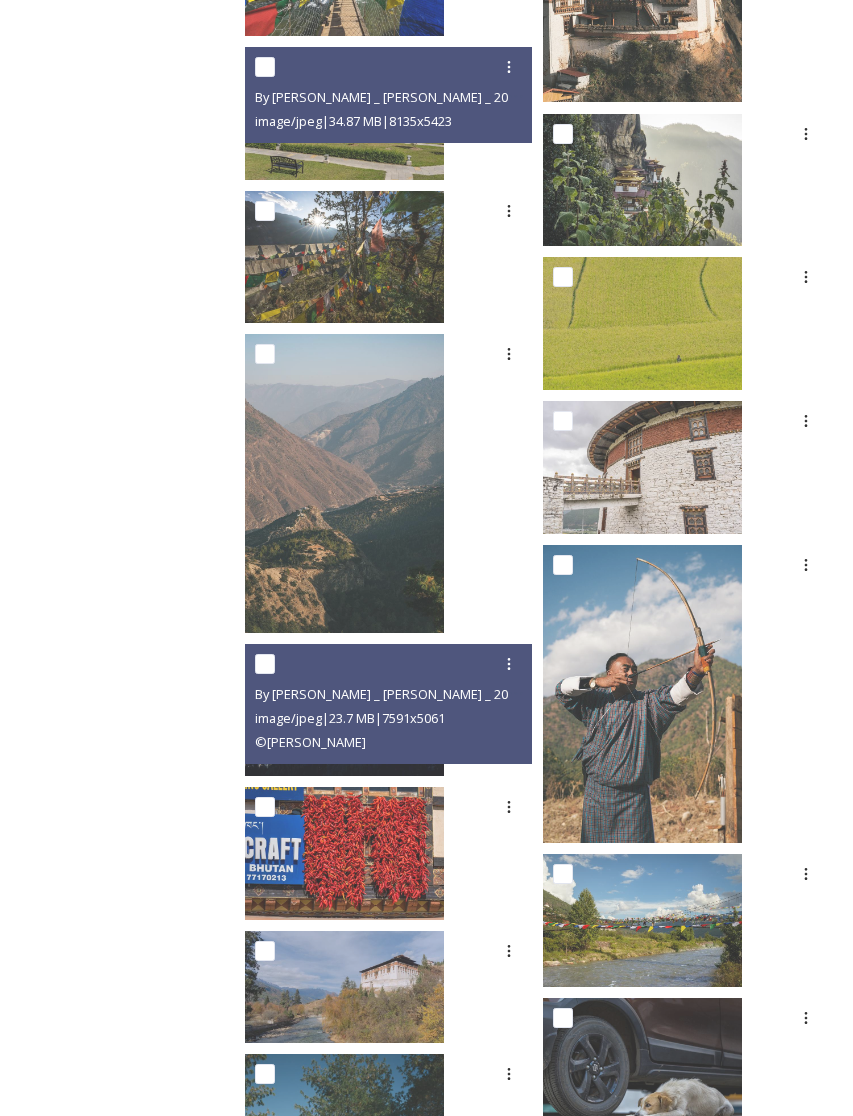 click at bounding box center [344, 710] 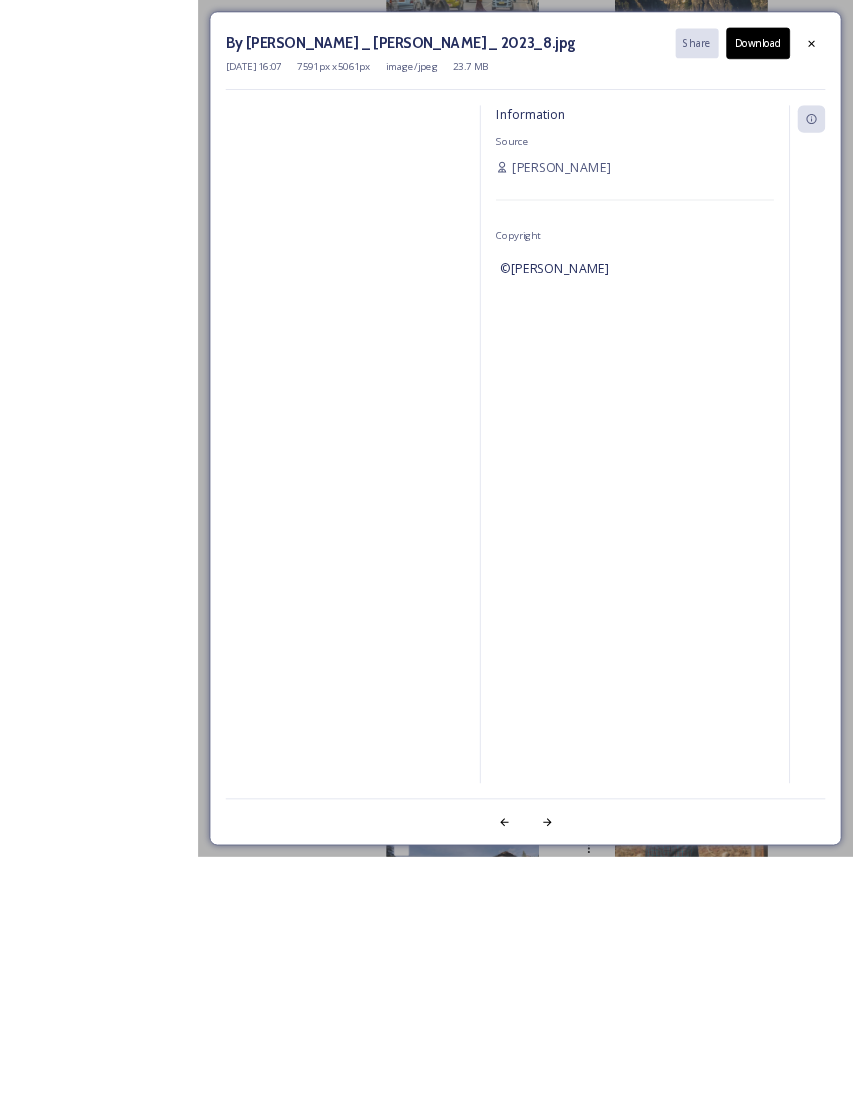 scroll, scrollTop: 2881, scrollLeft: 0, axis: vertical 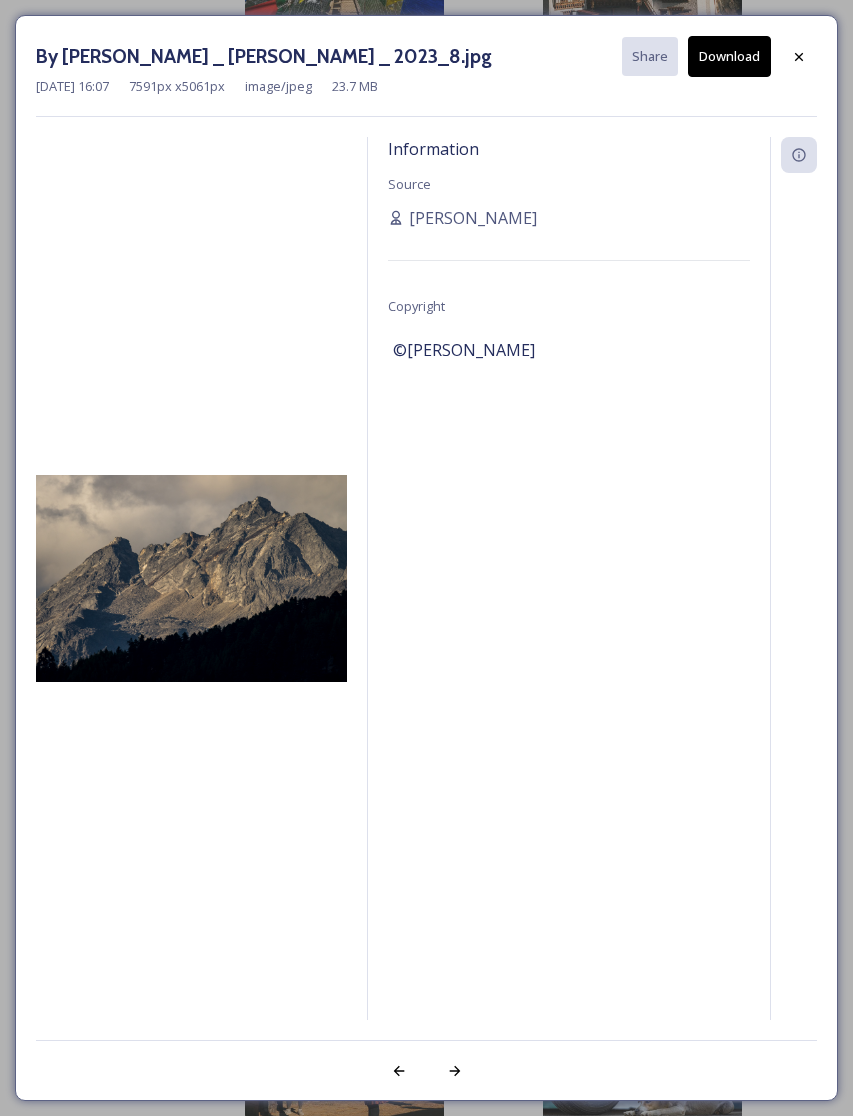 click 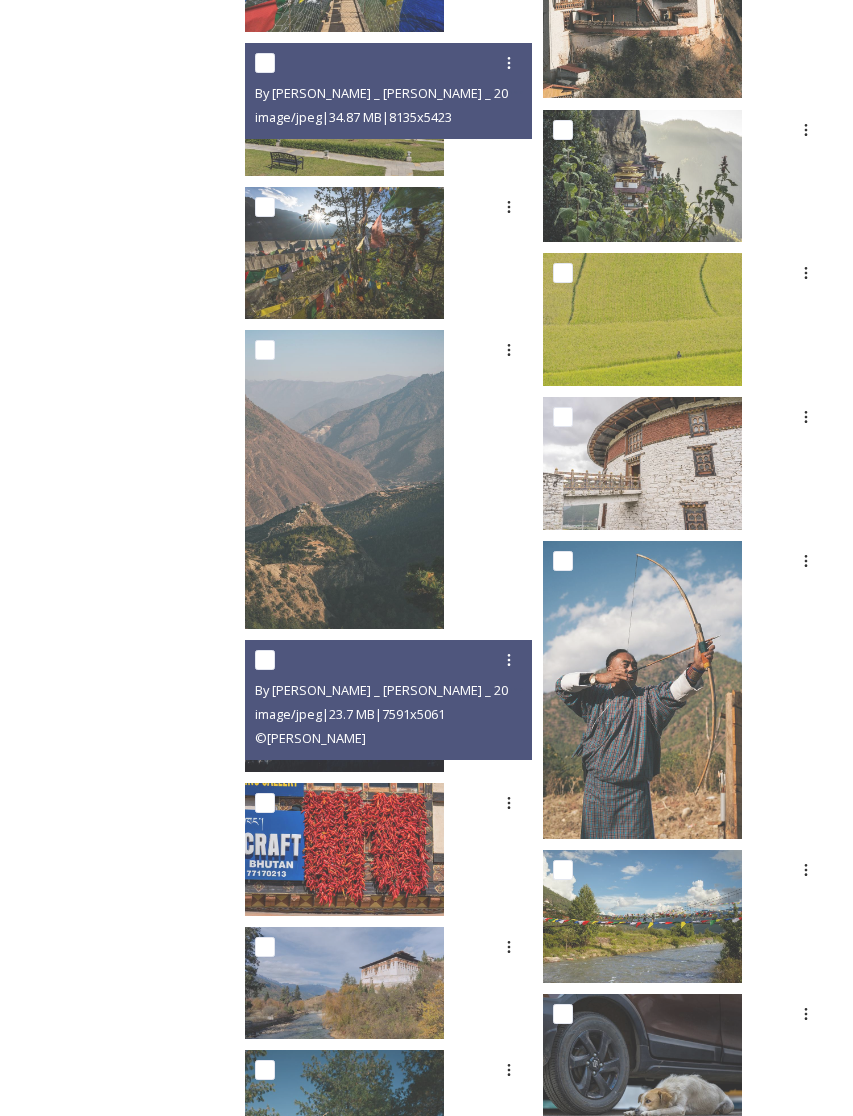 click at bounding box center [344, 706] 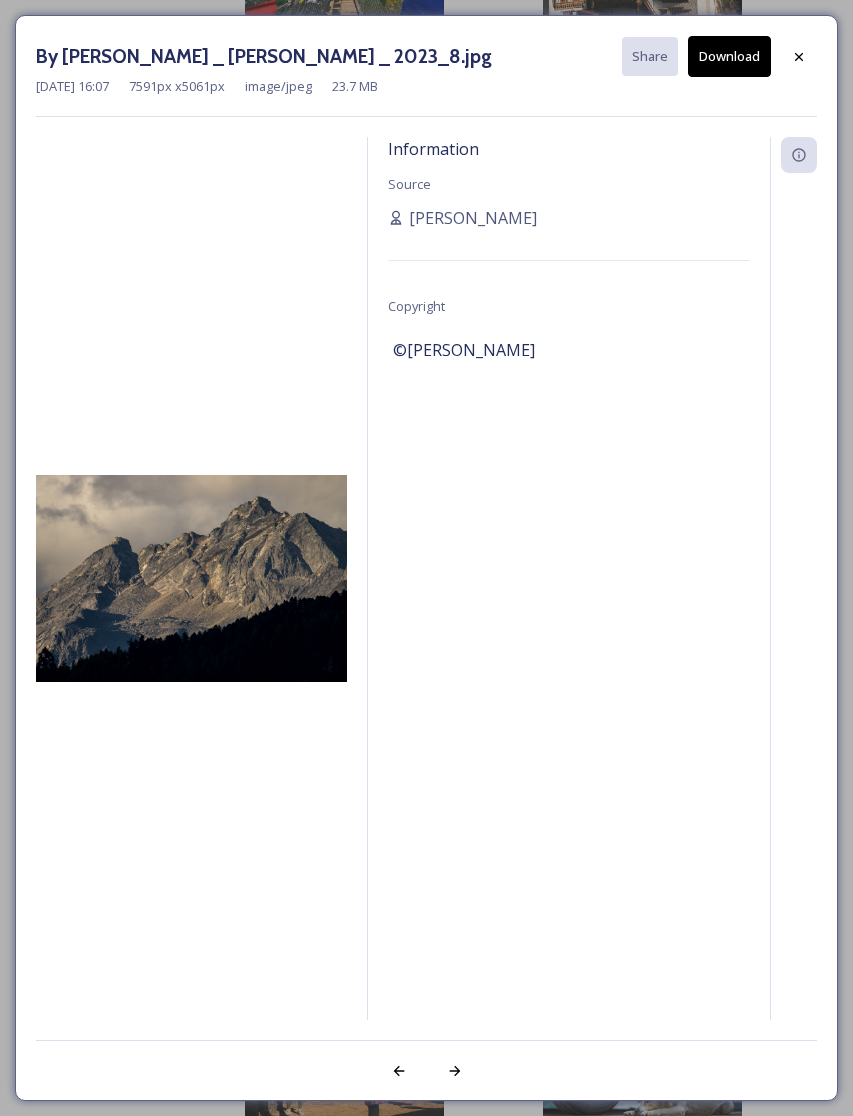 click at bounding box center (799, 57) 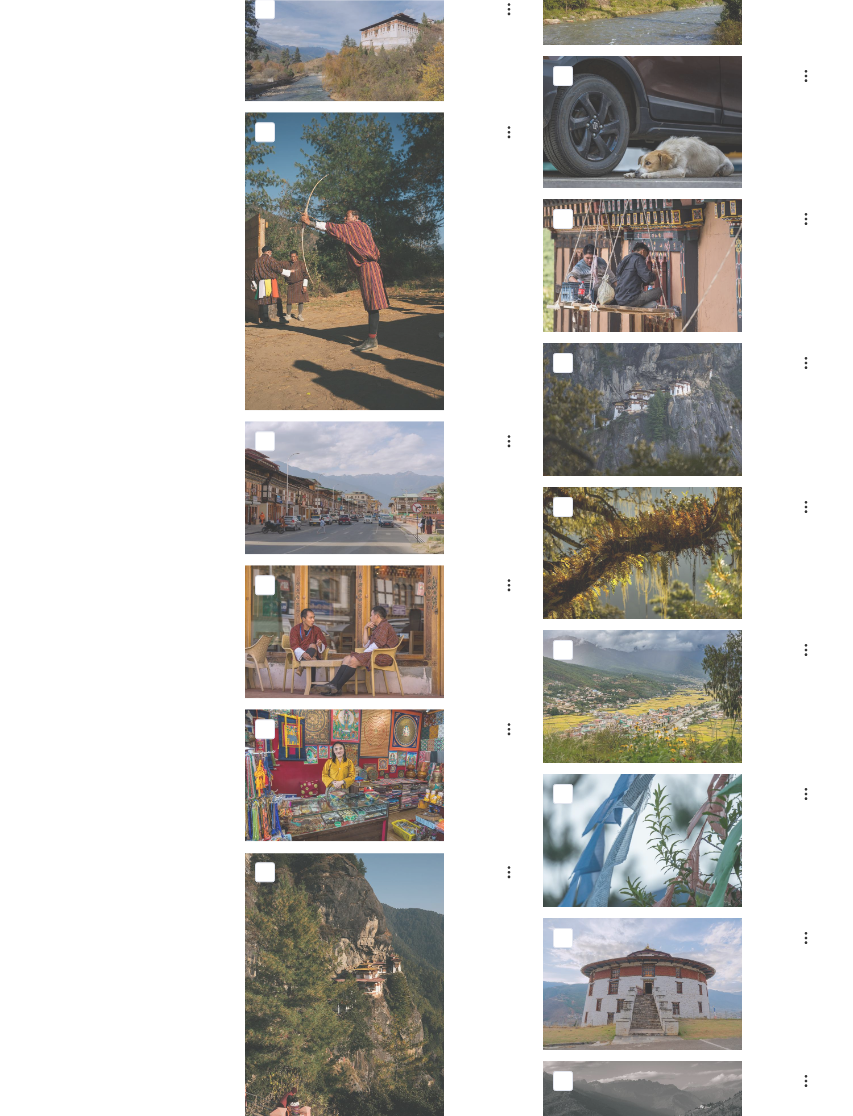 scroll, scrollTop: 3827, scrollLeft: 0, axis: vertical 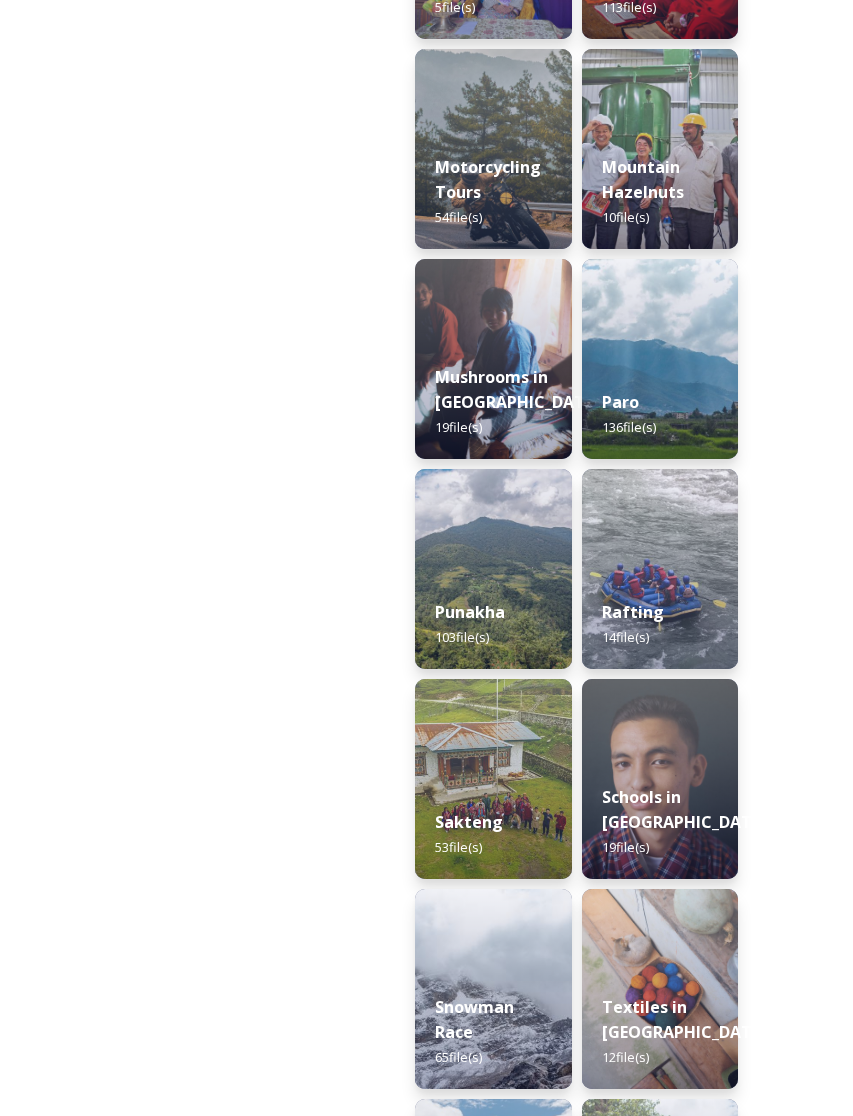 click at bounding box center [493, 569] 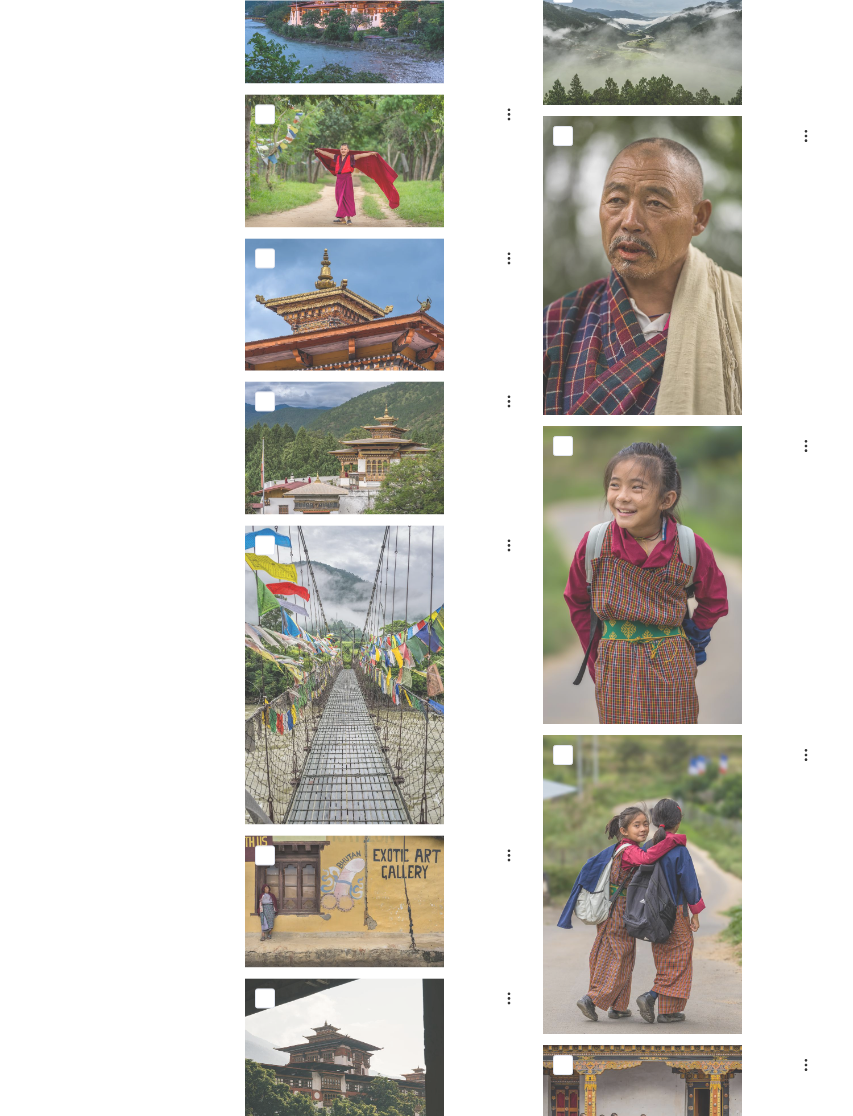 scroll, scrollTop: 1160, scrollLeft: 0, axis: vertical 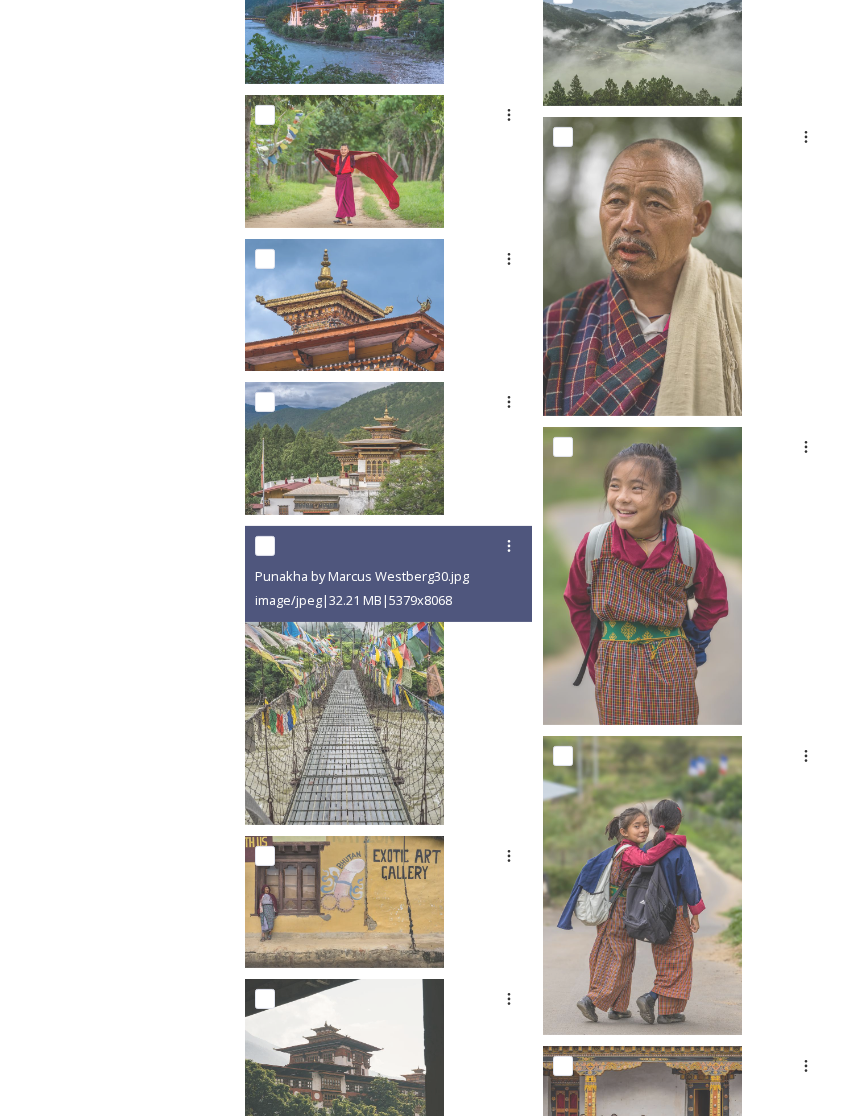 click at bounding box center [344, 675] 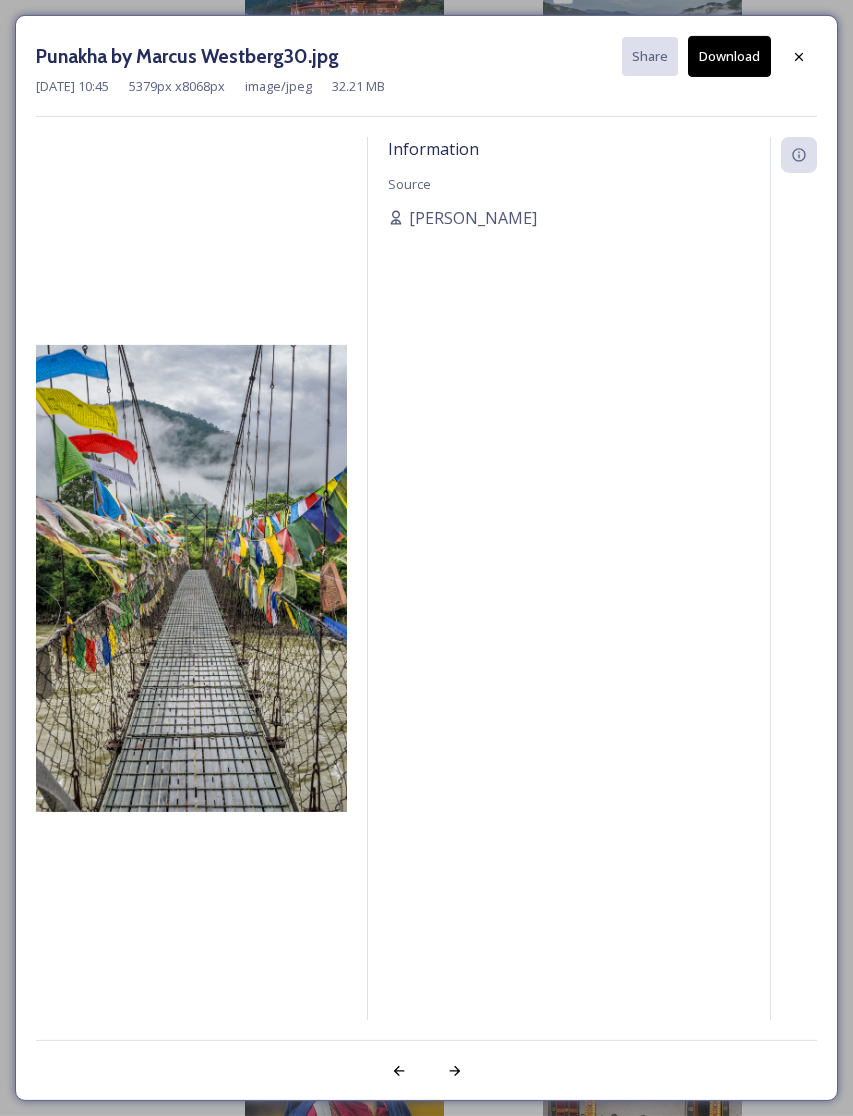 click at bounding box center [799, 57] 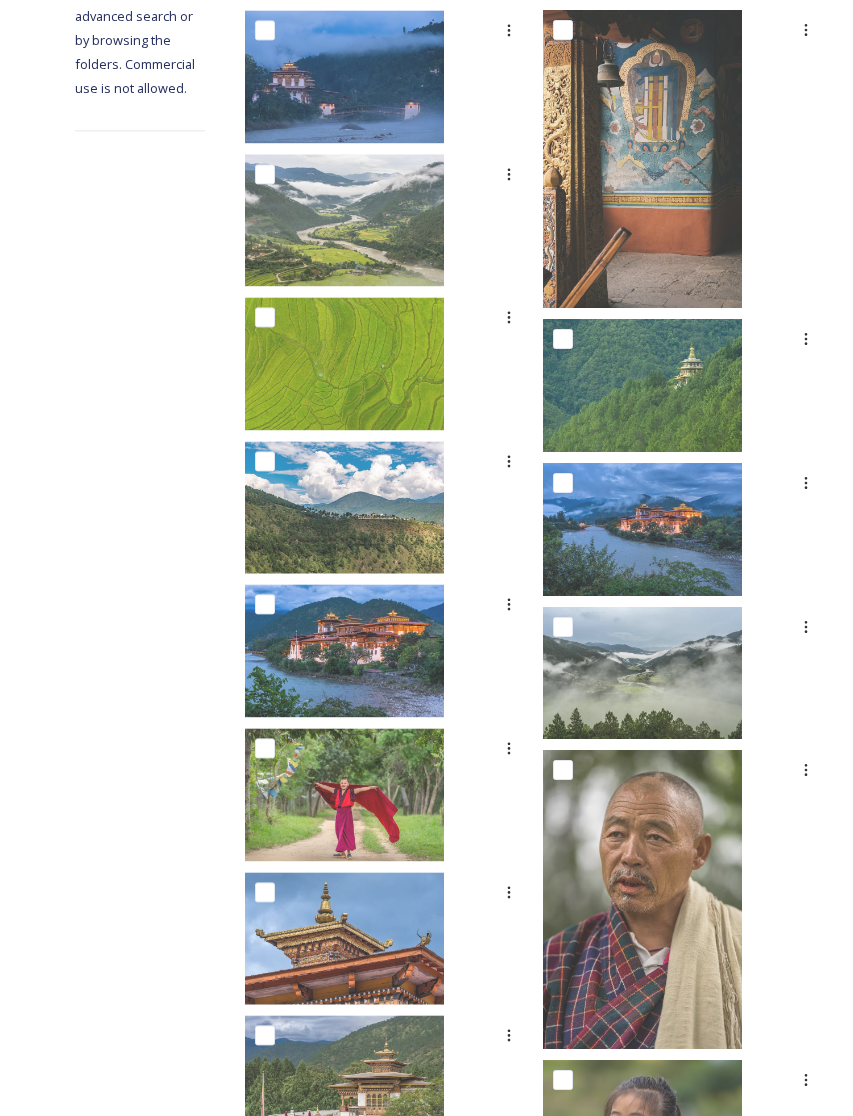 scroll, scrollTop: 527, scrollLeft: 0, axis: vertical 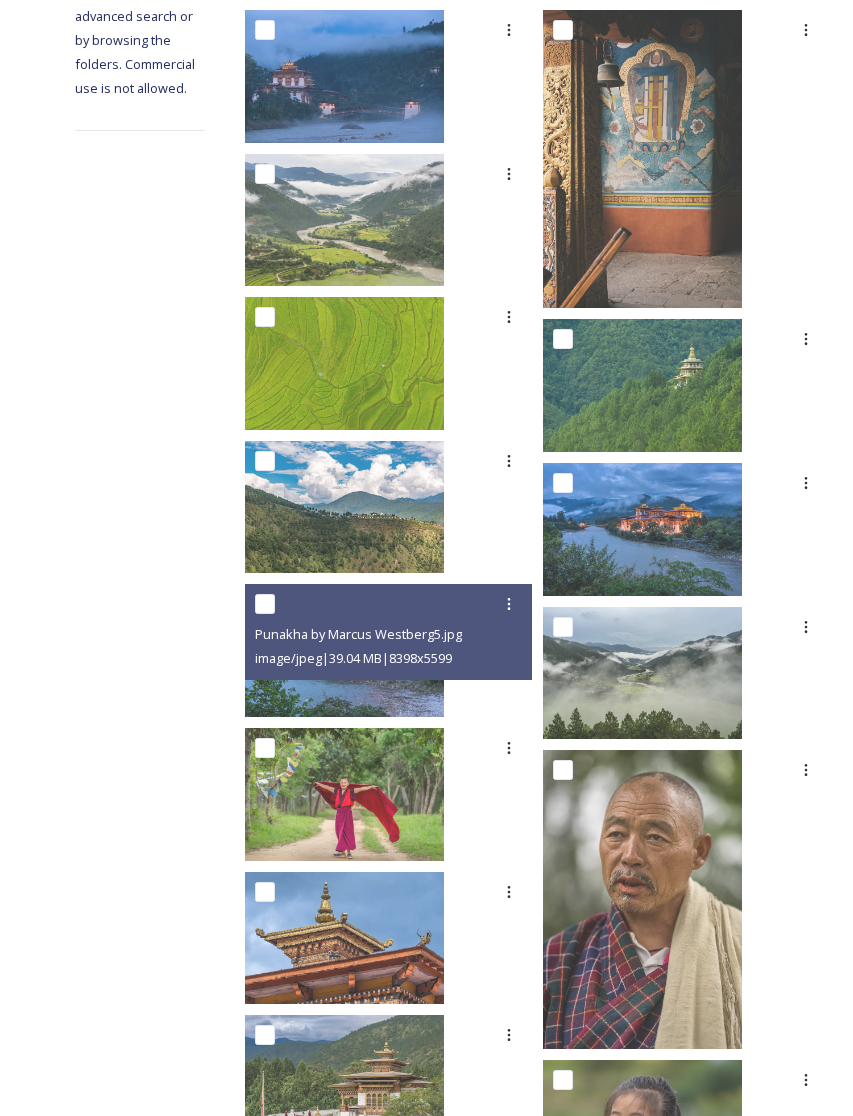 click at bounding box center [344, 650] 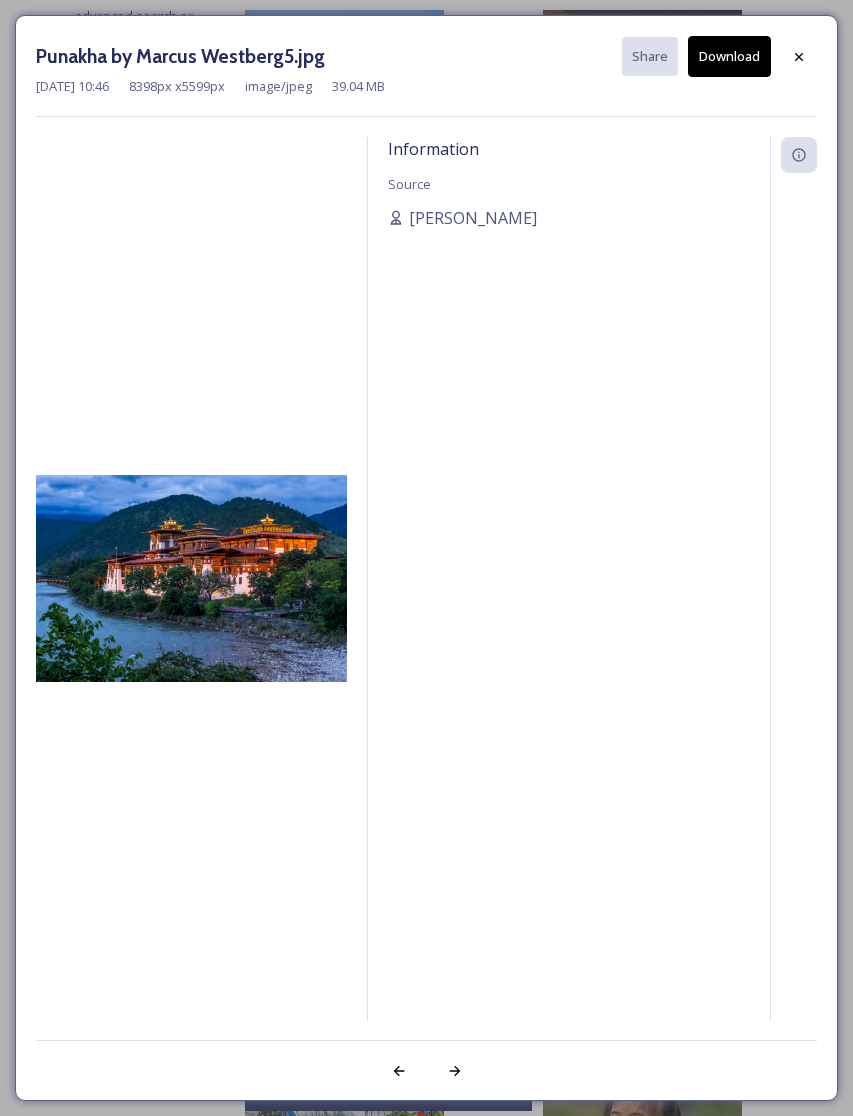 click 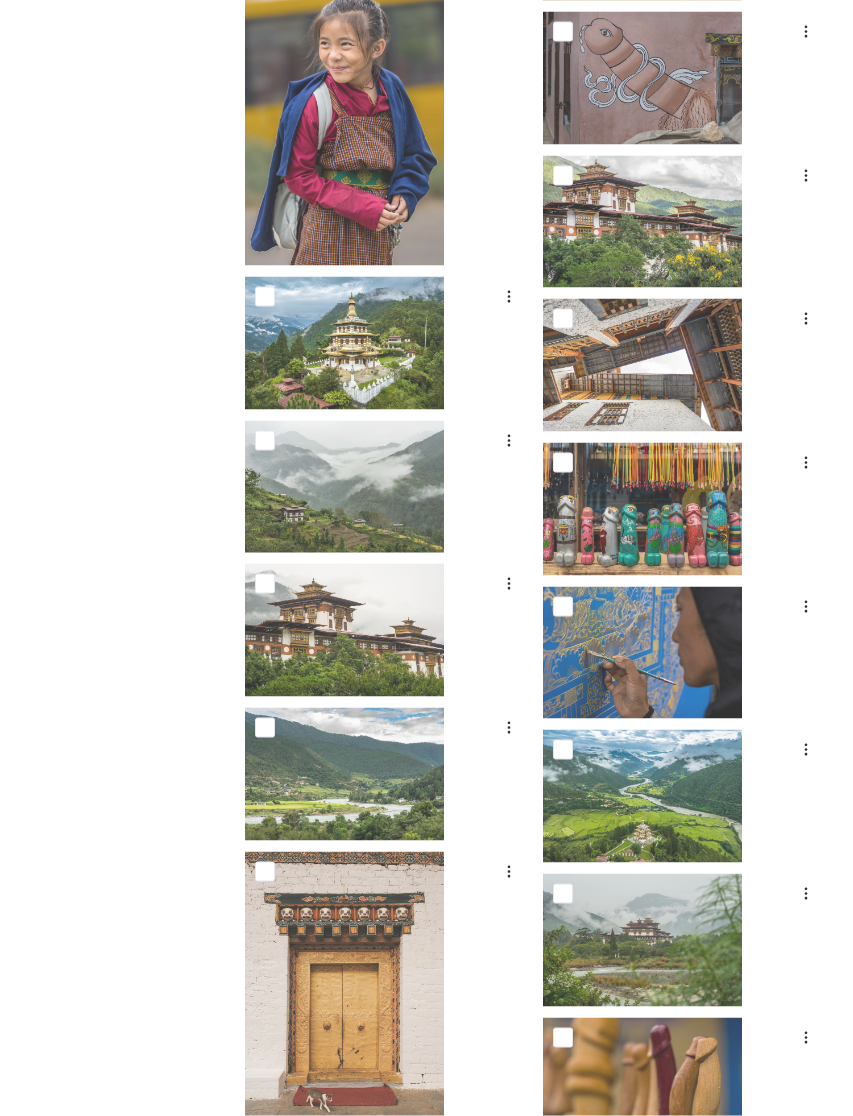scroll, scrollTop: 2481, scrollLeft: 0, axis: vertical 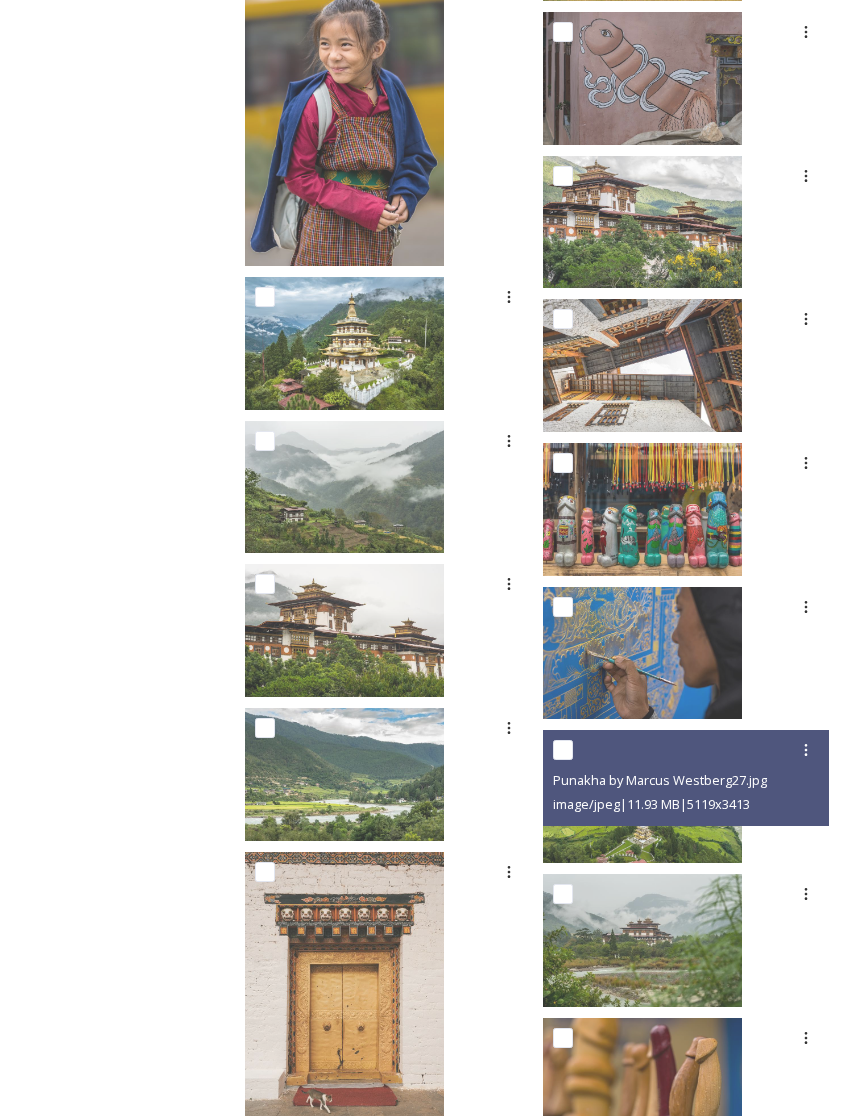 click on "Punakha by Marcus Westberg27.jpg image/jpeg  |  11.93 MB  |  5119  x  3413" at bounding box center (686, 778) 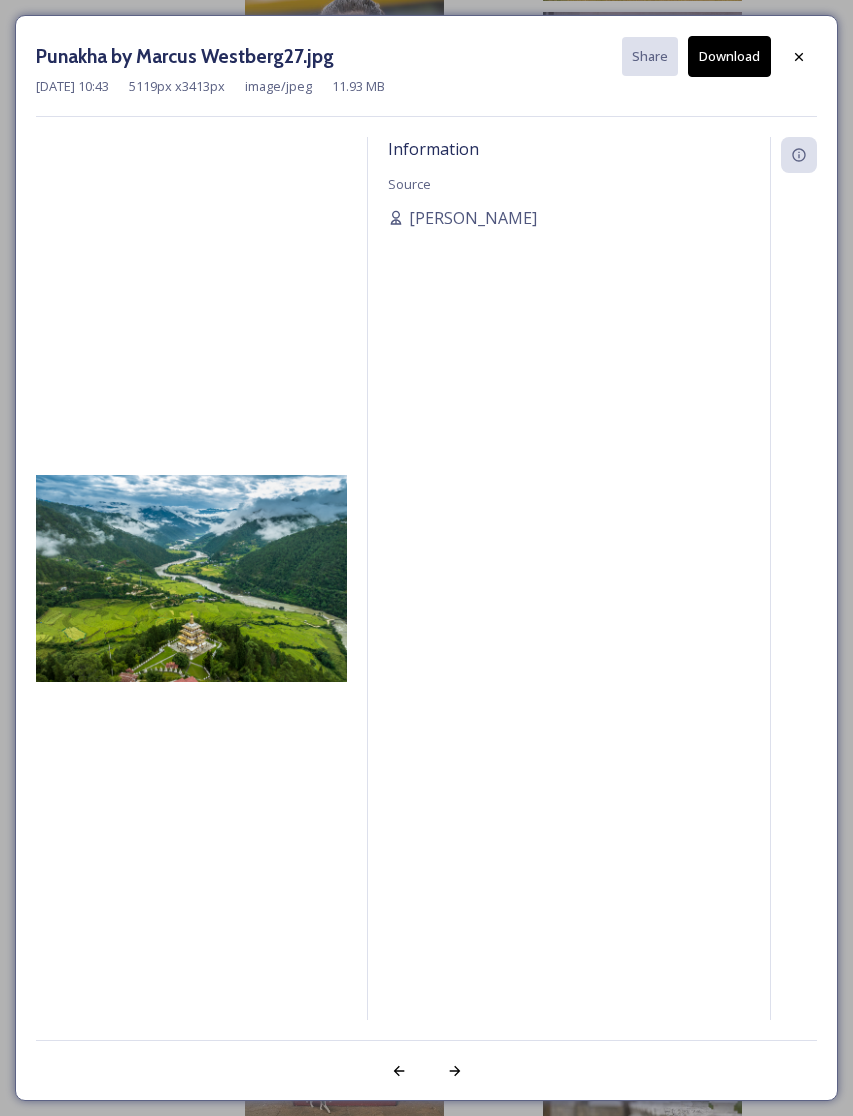 click at bounding box center [799, 57] 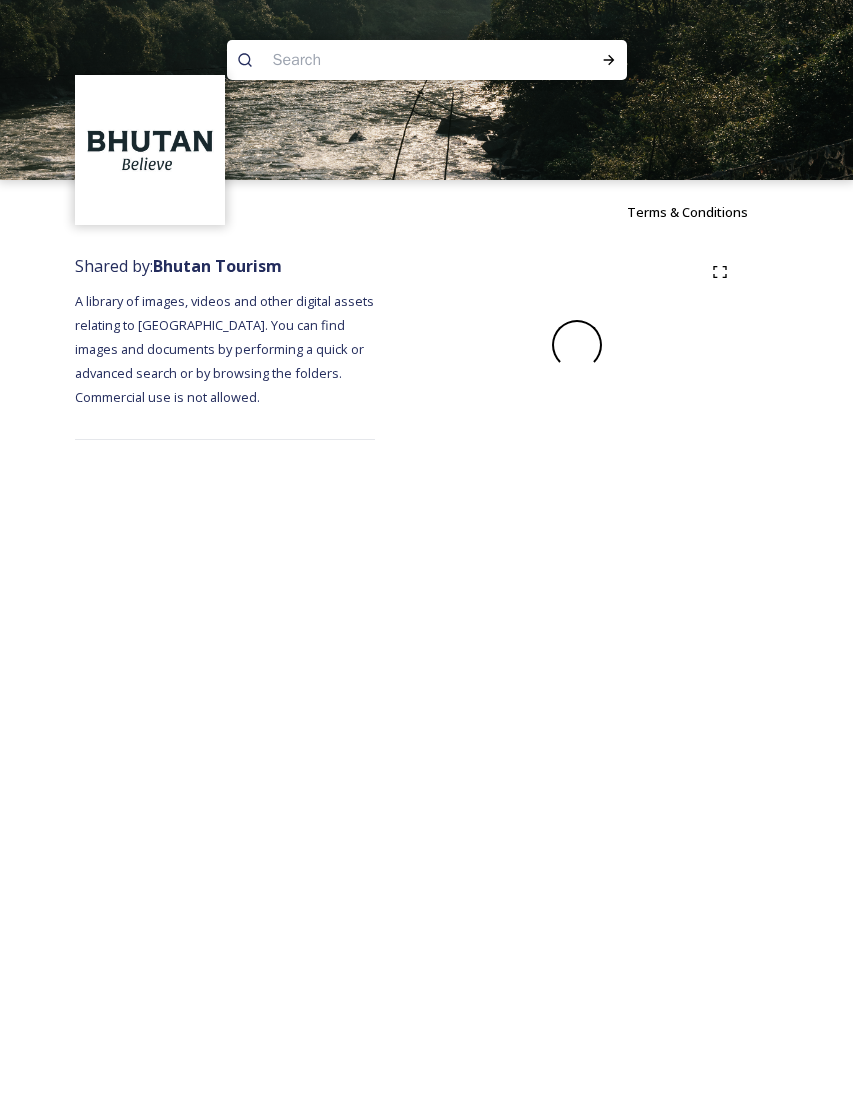 scroll, scrollTop: 0, scrollLeft: 0, axis: both 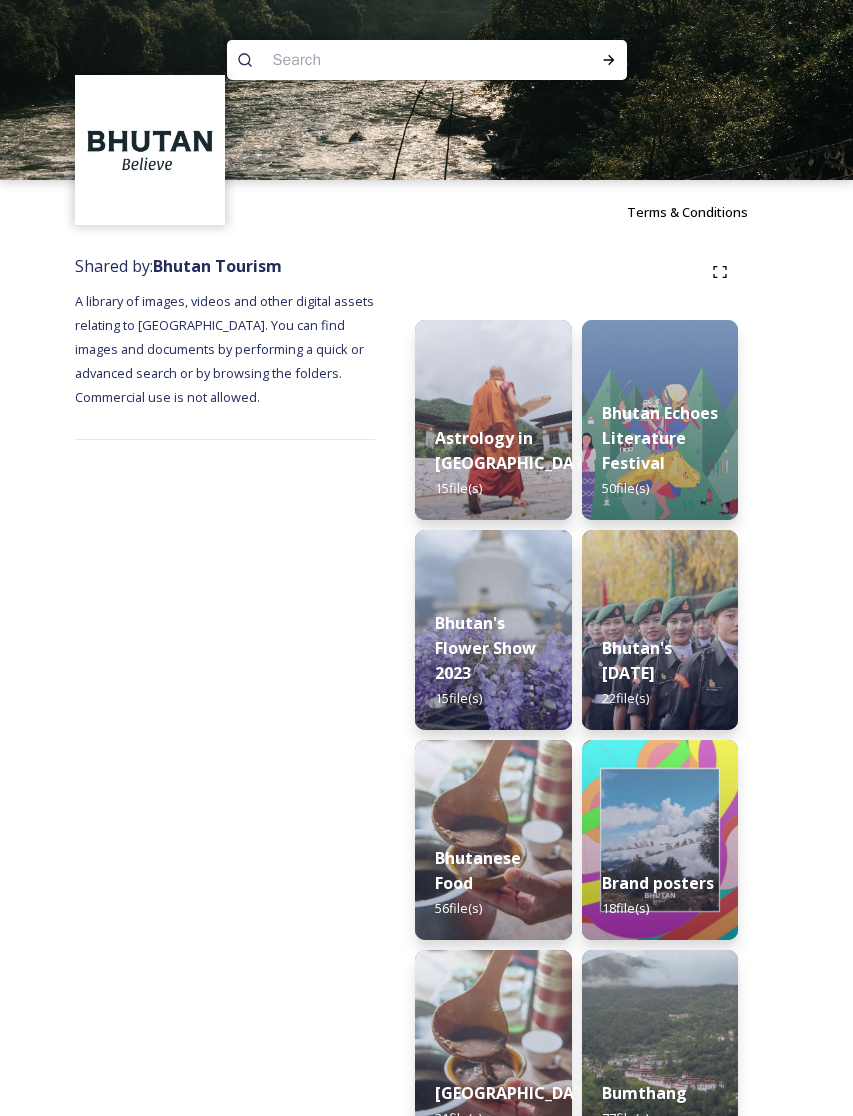 click on "Astrology in [GEOGRAPHIC_DATA]" at bounding box center (518, 450) 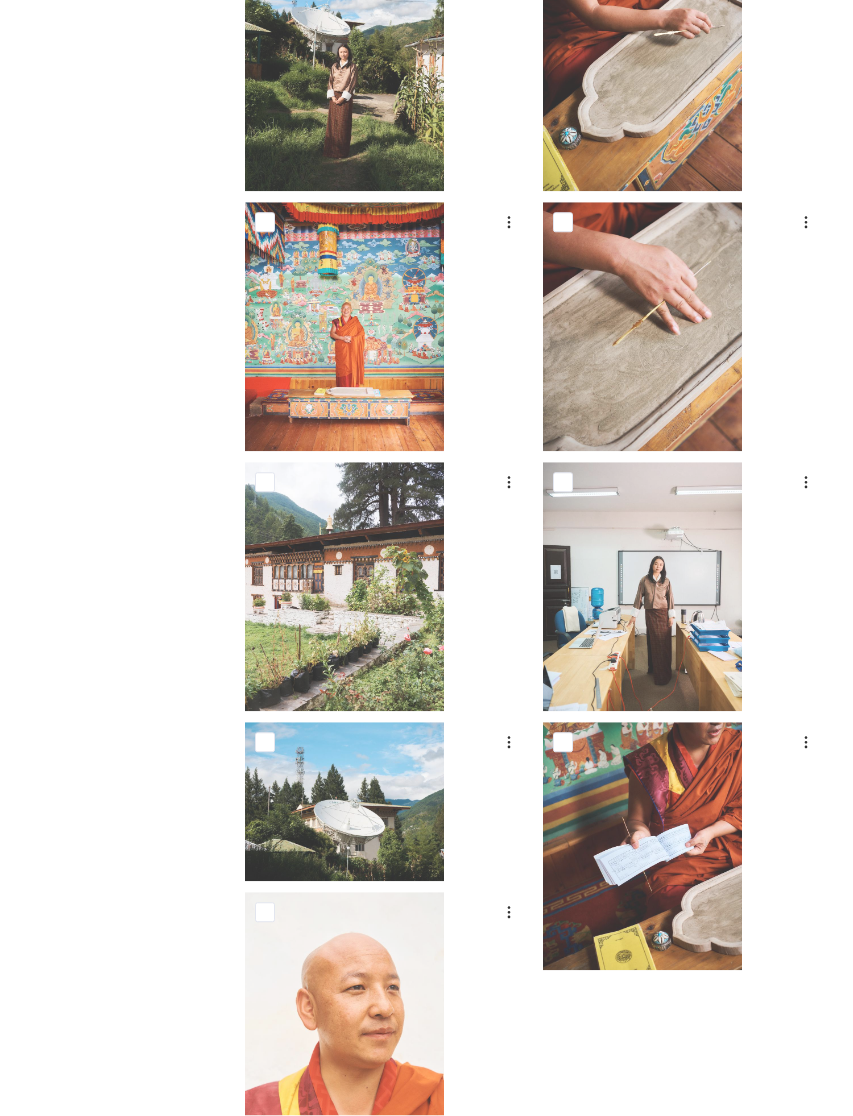 scroll, scrollTop: 1229, scrollLeft: 0, axis: vertical 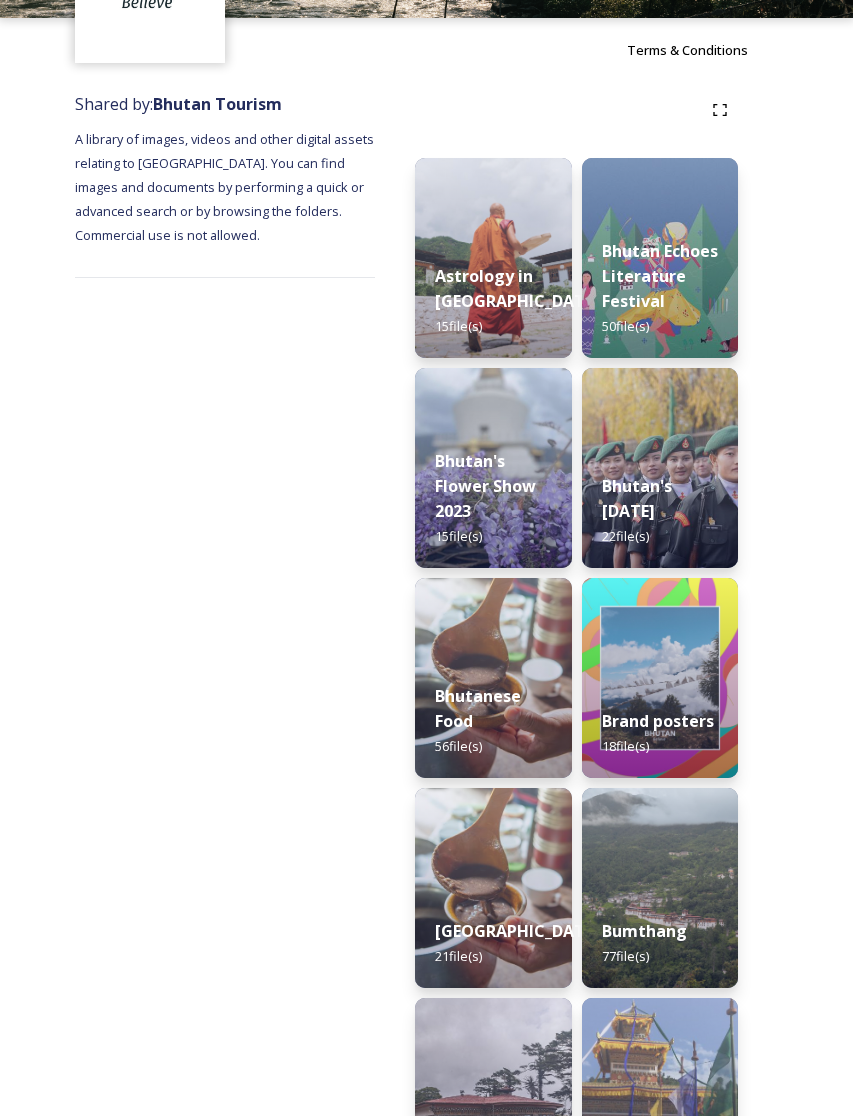click on "Bhutanese Food 56  file(s)" at bounding box center [493, 721] 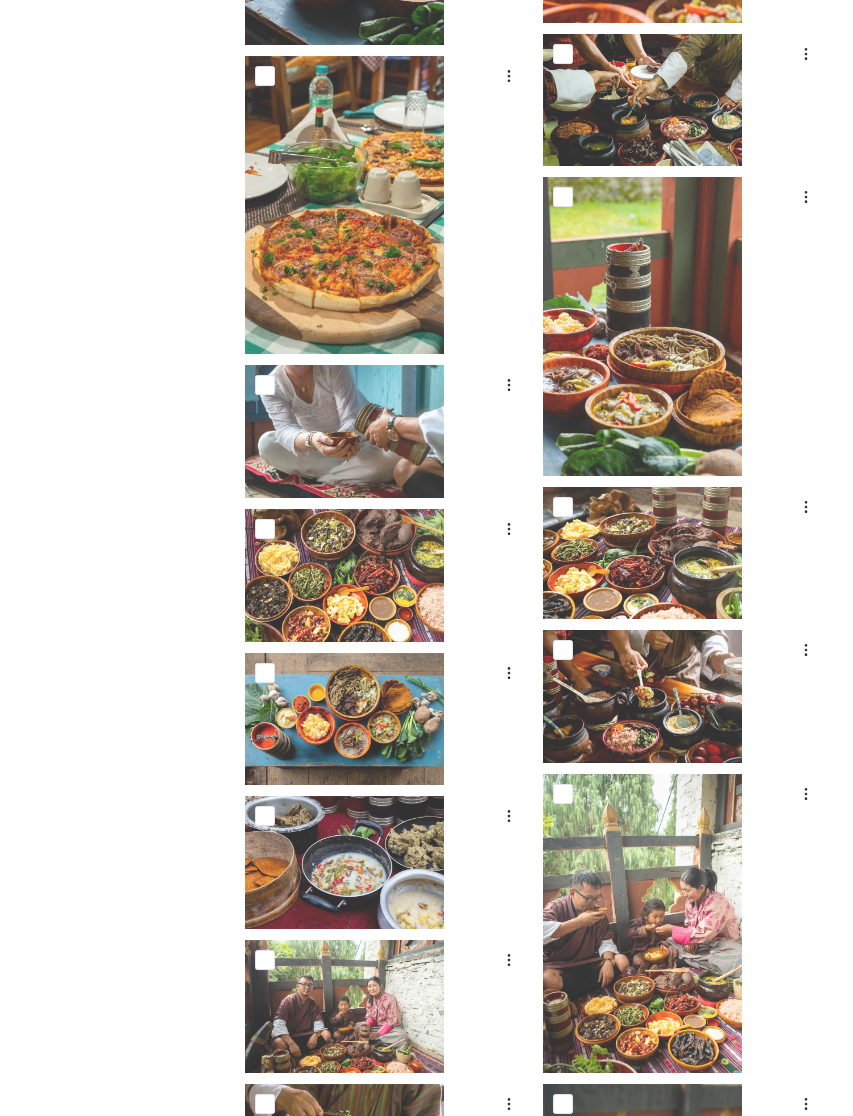 scroll, scrollTop: 1100, scrollLeft: 0, axis: vertical 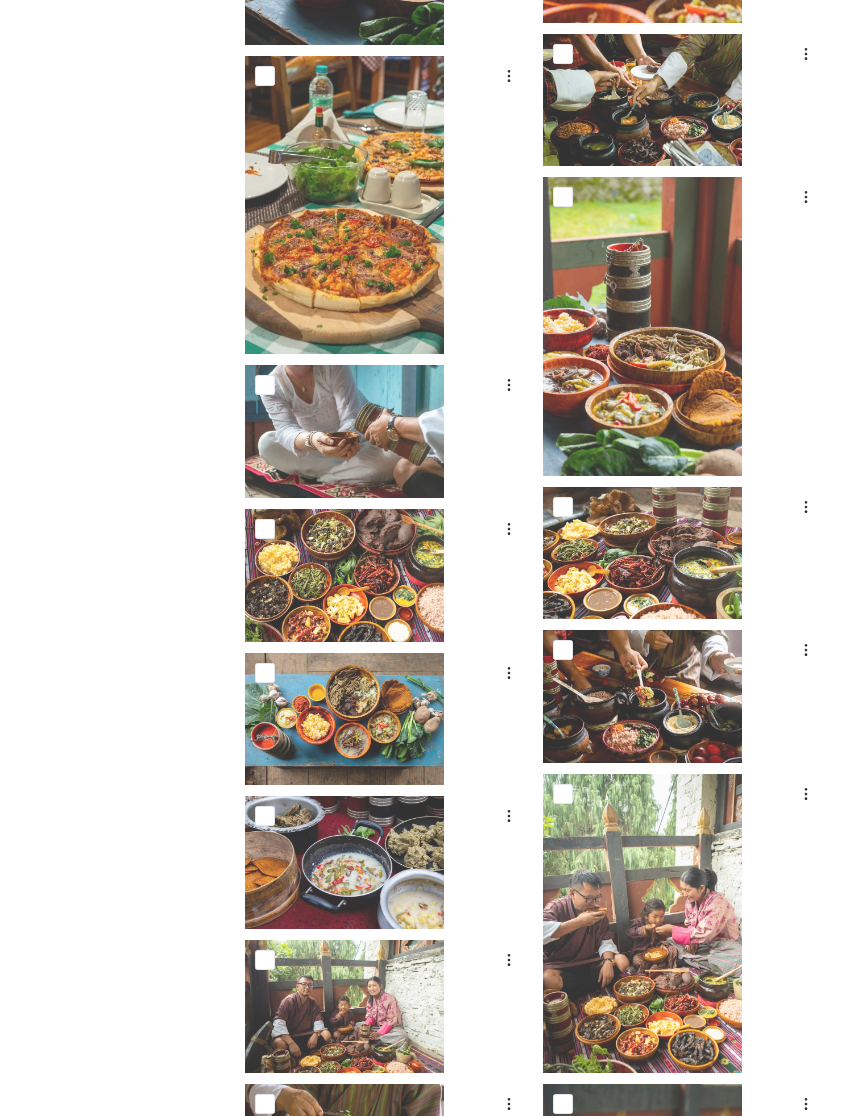 click at bounding box center [344, 575] 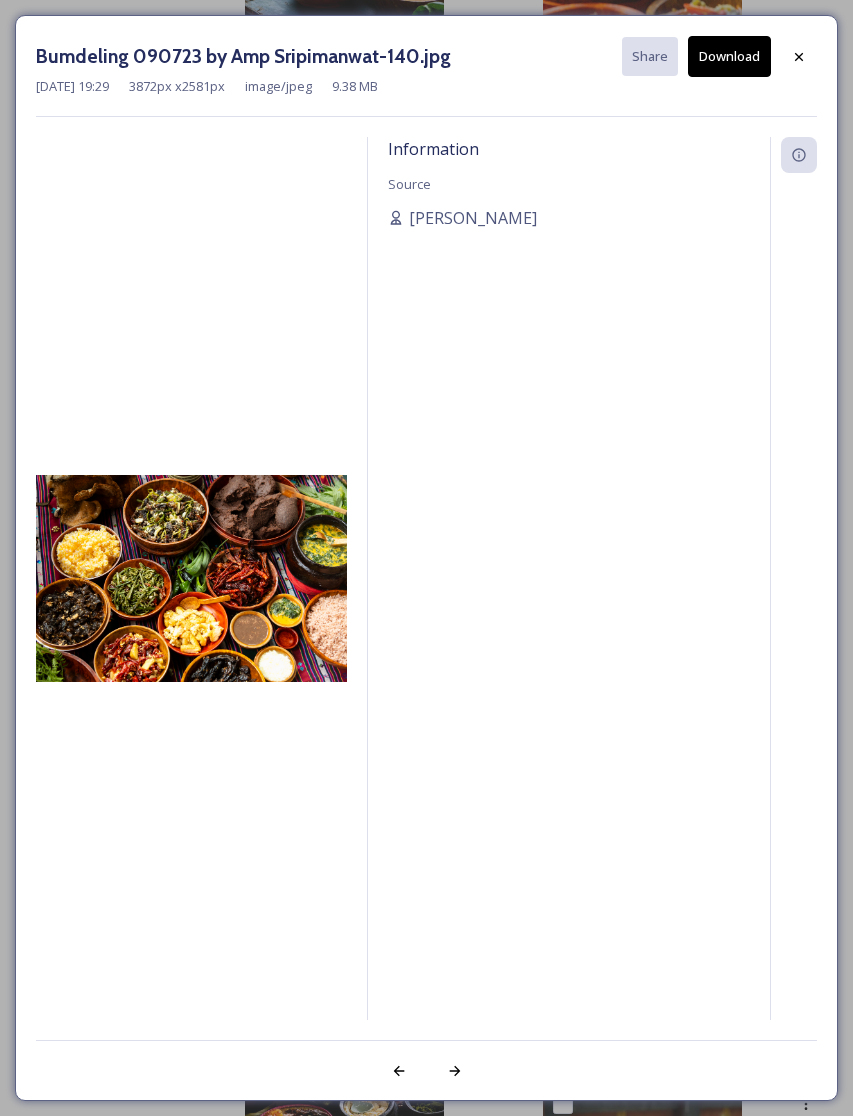 click 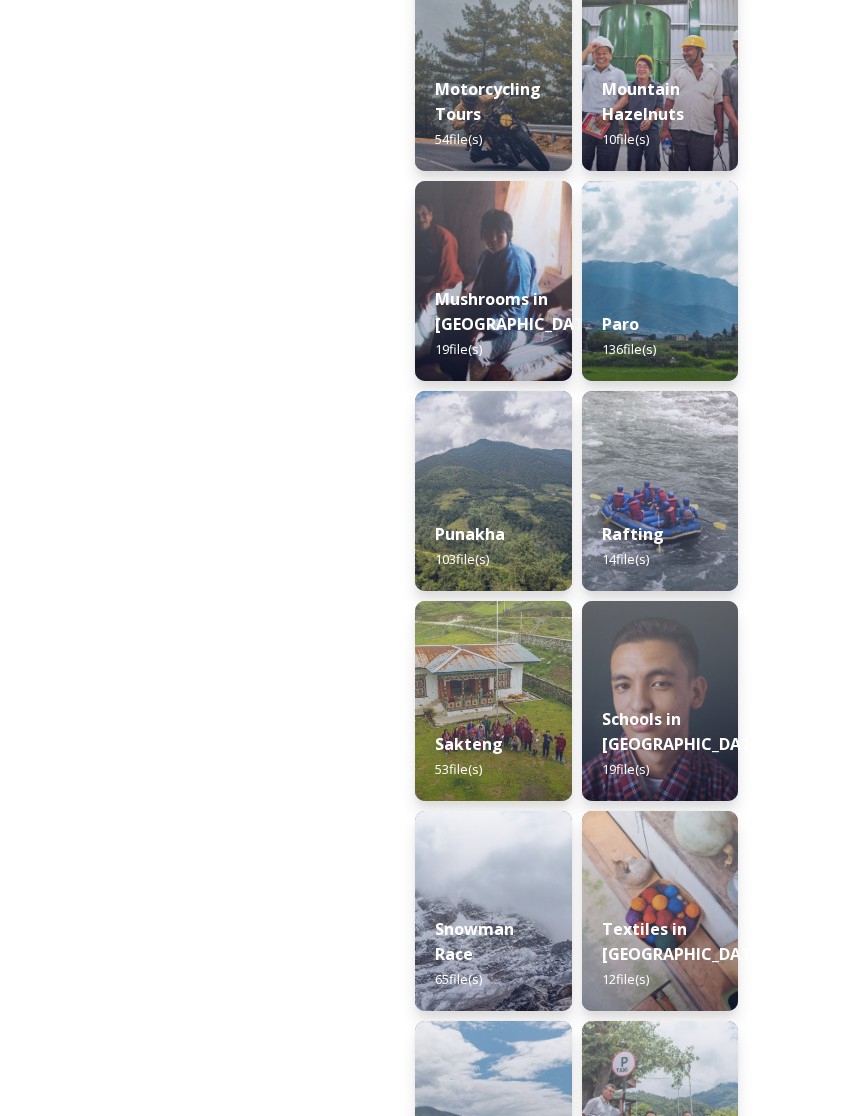 scroll, scrollTop: 2449, scrollLeft: 0, axis: vertical 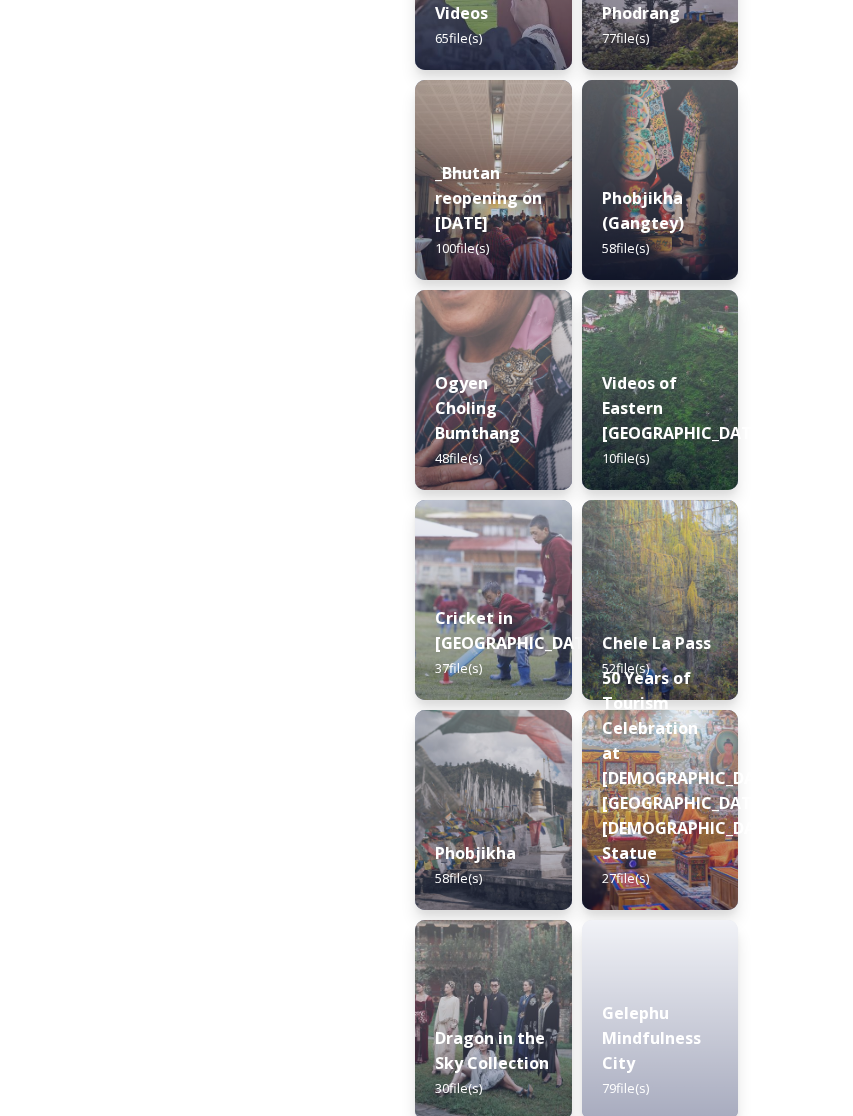click on "Phobjikha 58  file(s)" at bounding box center (493, 865) 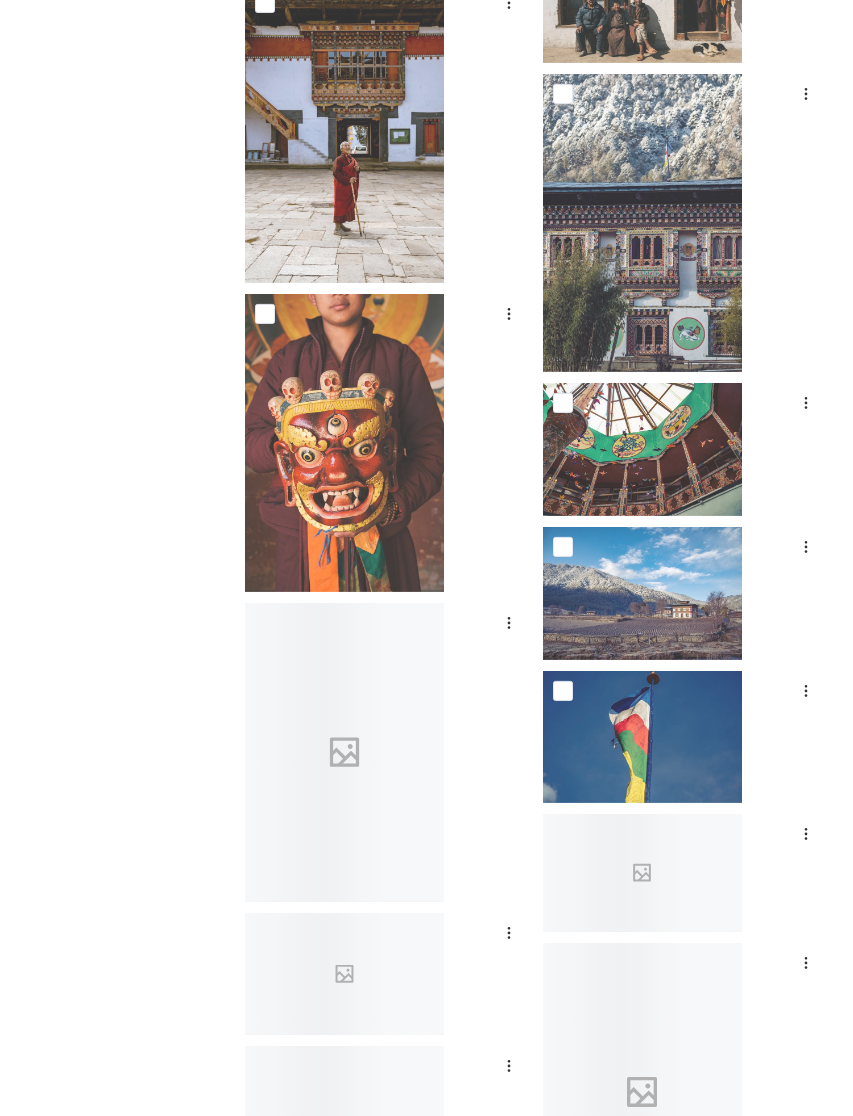 scroll, scrollTop: 2647, scrollLeft: 0, axis: vertical 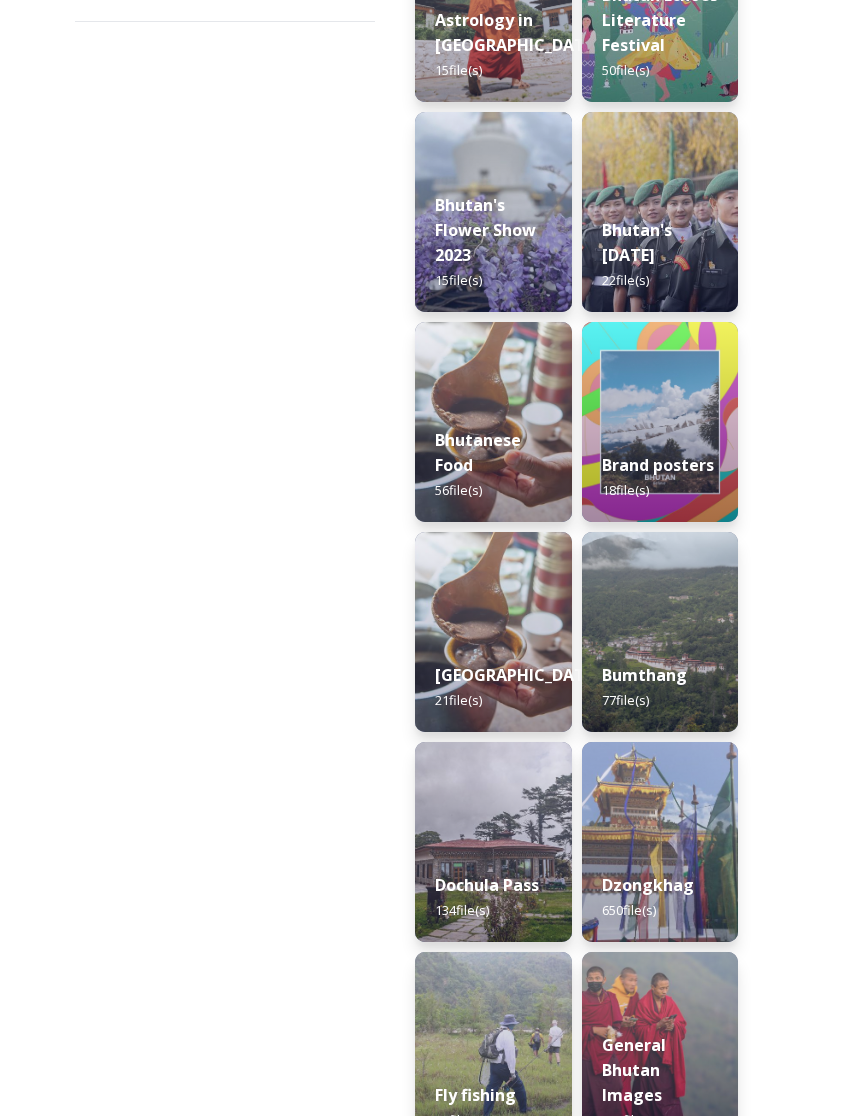 click on "Bumthang 77  file(s)" at bounding box center [660, 687] 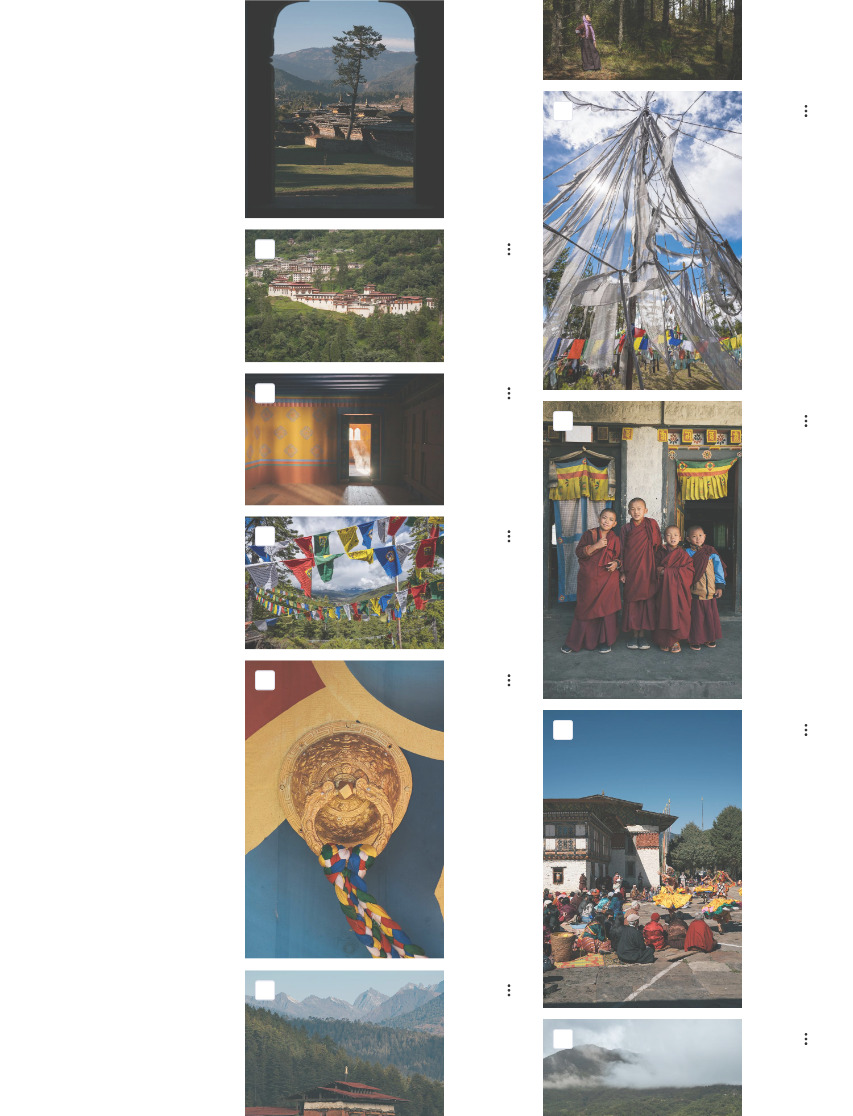 scroll, scrollTop: 1352, scrollLeft: 0, axis: vertical 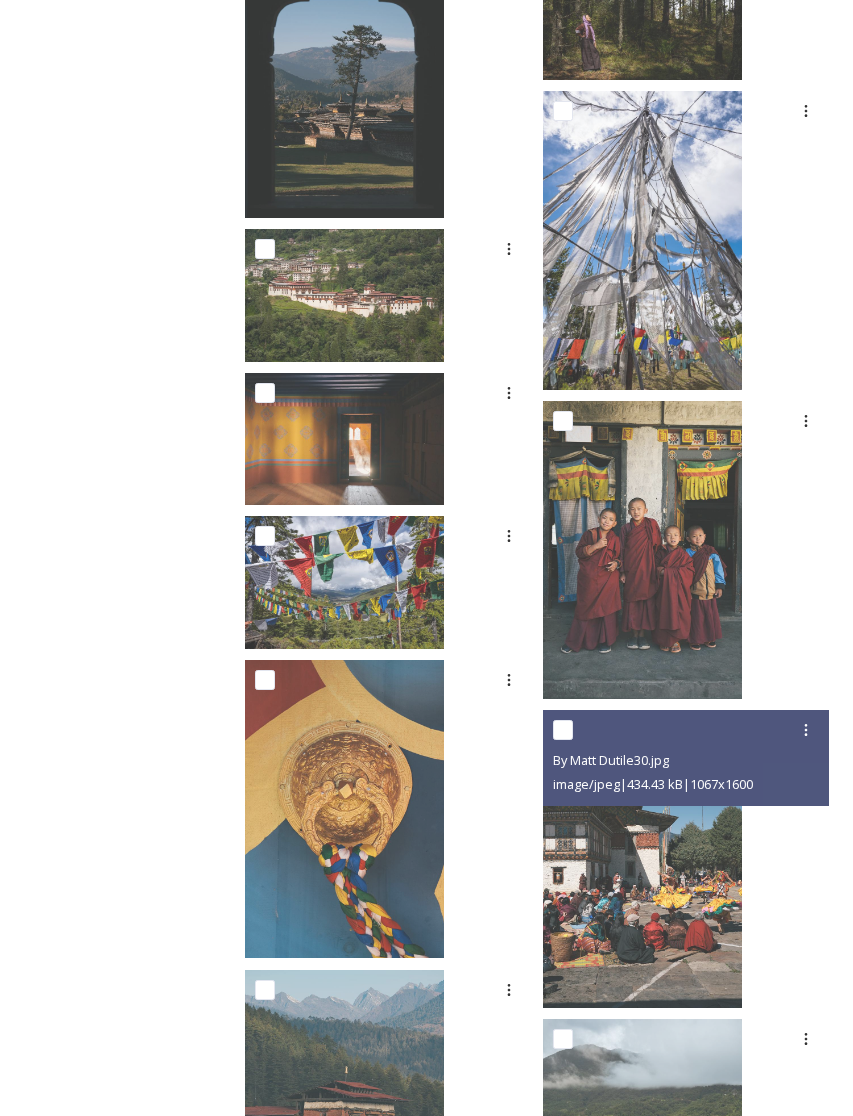 click at bounding box center (642, 859) 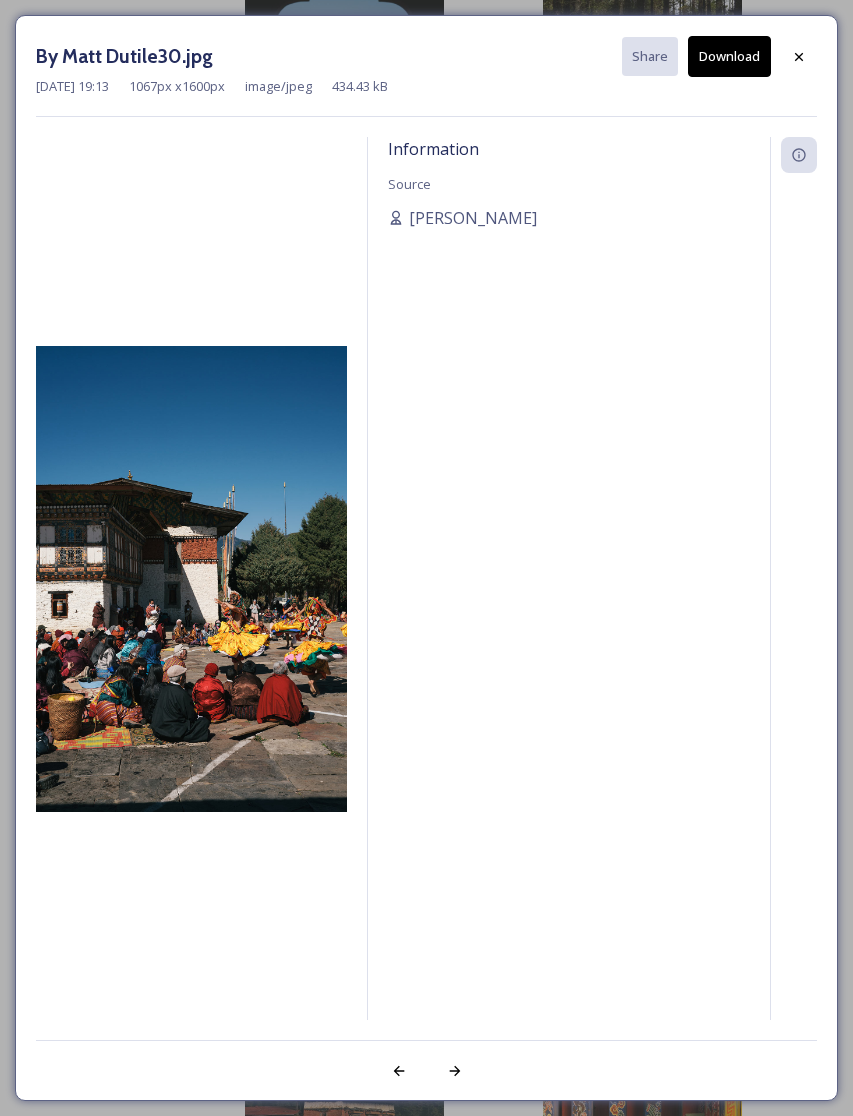 click on "By Matt Dutile30.jpg Share Download" at bounding box center (426, 56) 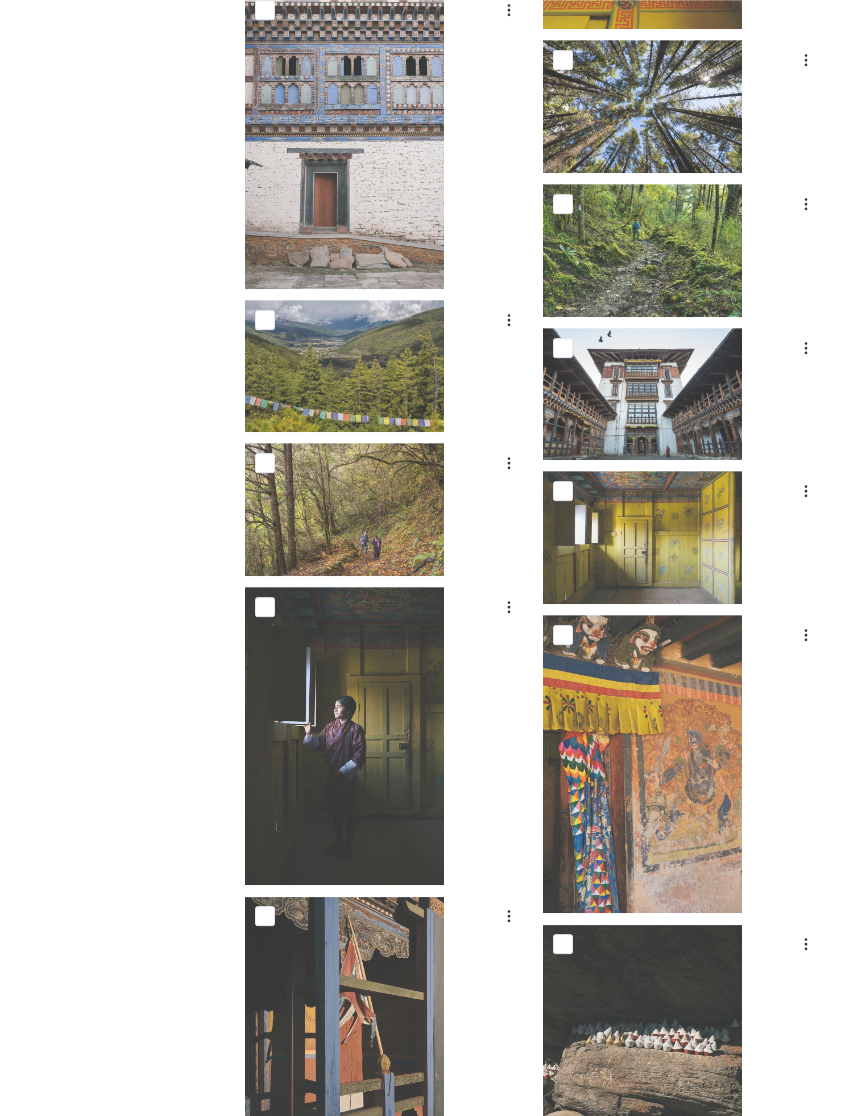 scroll, scrollTop: 2950, scrollLeft: 0, axis: vertical 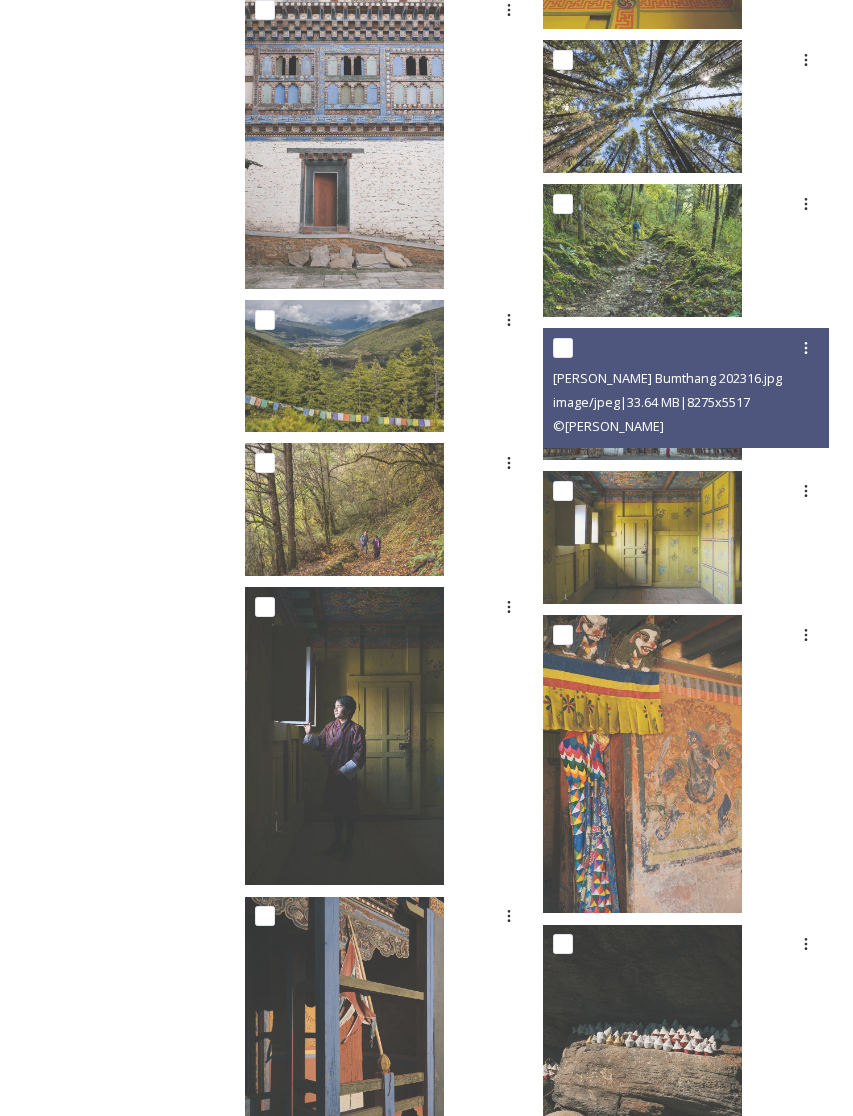 click at bounding box center (642, 394) 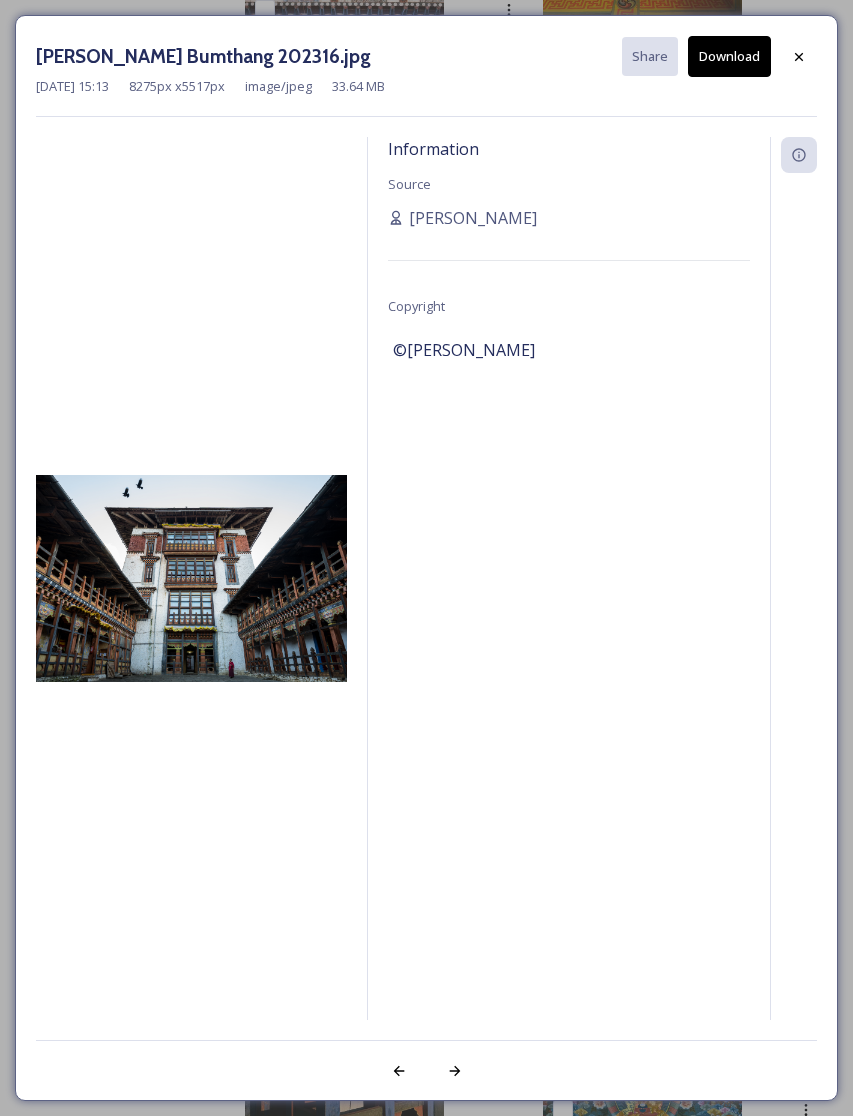 click 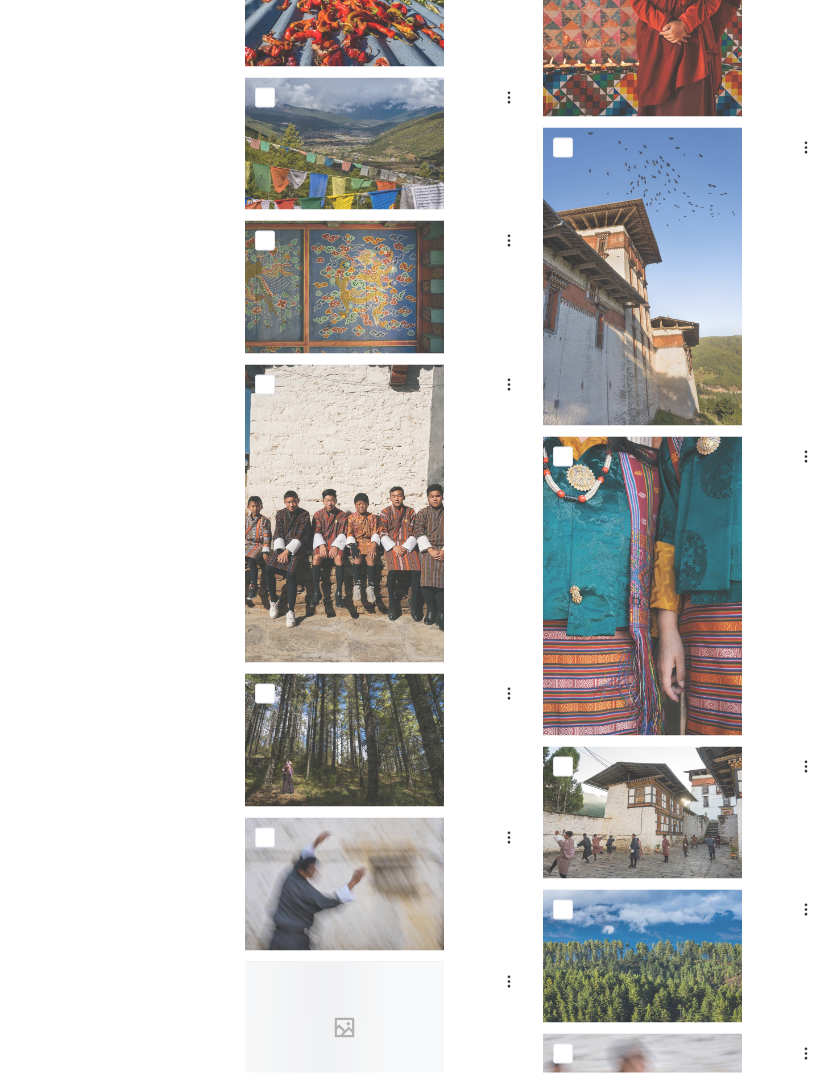 scroll, scrollTop: 5673, scrollLeft: 0, axis: vertical 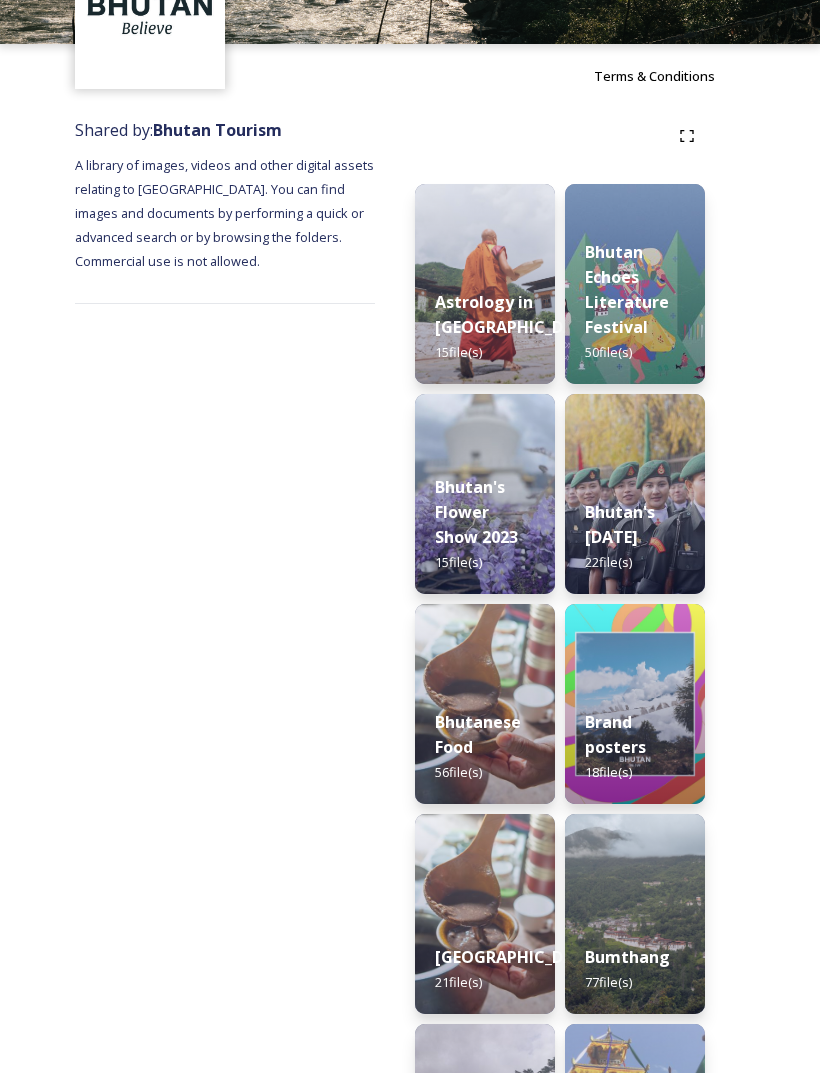 click at bounding box center [485, 914] 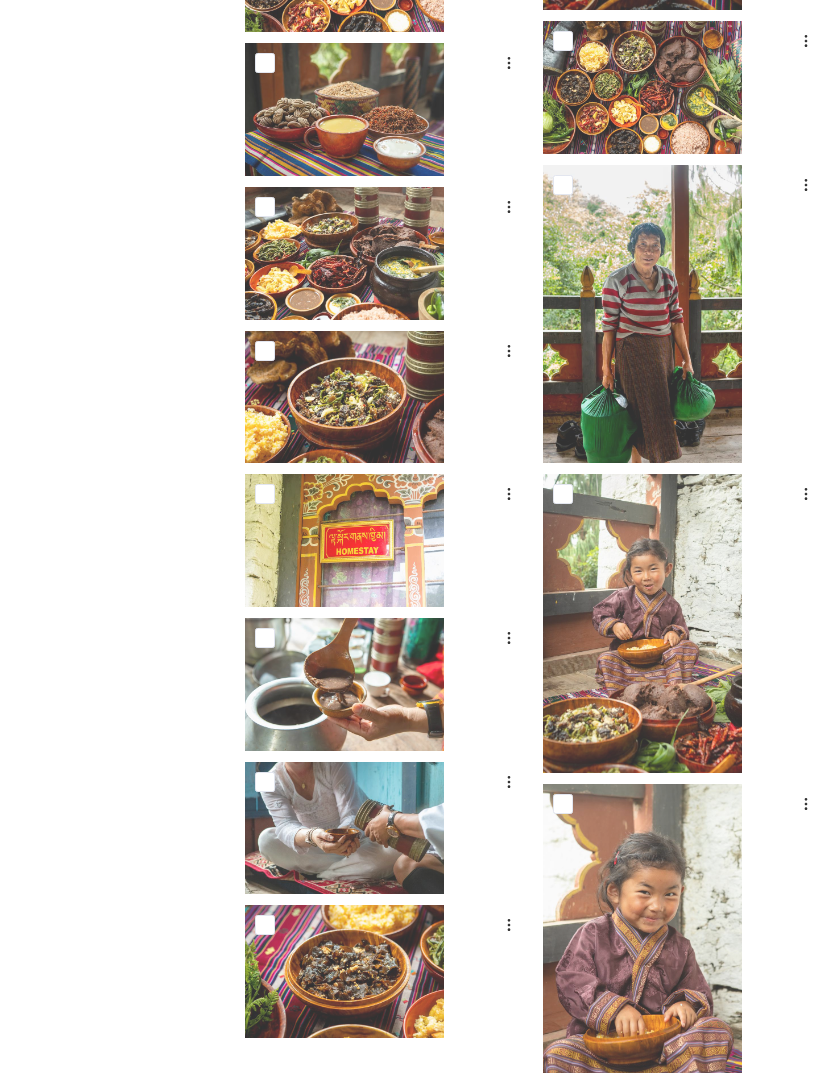 scroll, scrollTop: 1553, scrollLeft: 0, axis: vertical 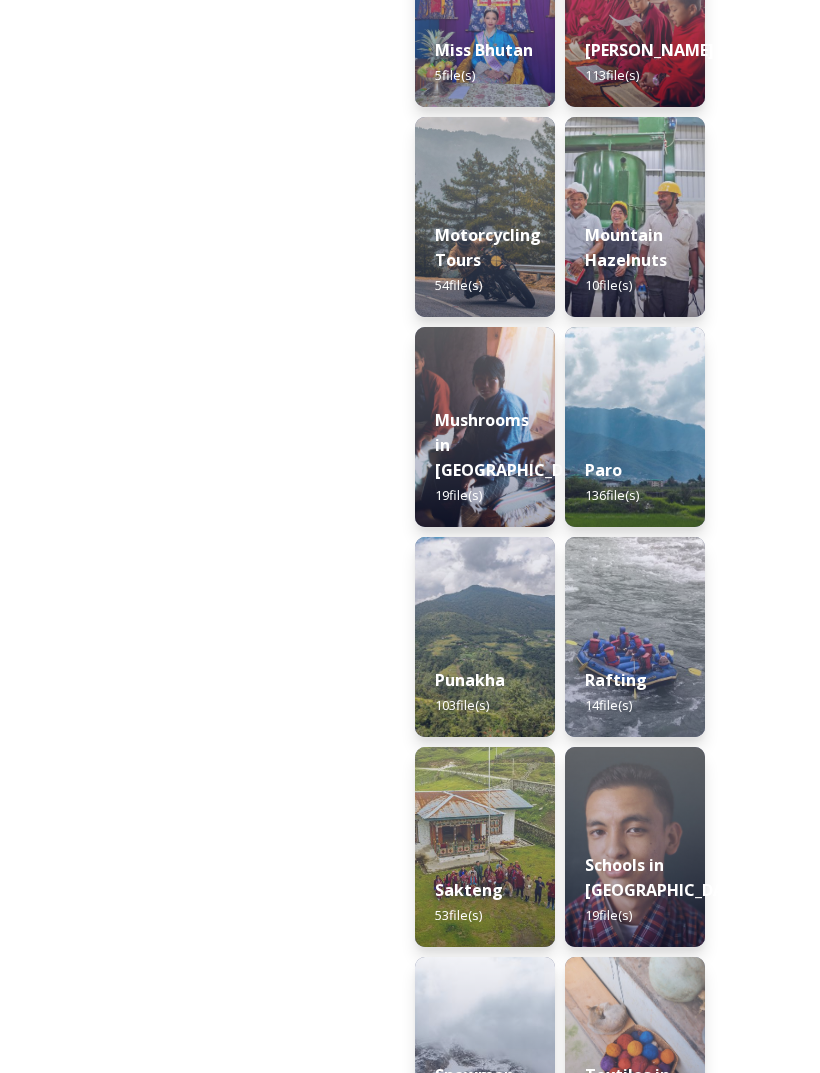click at bounding box center (635, 847) 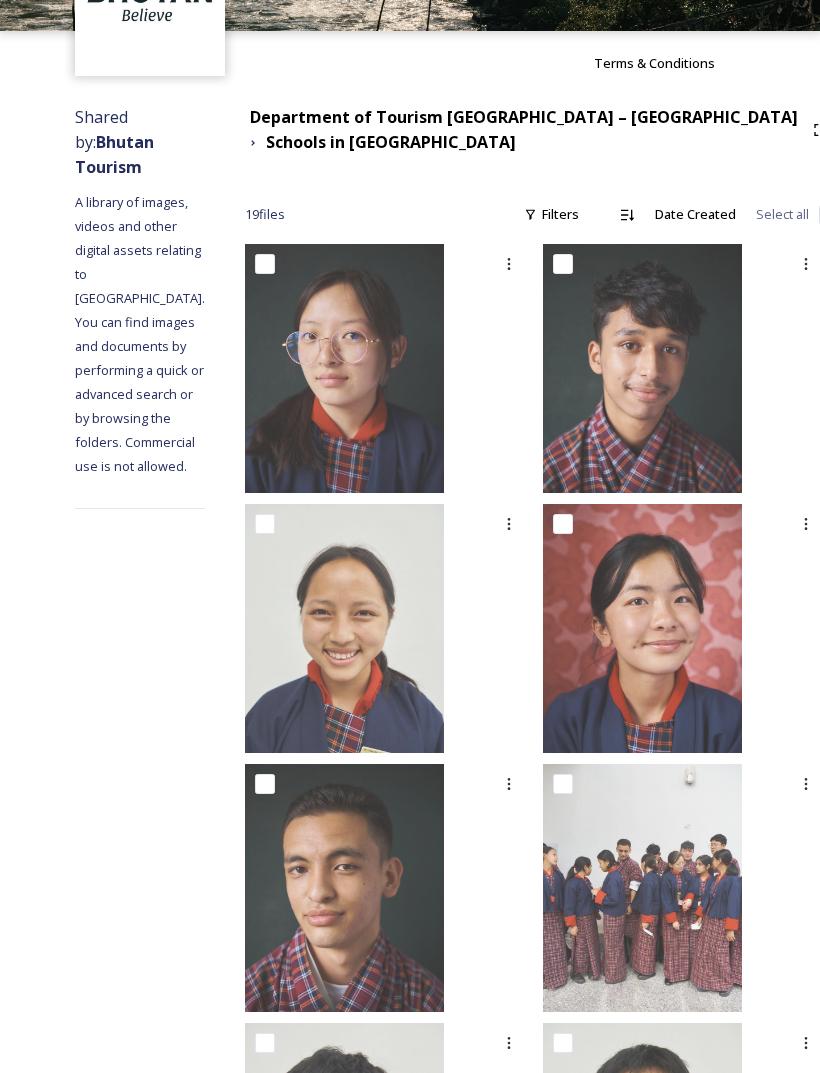 scroll, scrollTop: 148, scrollLeft: 0, axis: vertical 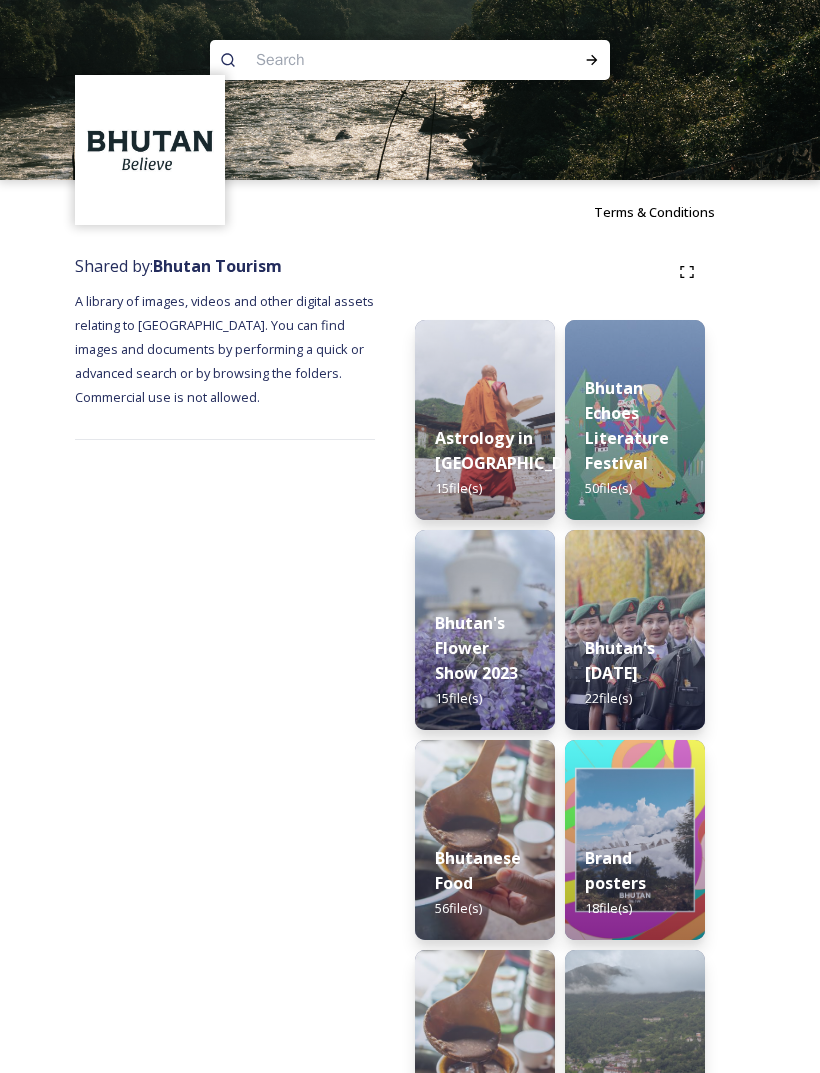 click on "Bhutan's [DATE] 22  file(s)" at bounding box center [635, 673] 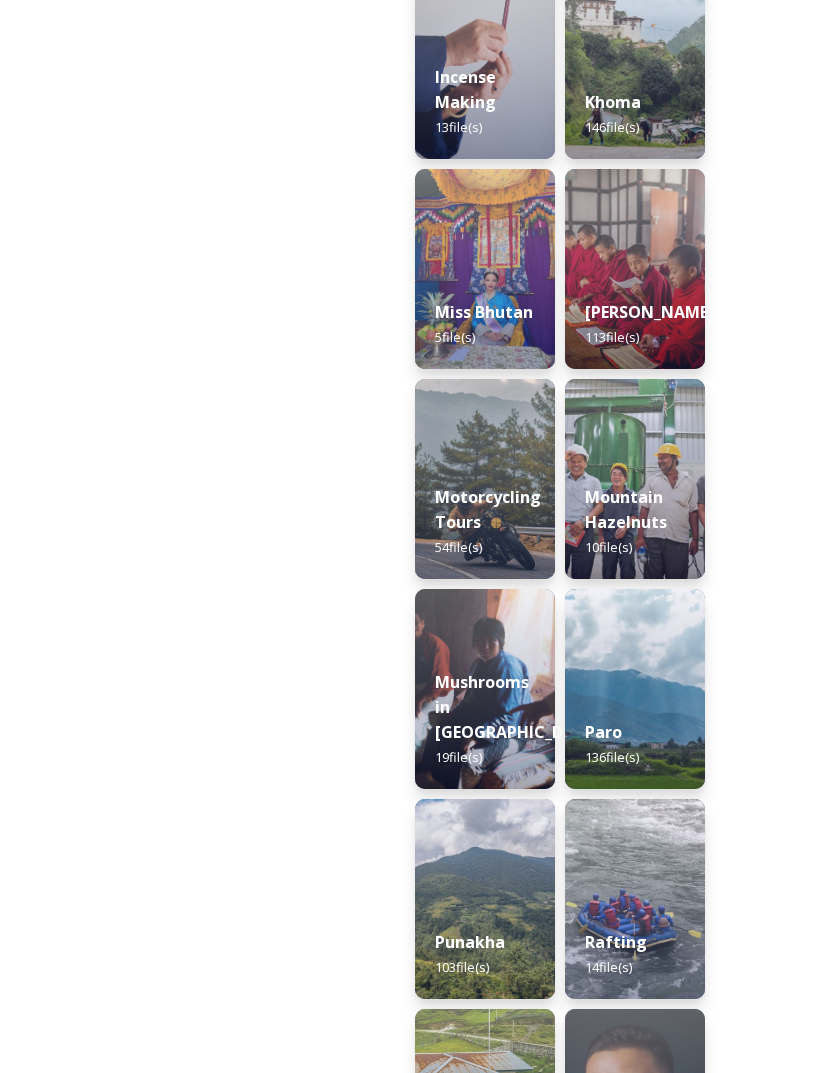 scroll, scrollTop: 2142, scrollLeft: 0, axis: vertical 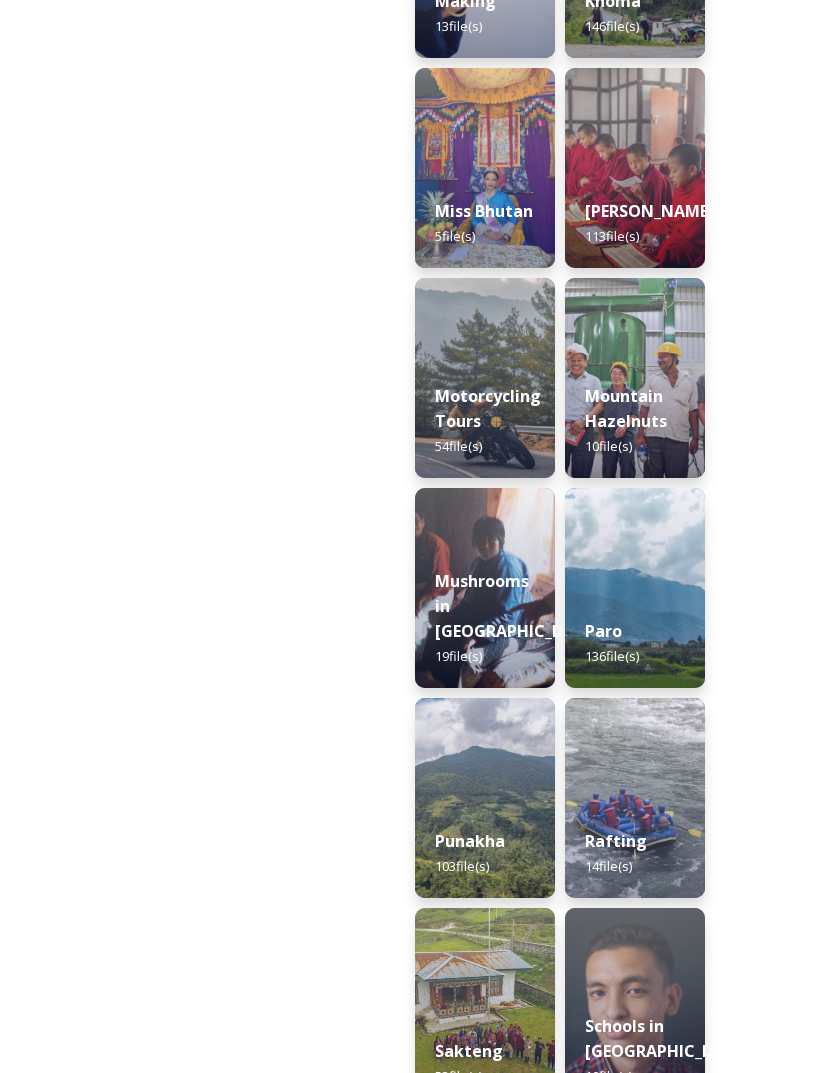 click at bounding box center (635, 798) 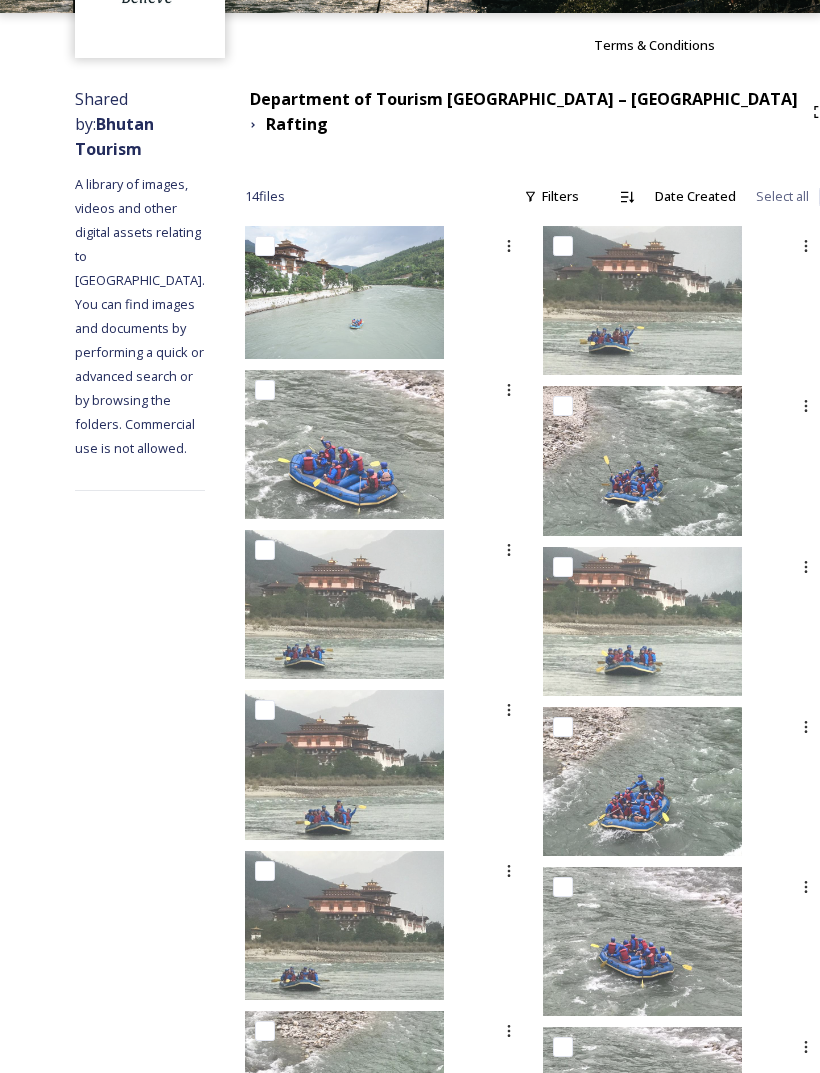 scroll, scrollTop: 0, scrollLeft: 0, axis: both 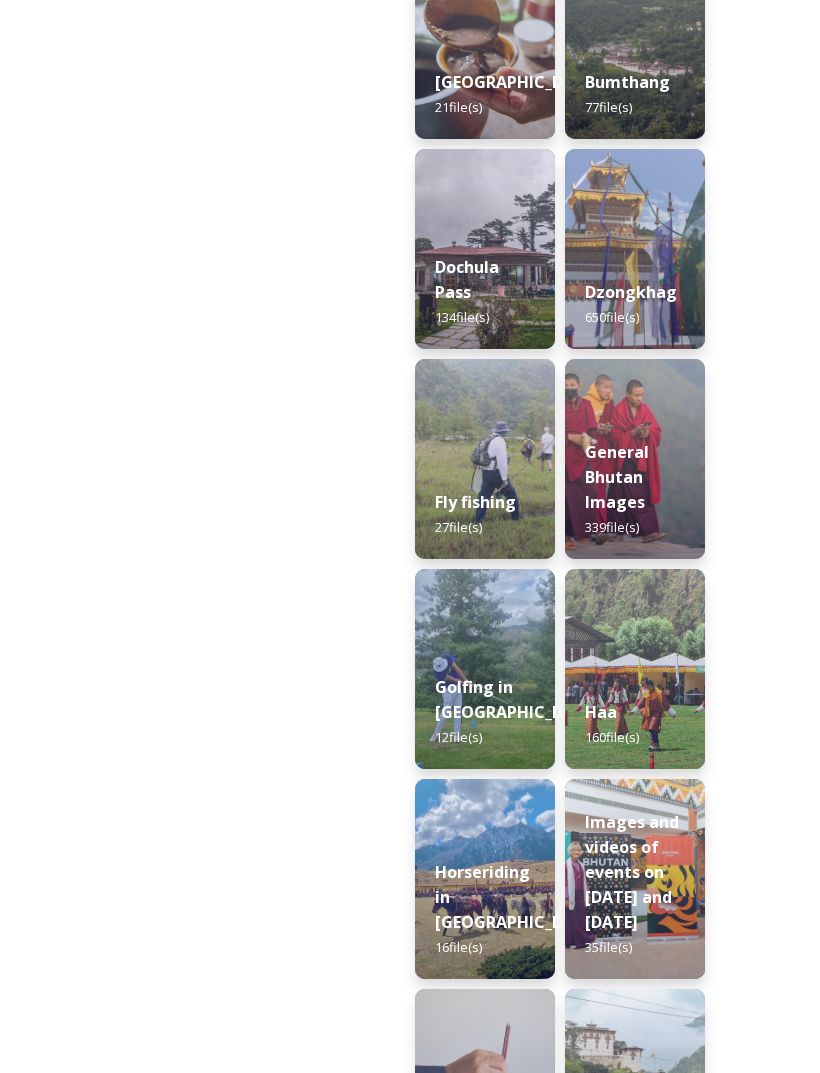click on "Haa  160  file(s)" at bounding box center (635, 724) 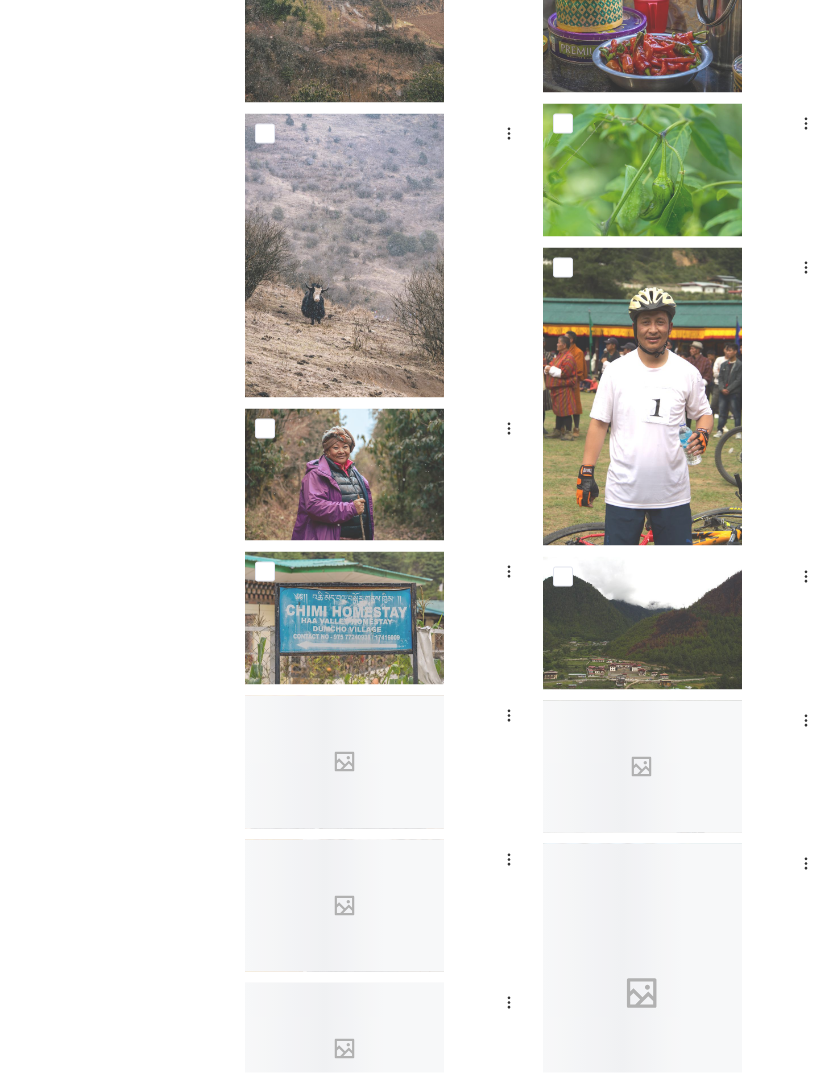 scroll, scrollTop: 10046, scrollLeft: 0, axis: vertical 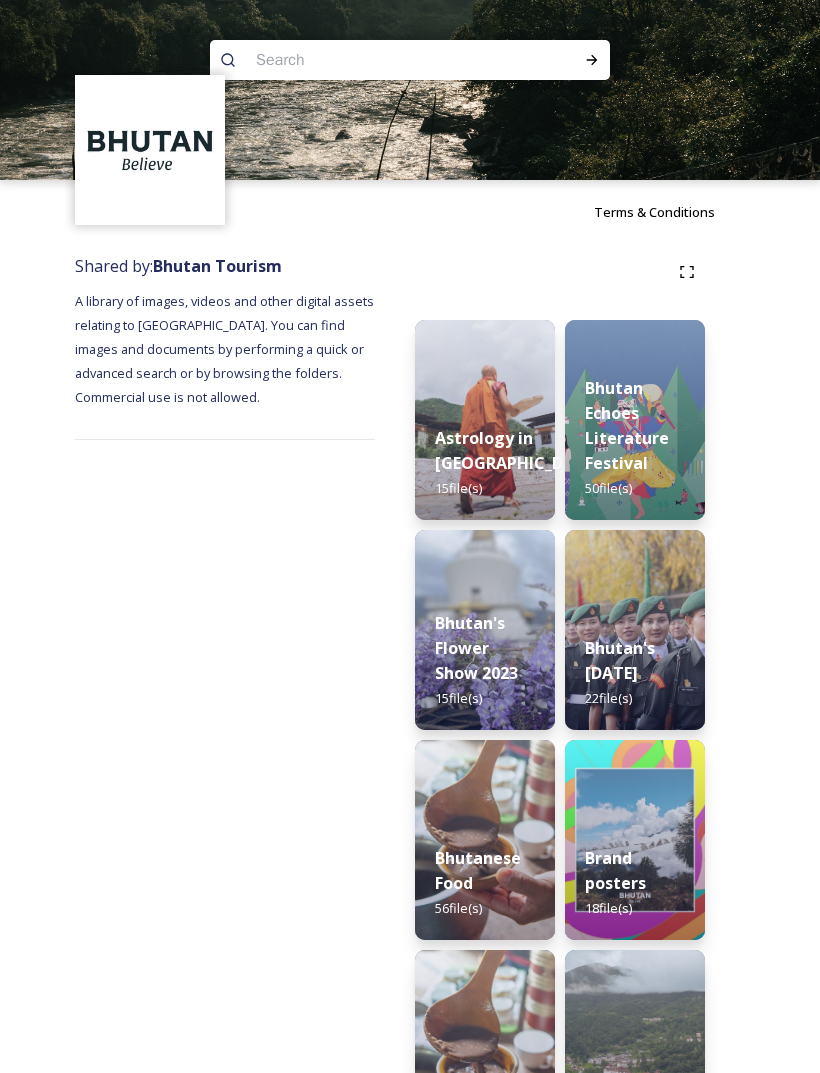 click on "Bhutan Echoes Literature Festival 50  file(s)" at bounding box center [635, 438] 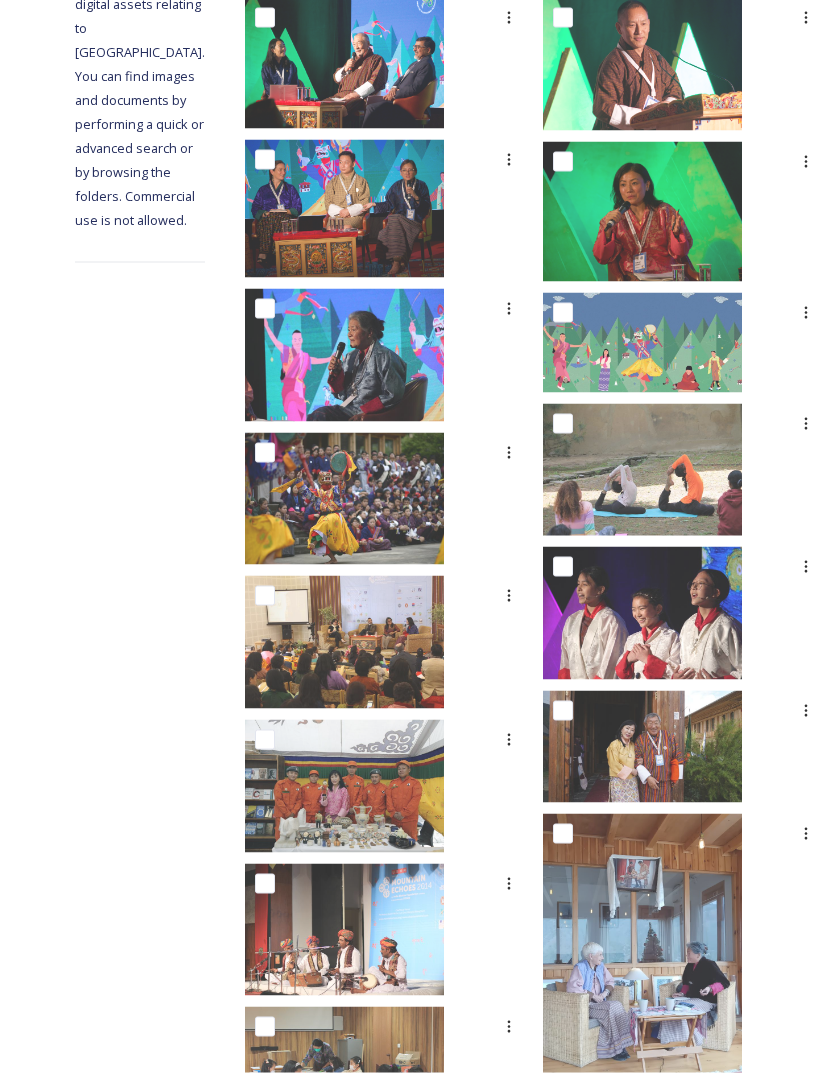 scroll, scrollTop: 407, scrollLeft: 0, axis: vertical 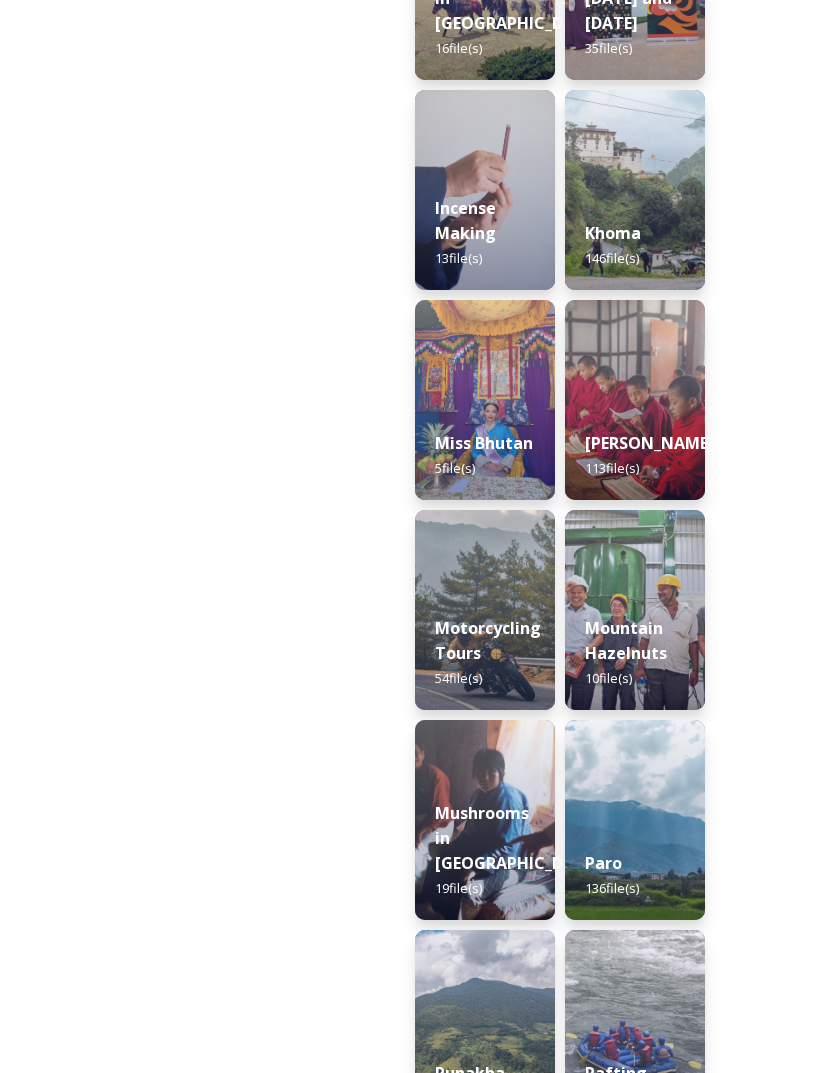 click at bounding box center (635, 820) 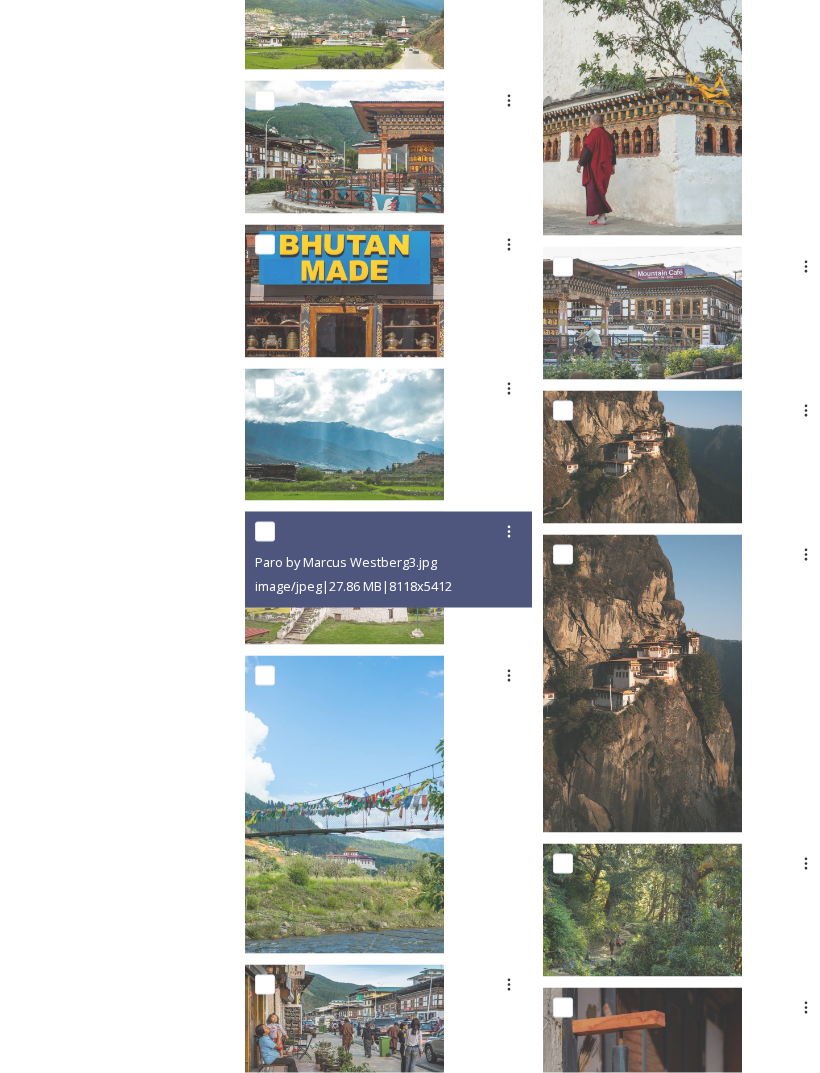 scroll, scrollTop: 766, scrollLeft: 0, axis: vertical 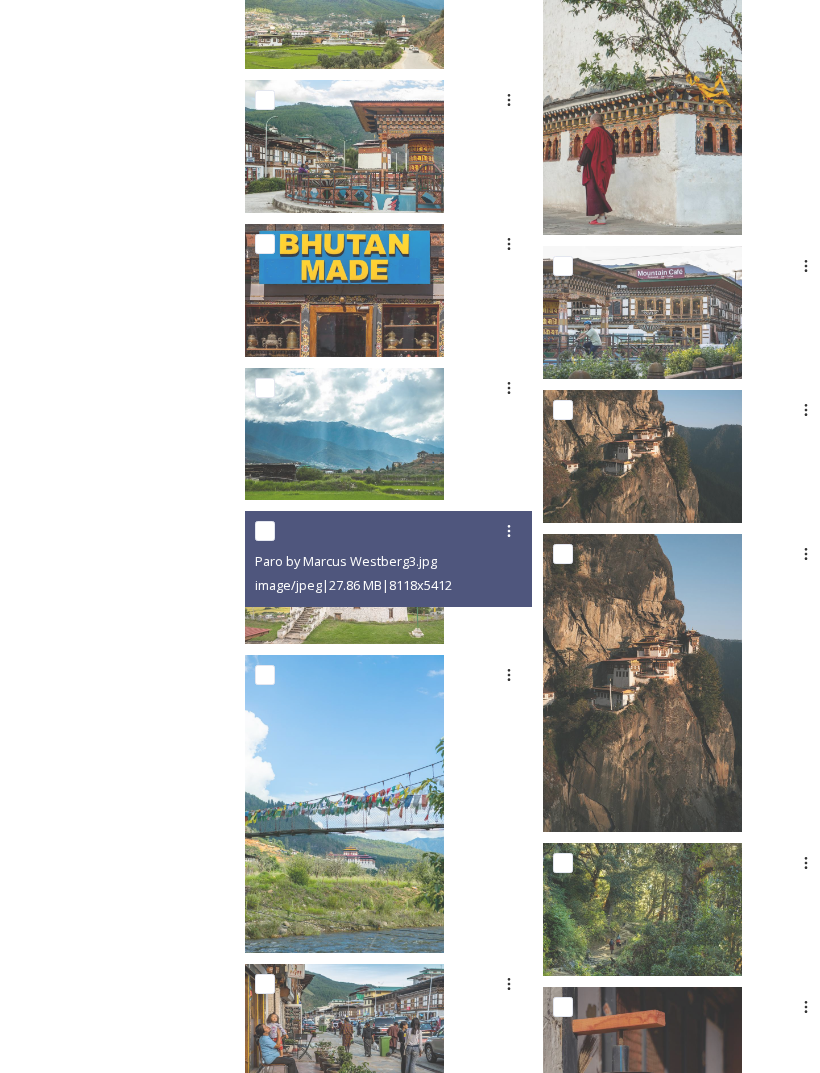 click on "image/jpeg  |  27.86 MB  |  8118  x  5412" at bounding box center (353, 585) 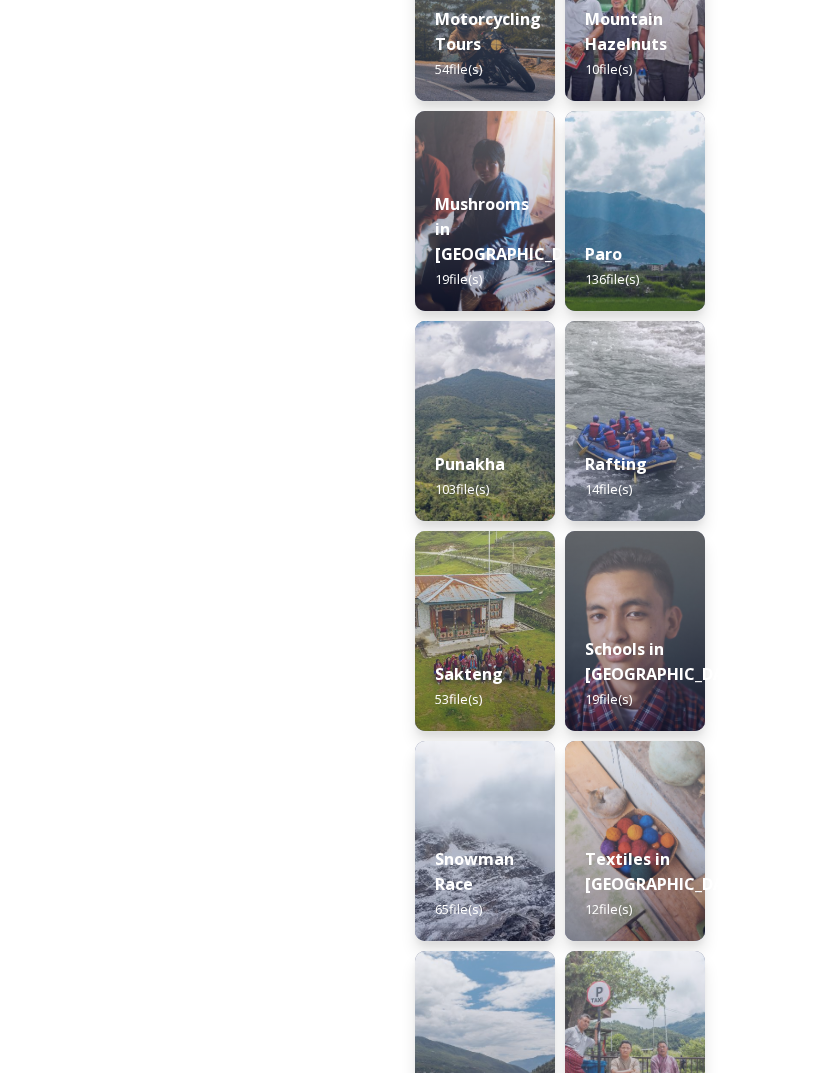 scroll, scrollTop: 2519, scrollLeft: 0, axis: vertical 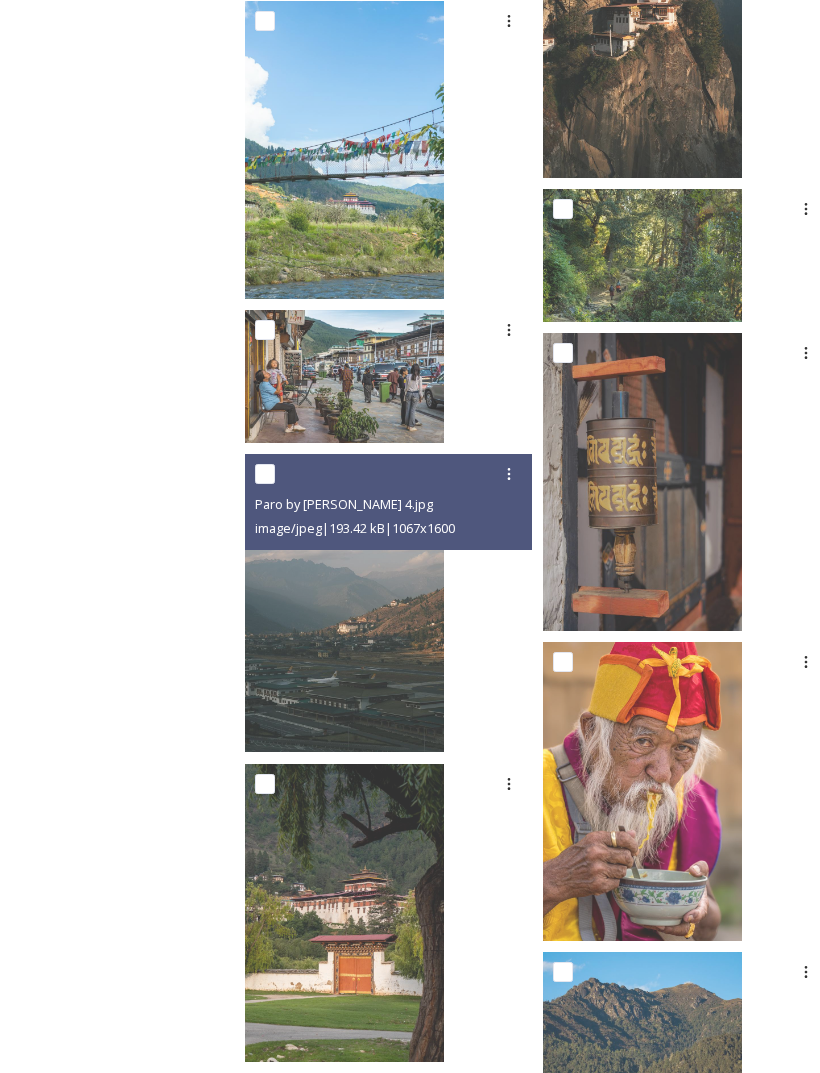 click at bounding box center (344, 603) 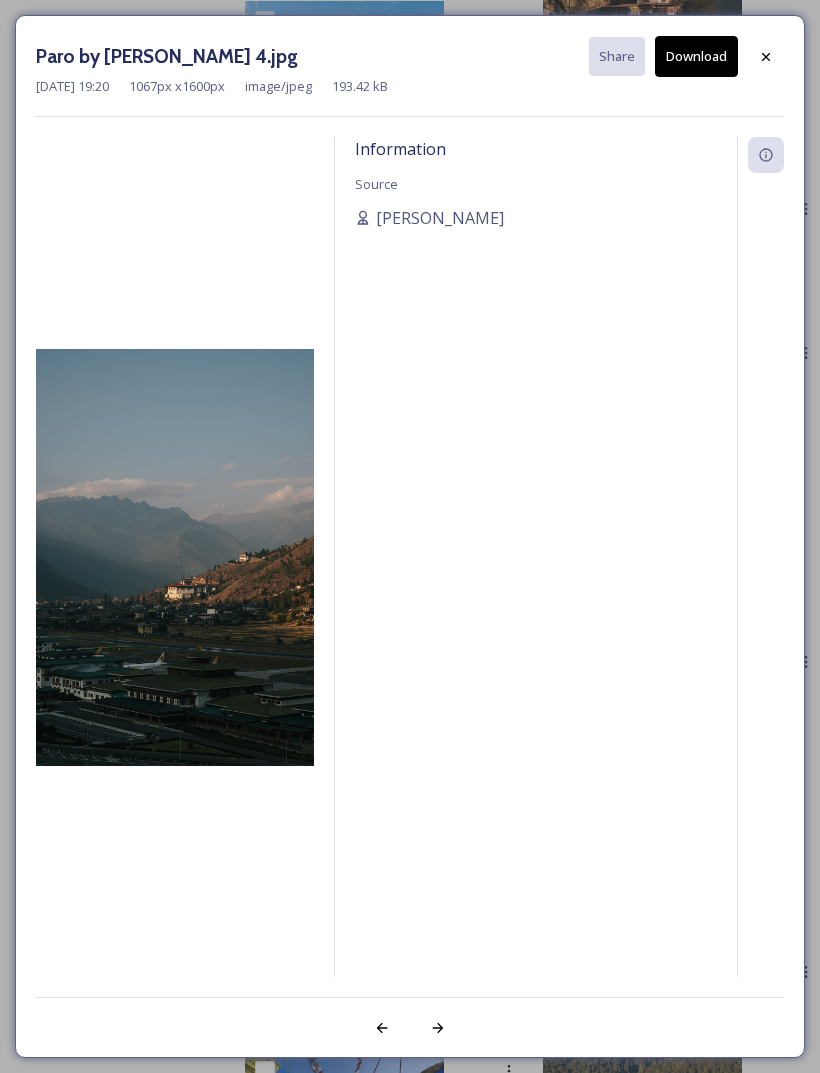 click 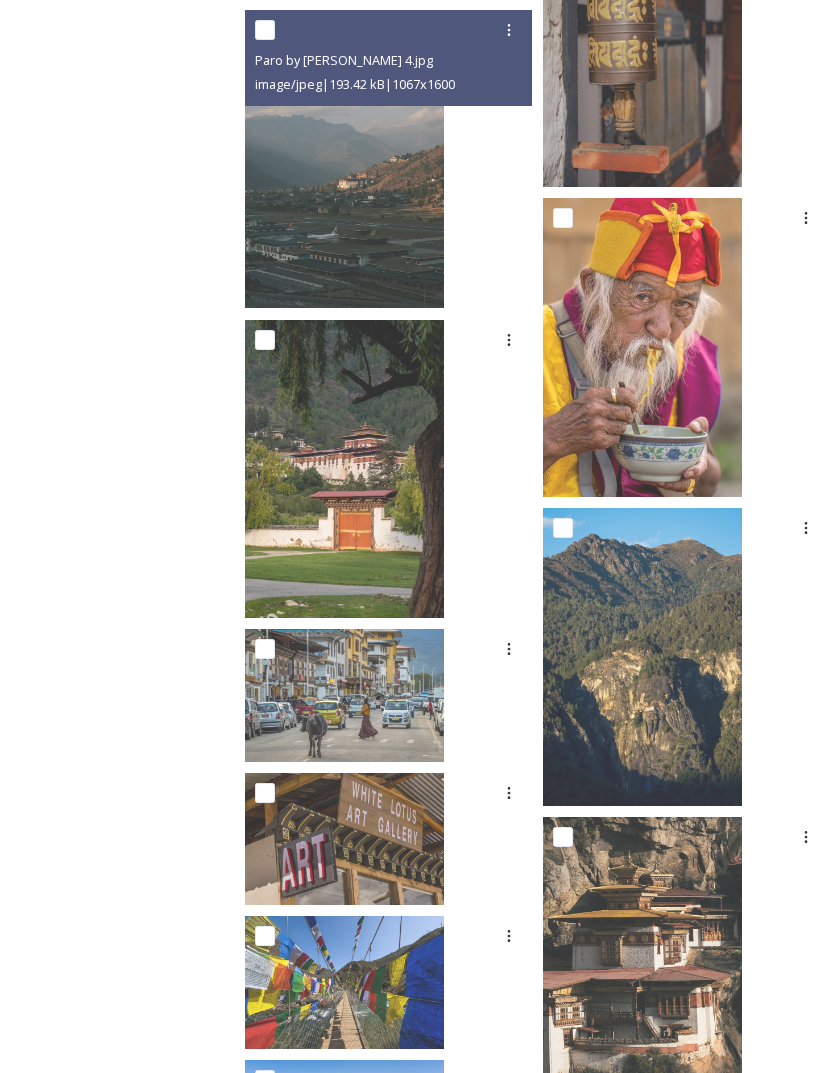 scroll, scrollTop: 1863, scrollLeft: 0, axis: vertical 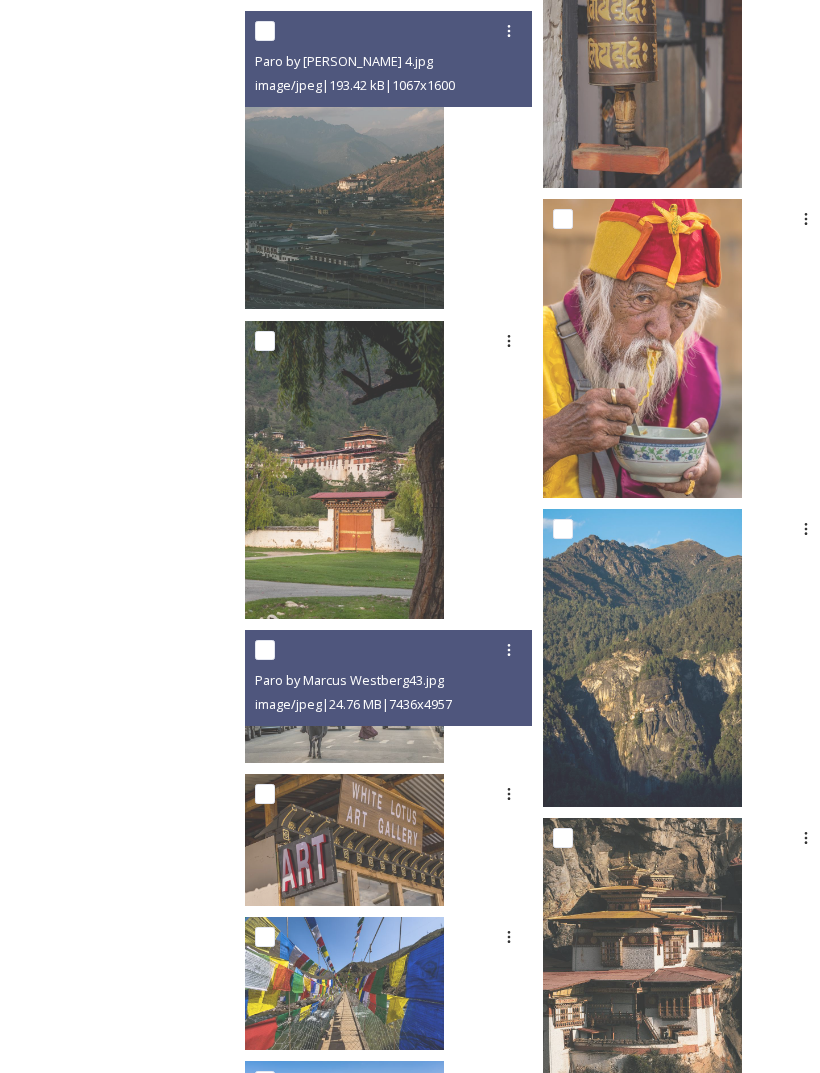click on "image/jpeg  |  24.76 MB  |  7436  x  4957" at bounding box center [353, 704] 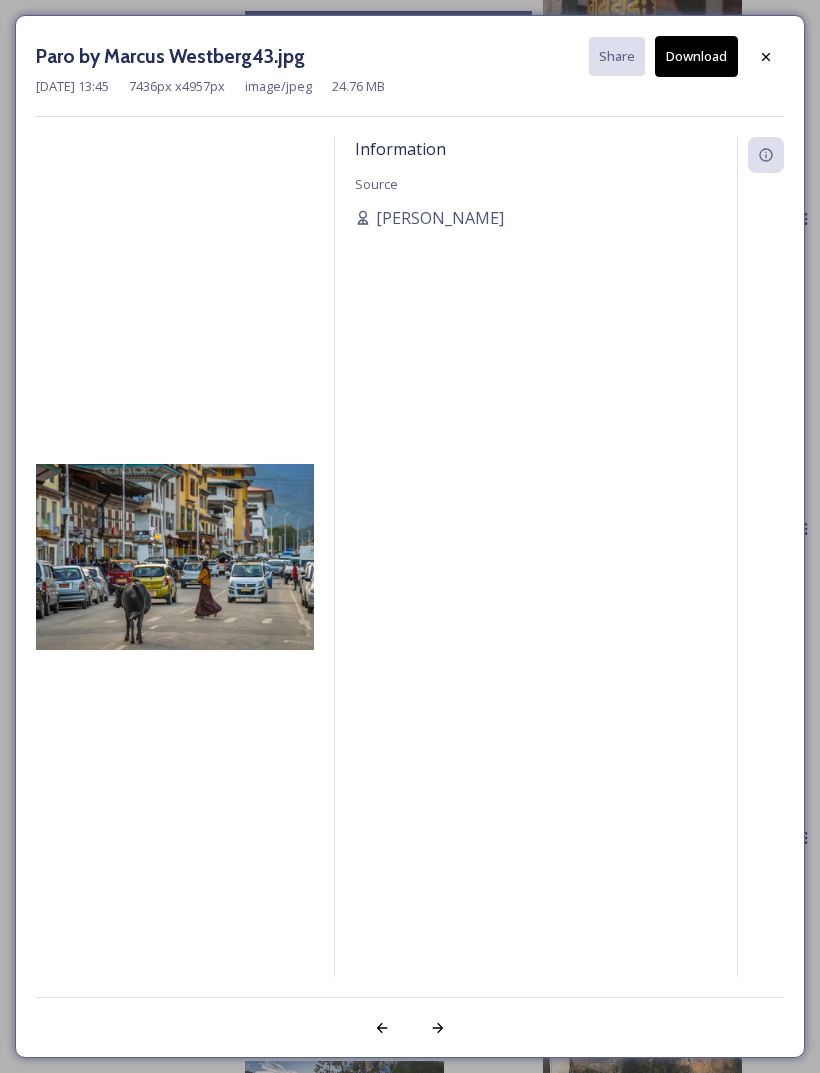 click 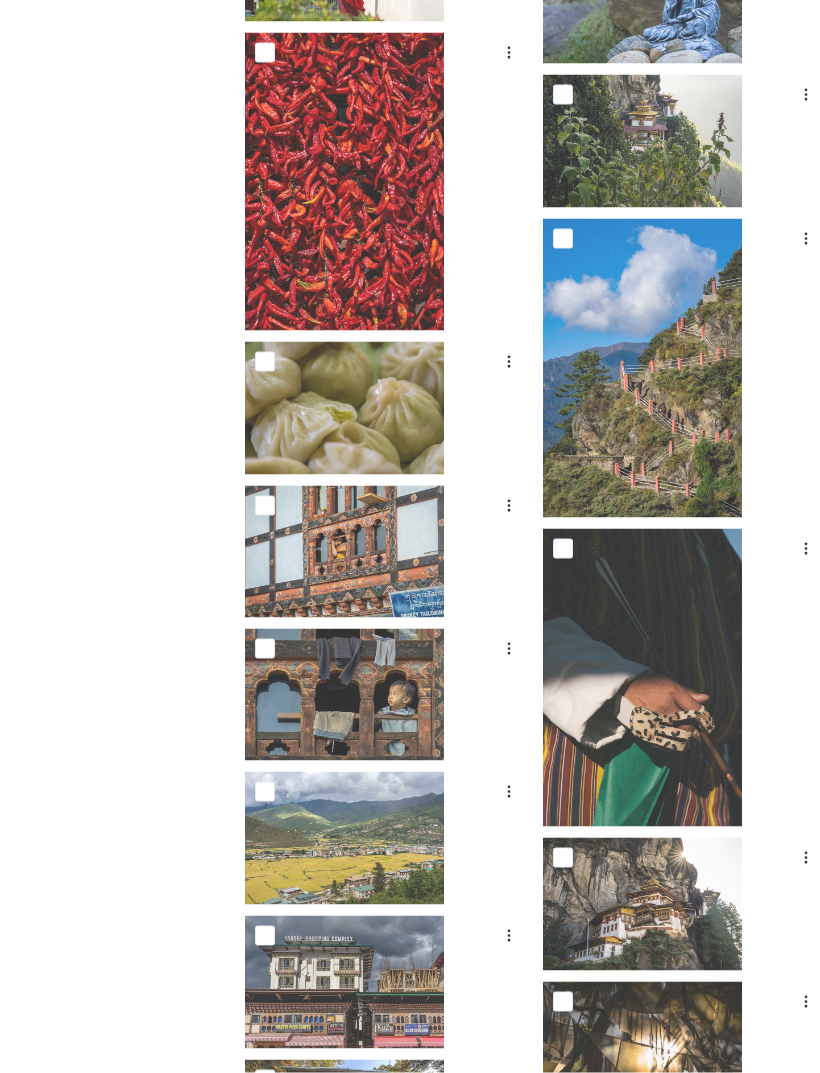 scroll, scrollTop: 6121, scrollLeft: 0, axis: vertical 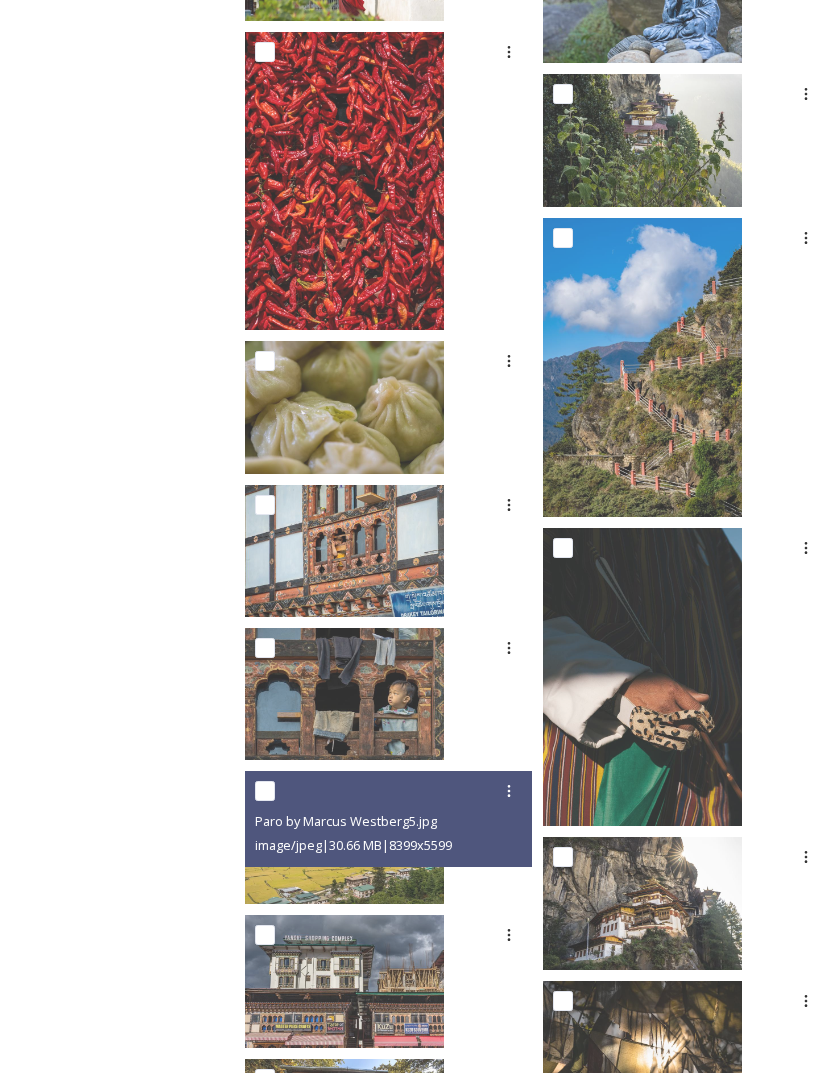 click on "Paro by Marcus Westberg5.jpg" at bounding box center (346, 821) 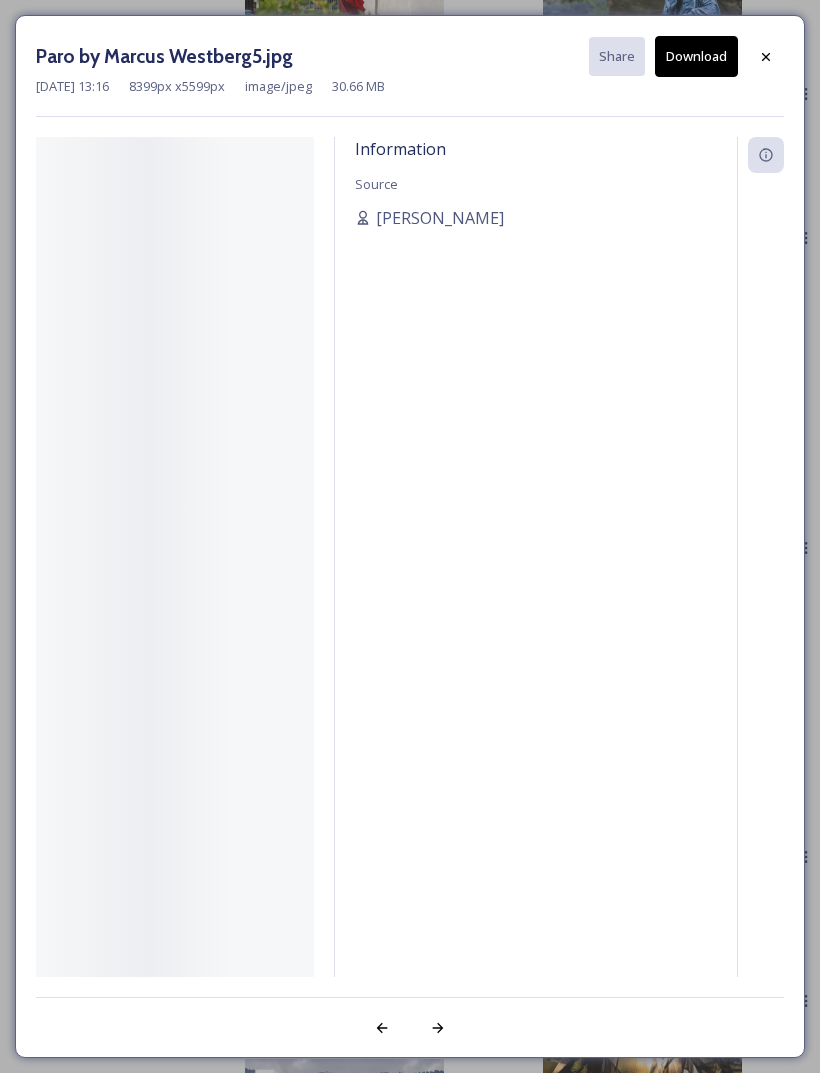 scroll, scrollTop: 6962, scrollLeft: 0, axis: vertical 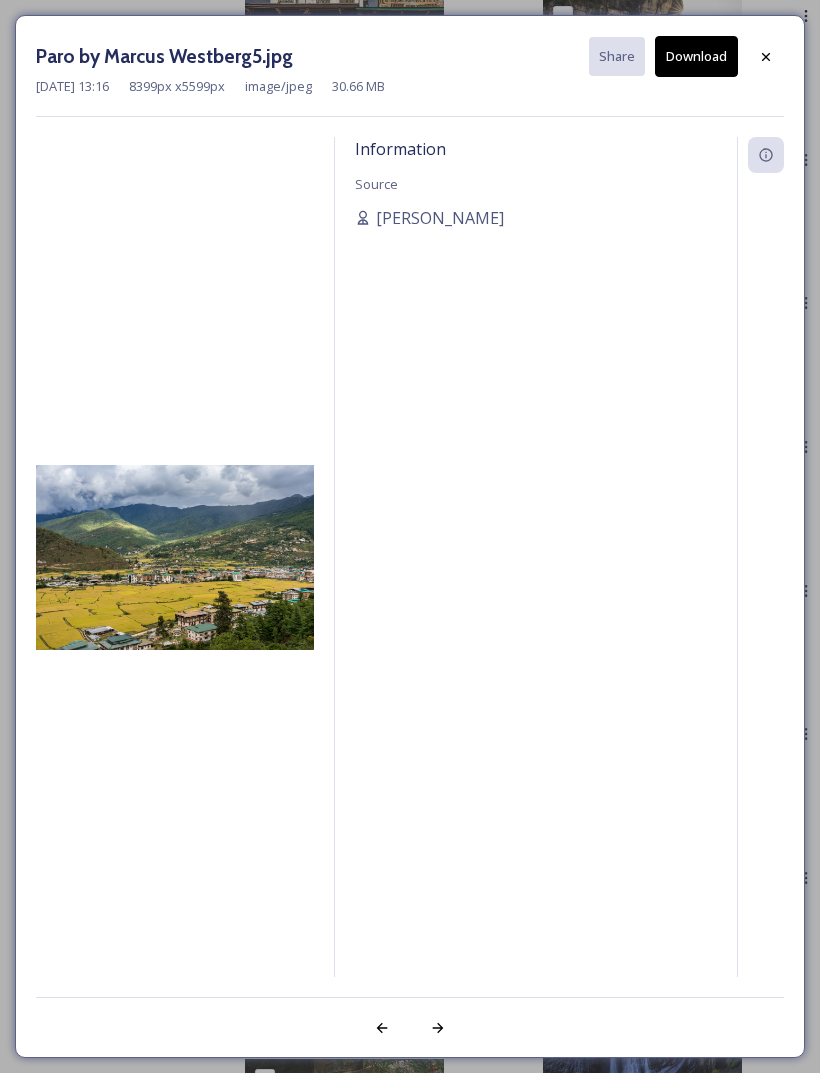 click 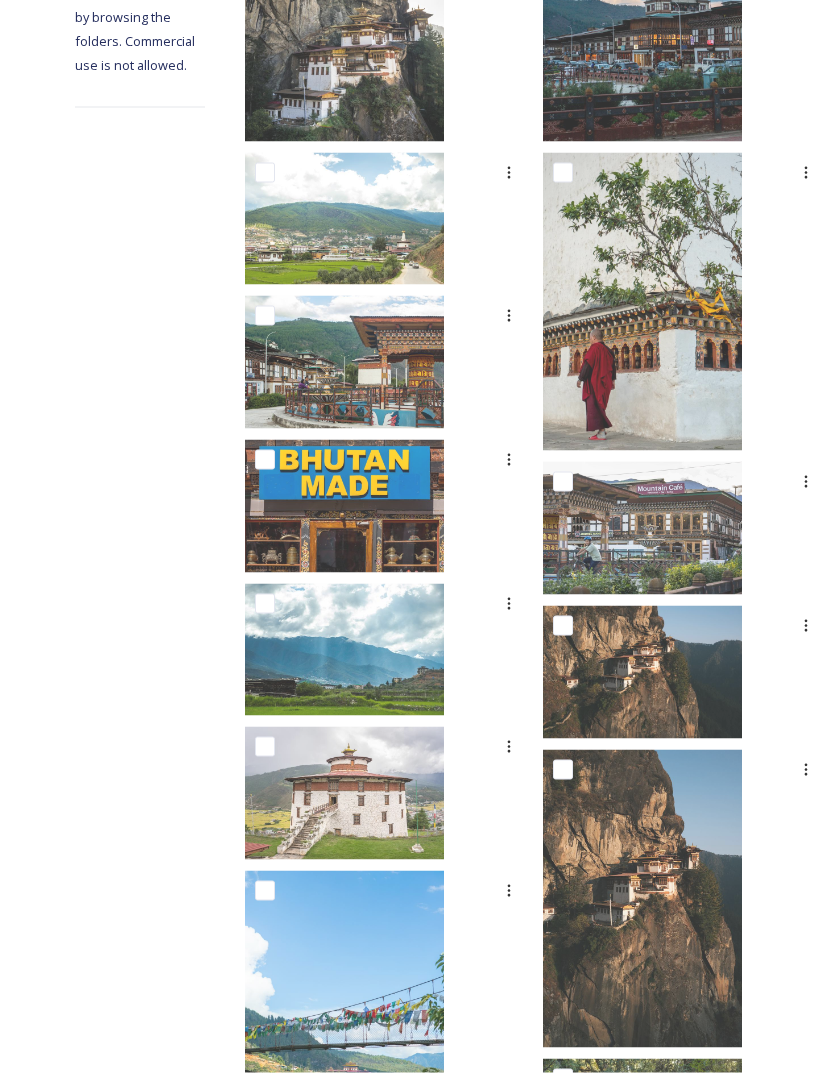 scroll, scrollTop: 554, scrollLeft: 0, axis: vertical 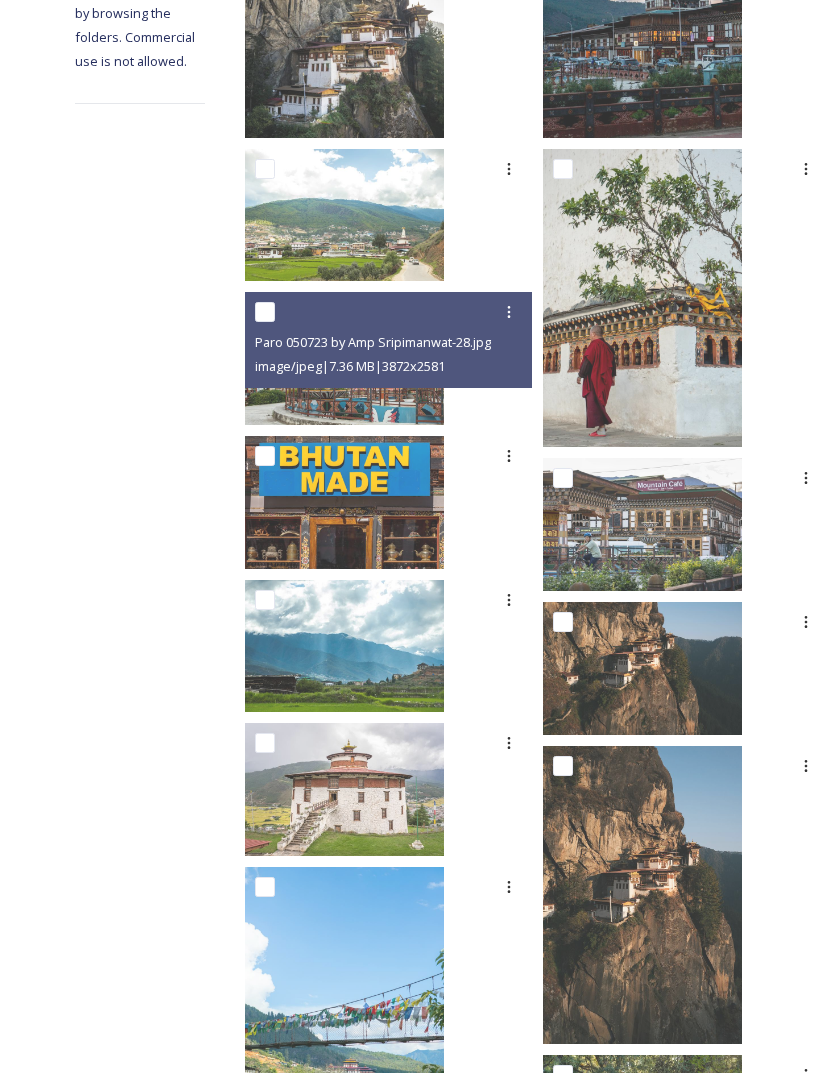 click on "image/jpeg  |  7.36 MB  |  3872  x  2581" at bounding box center [350, 366] 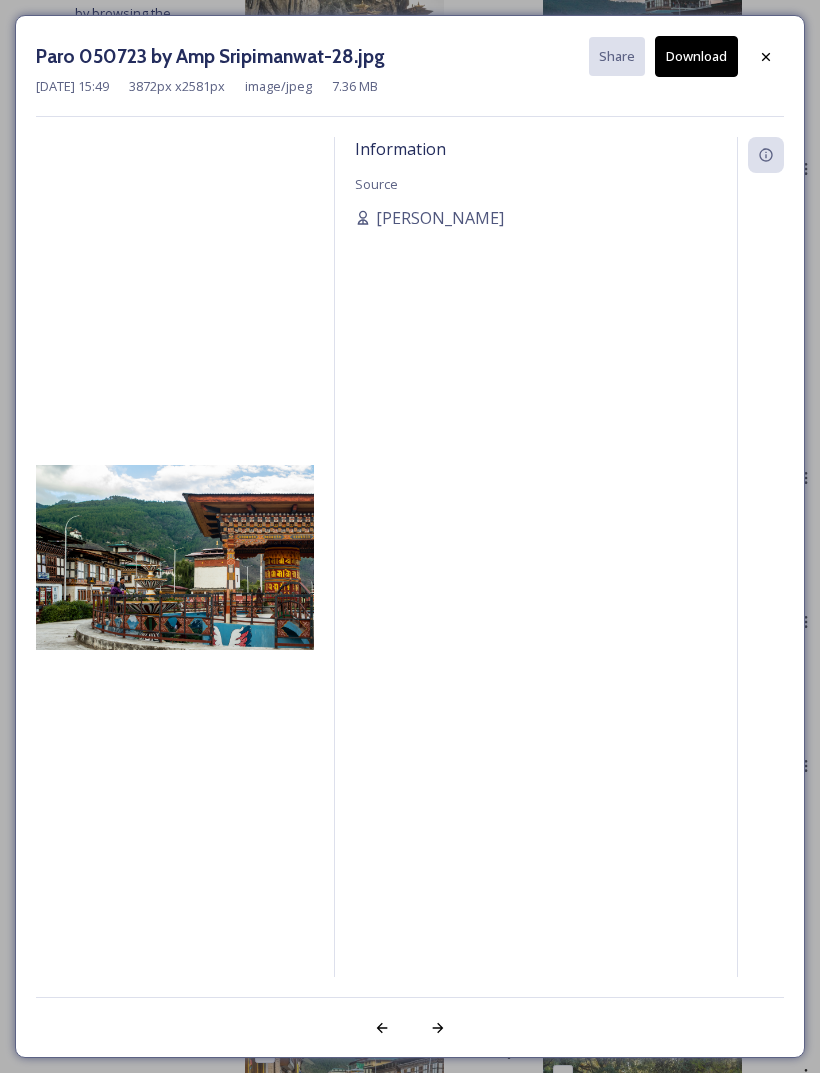 click 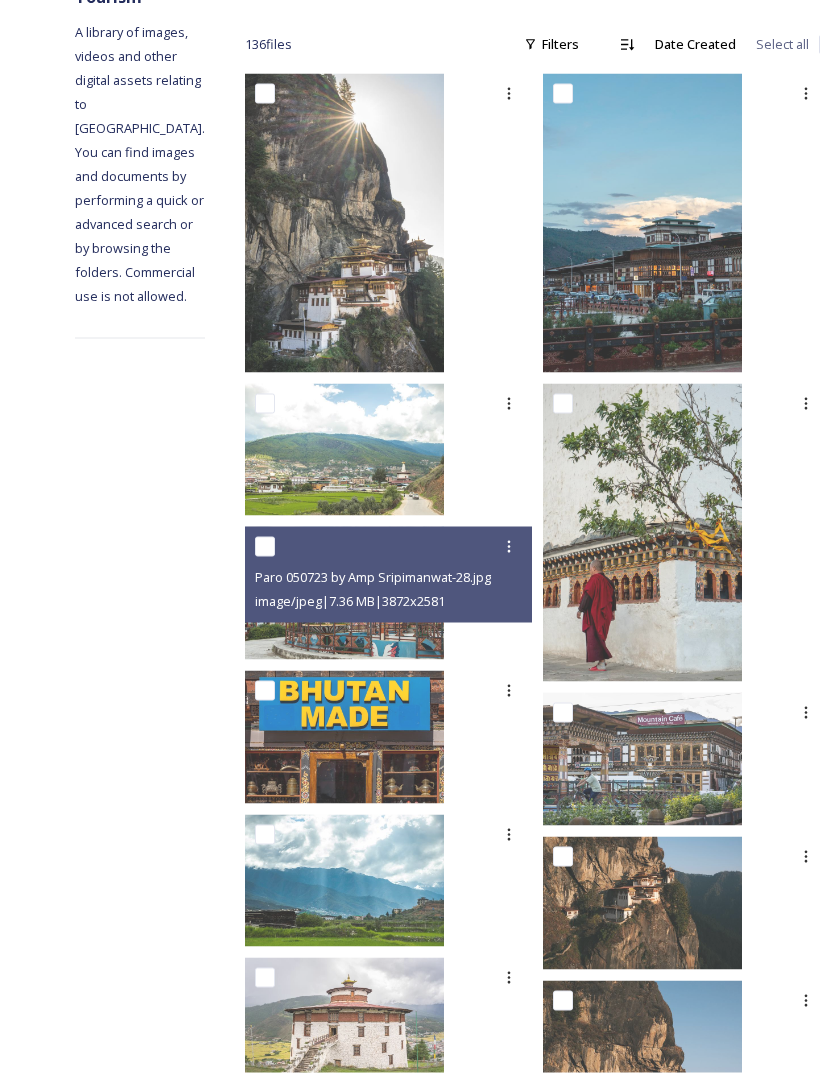 scroll, scrollTop: 320, scrollLeft: 0, axis: vertical 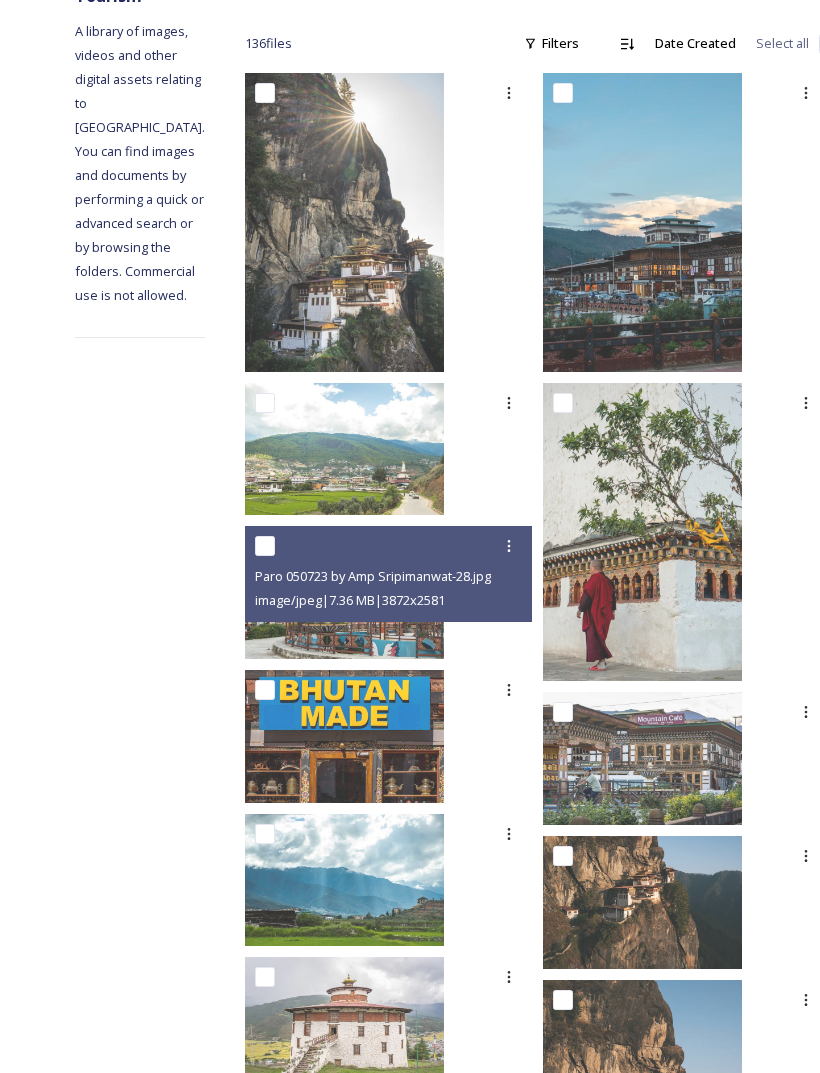 click at bounding box center (344, 592) 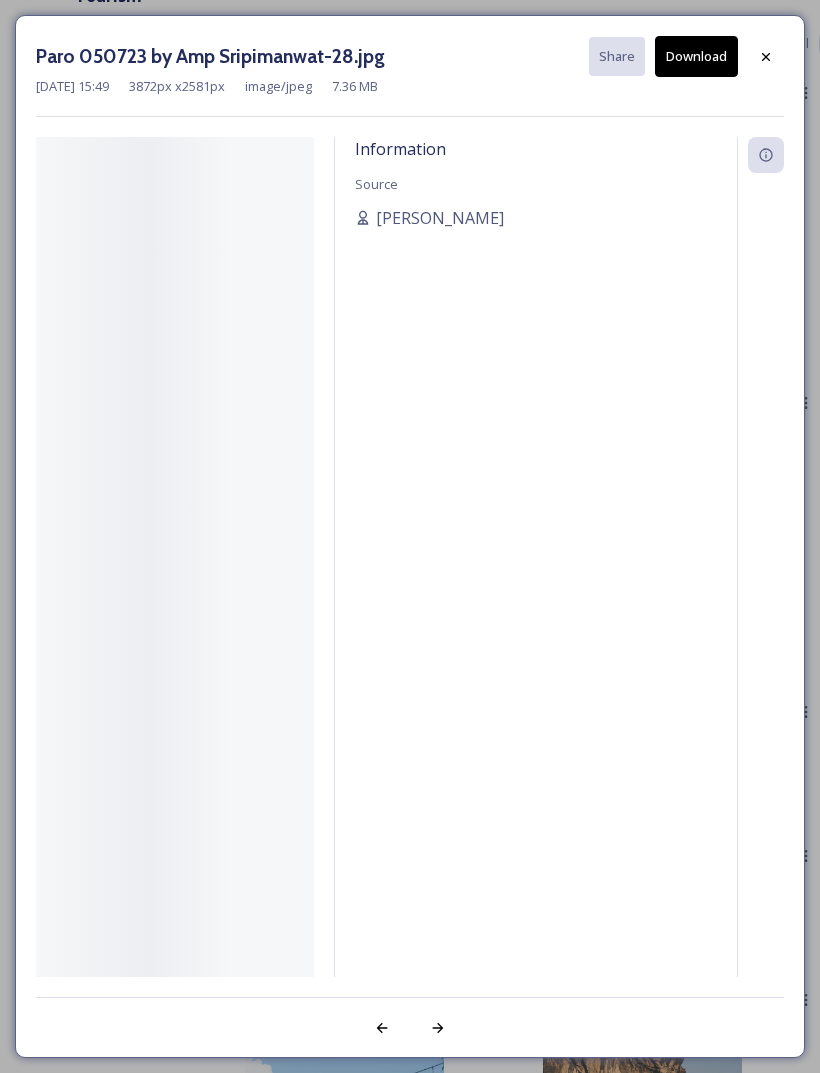 scroll, scrollTop: 0, scrollLeft: 0, axis: both 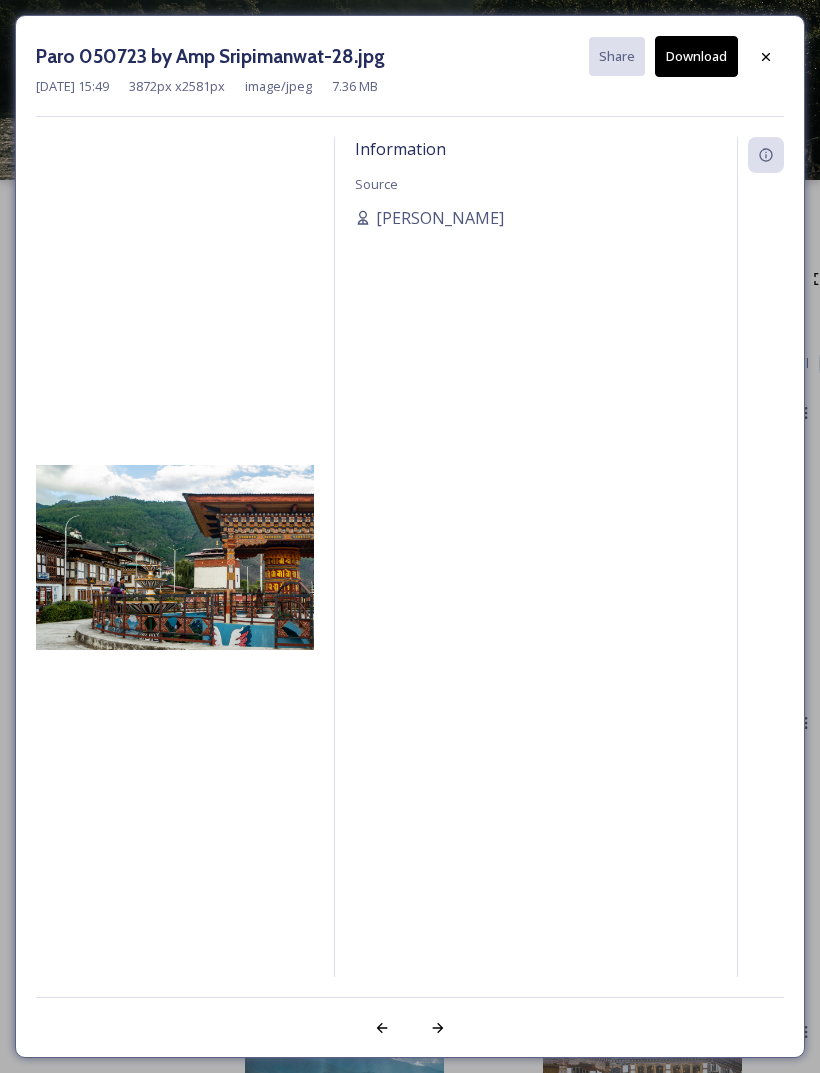 click 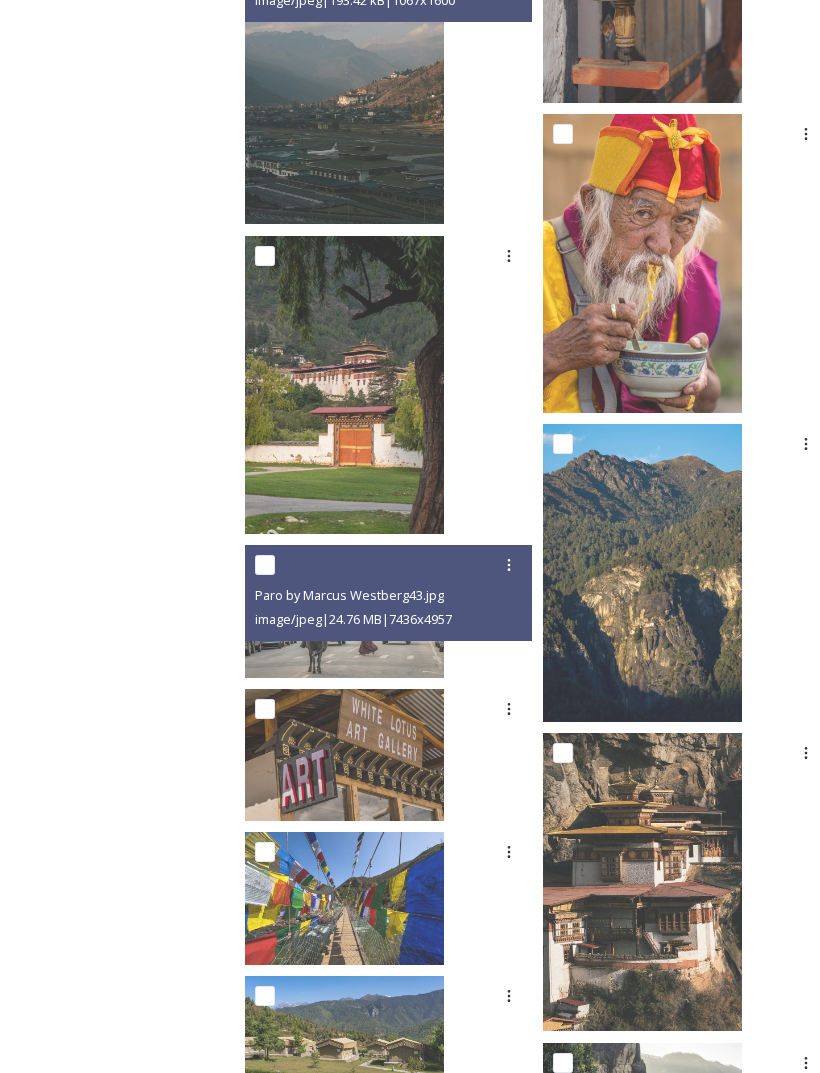 scroll, scrollTop: 1945, scrollLeft: 0, axis: vertical 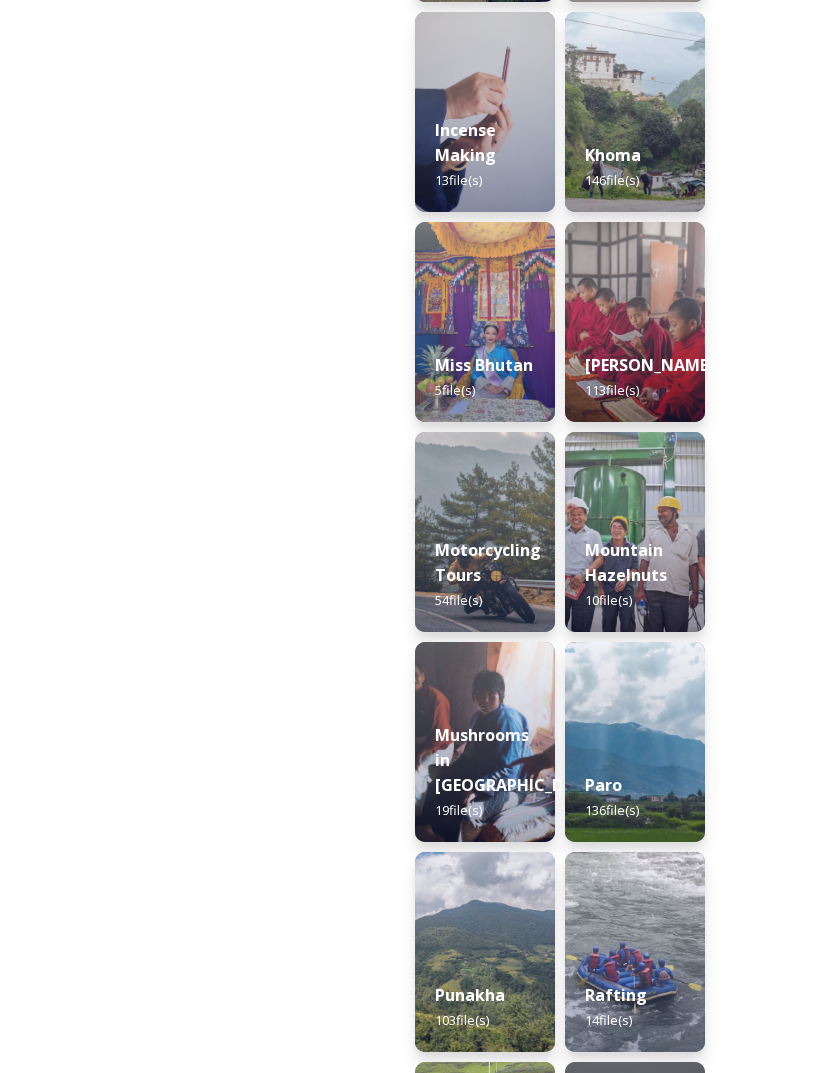 click at bounding box center [635, 742] 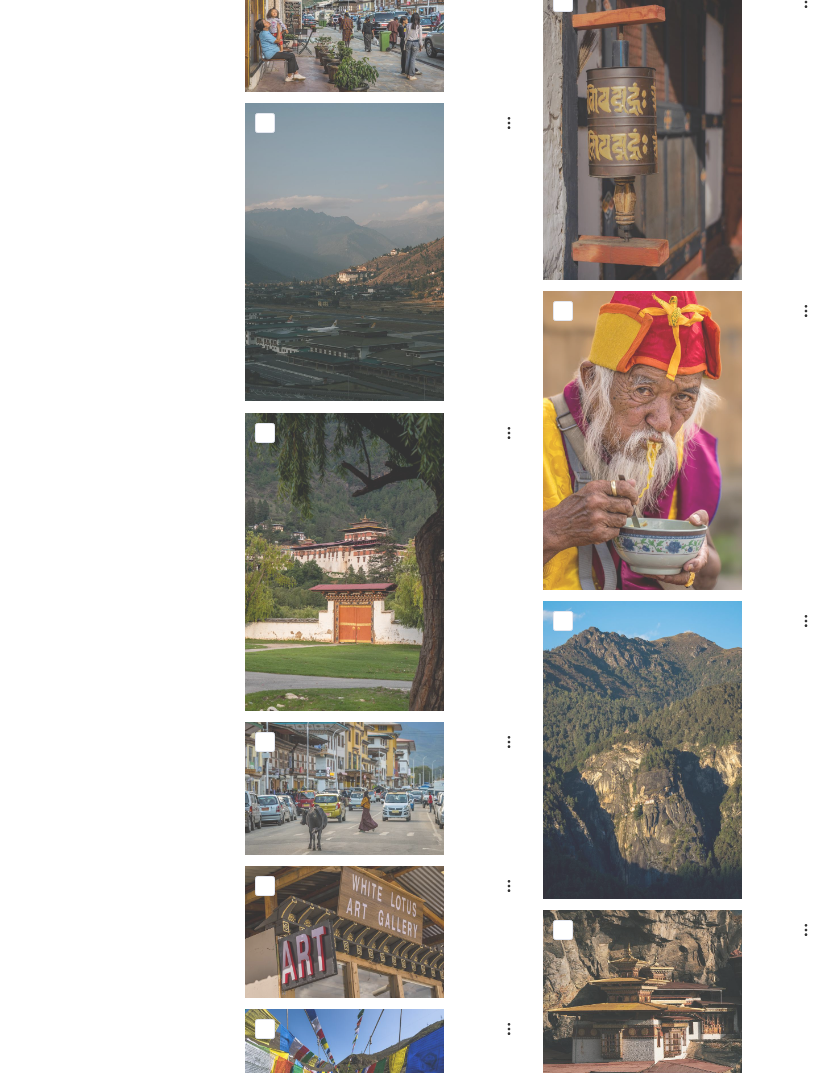 scroll, scrollTop: 1789, scrollLeft: 0, axis: vertical 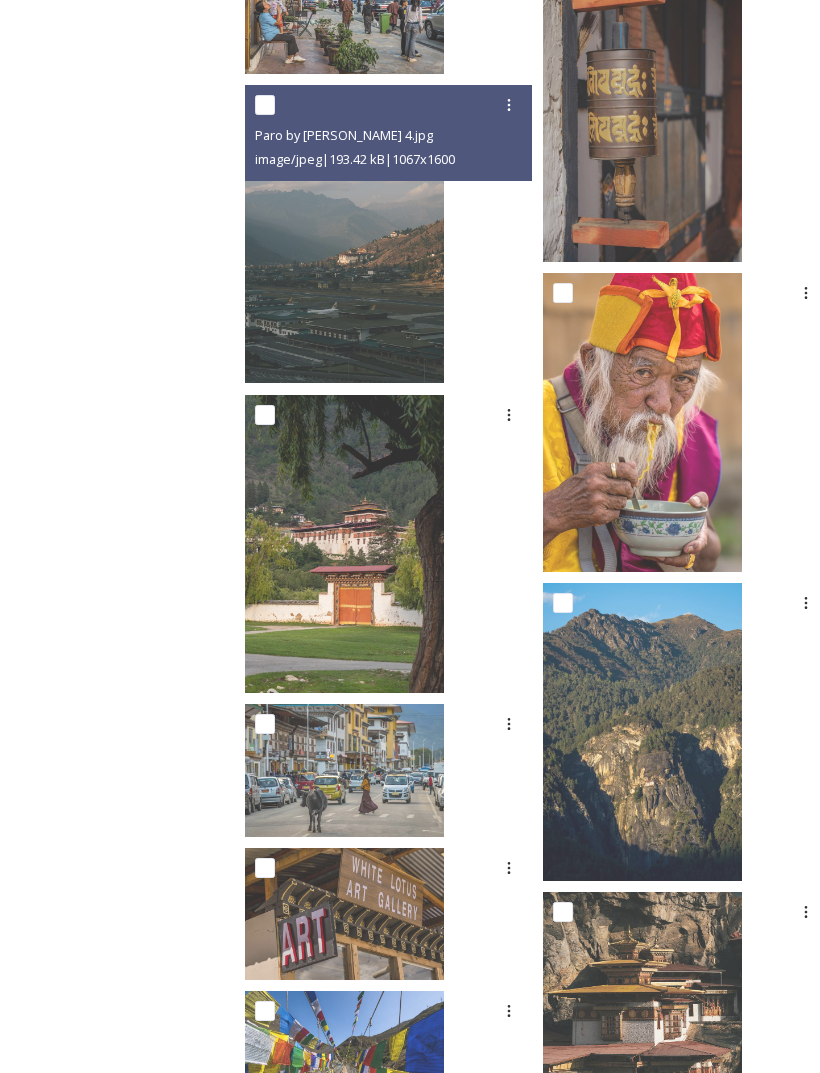 click at bounding box center [344, 234] 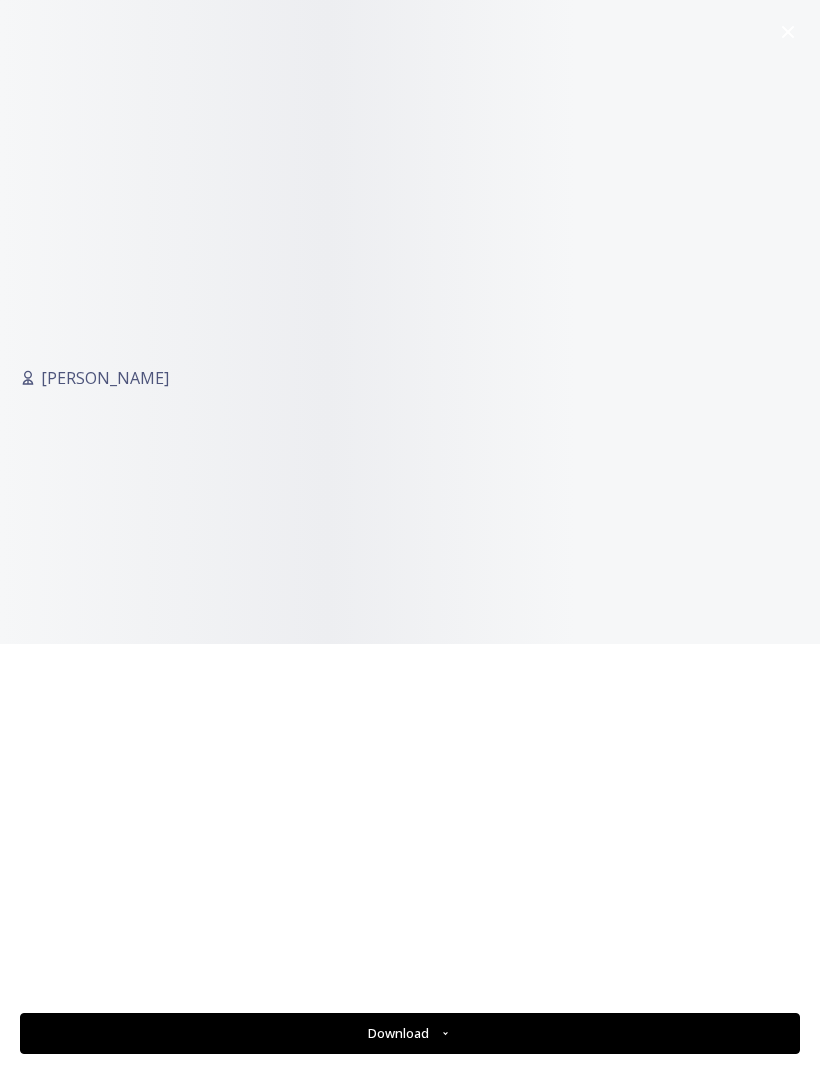 scroll, scrollTop: 2694, scrollLeft: 0, axis: vertical 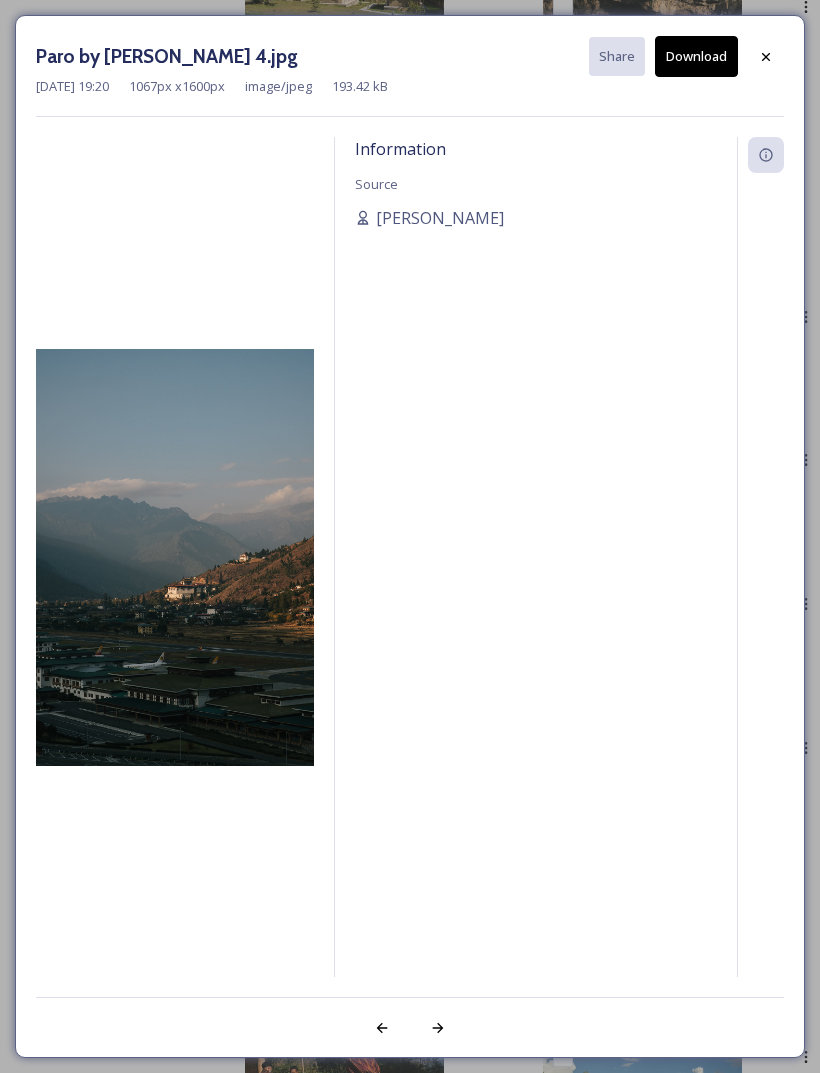 click 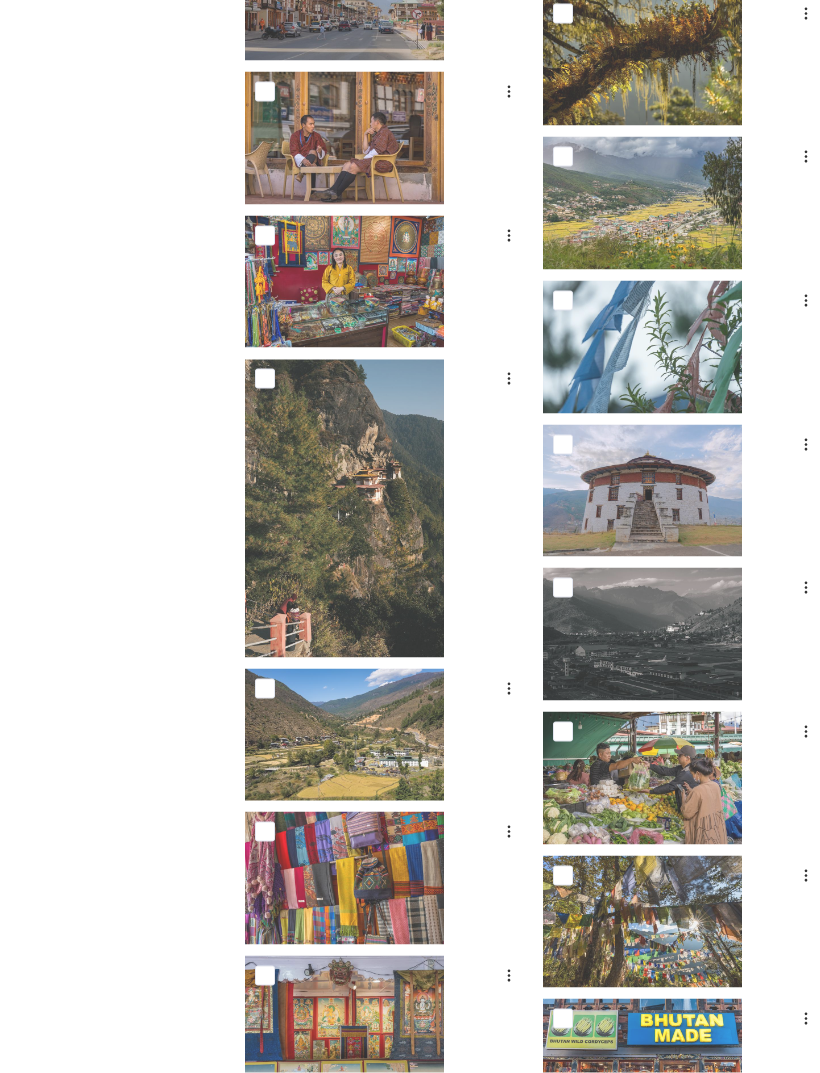 scroll, scrollTop: 4313, scrollLeft: 0, axis: vertical 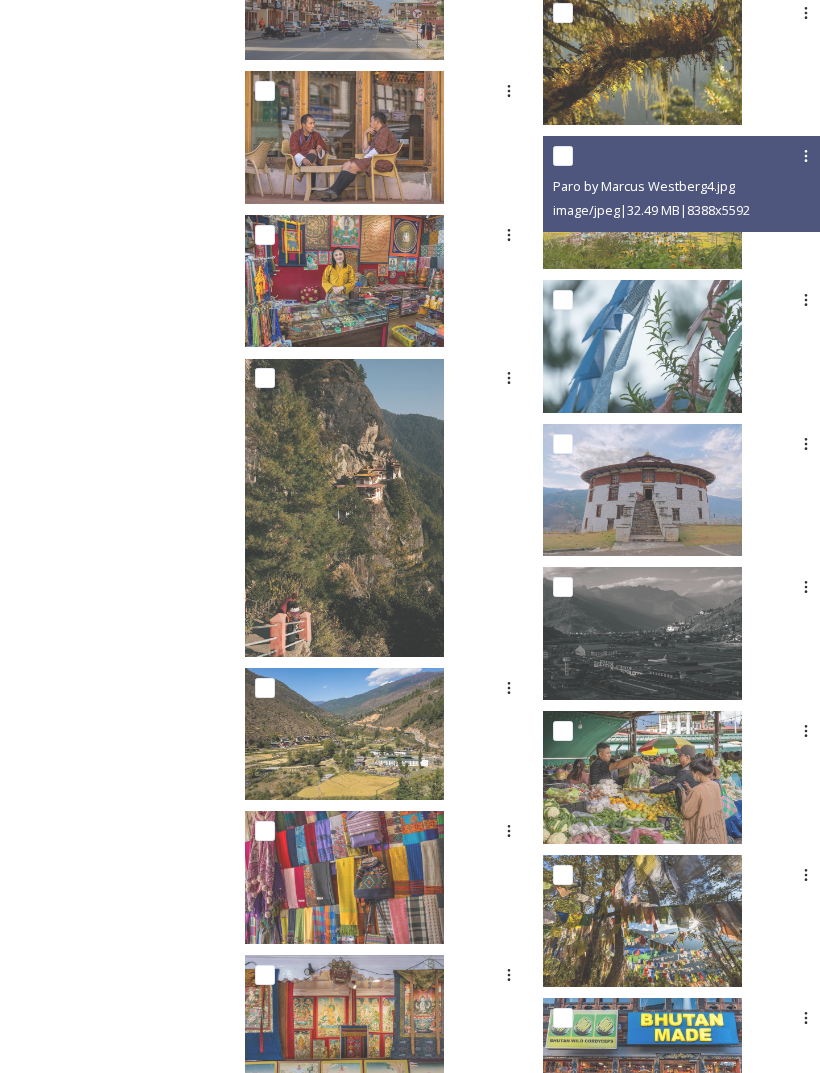 click at bounding box center (642, 202) 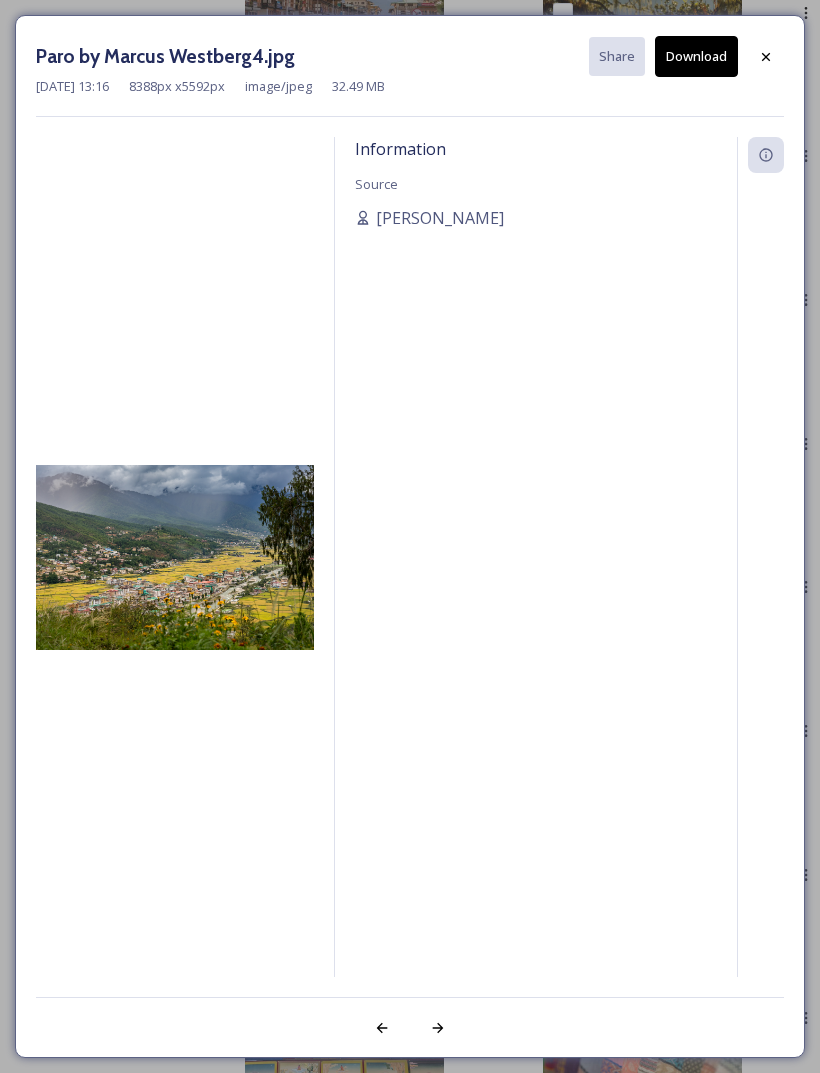 click at bounding box center (766, 57) 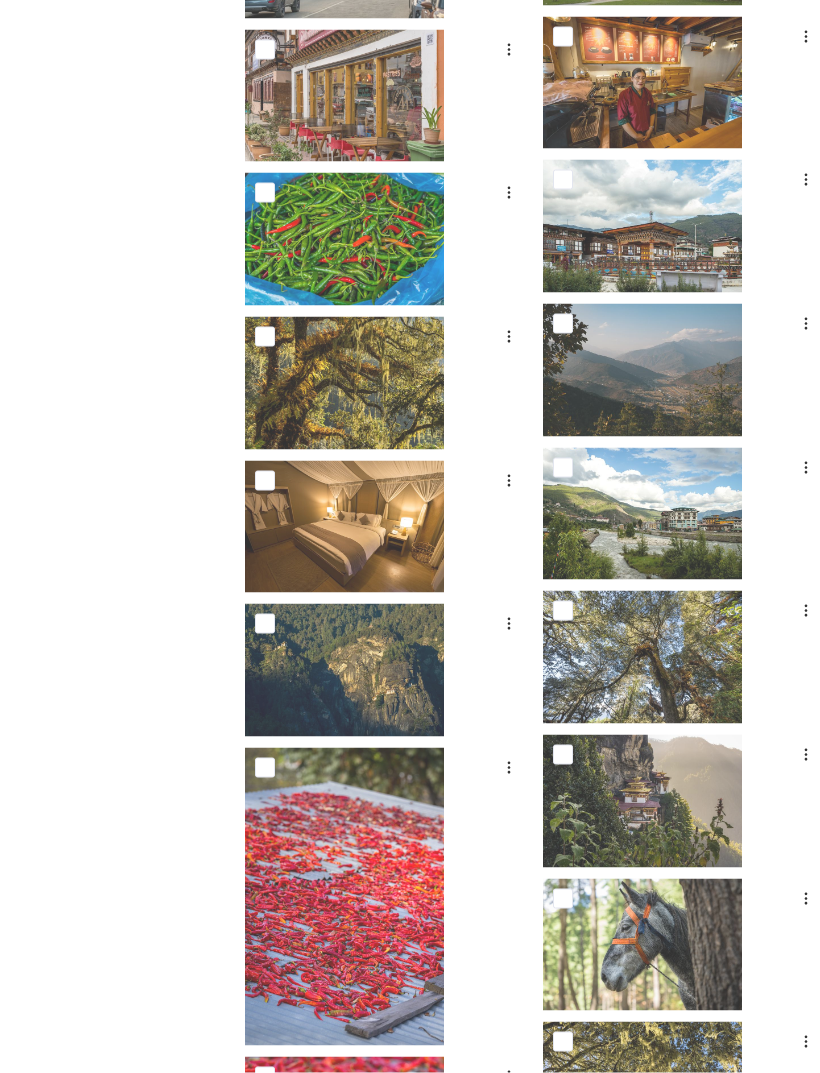 scroll, scrollTop: 9020, scrollLeft: 0, axis: vertical 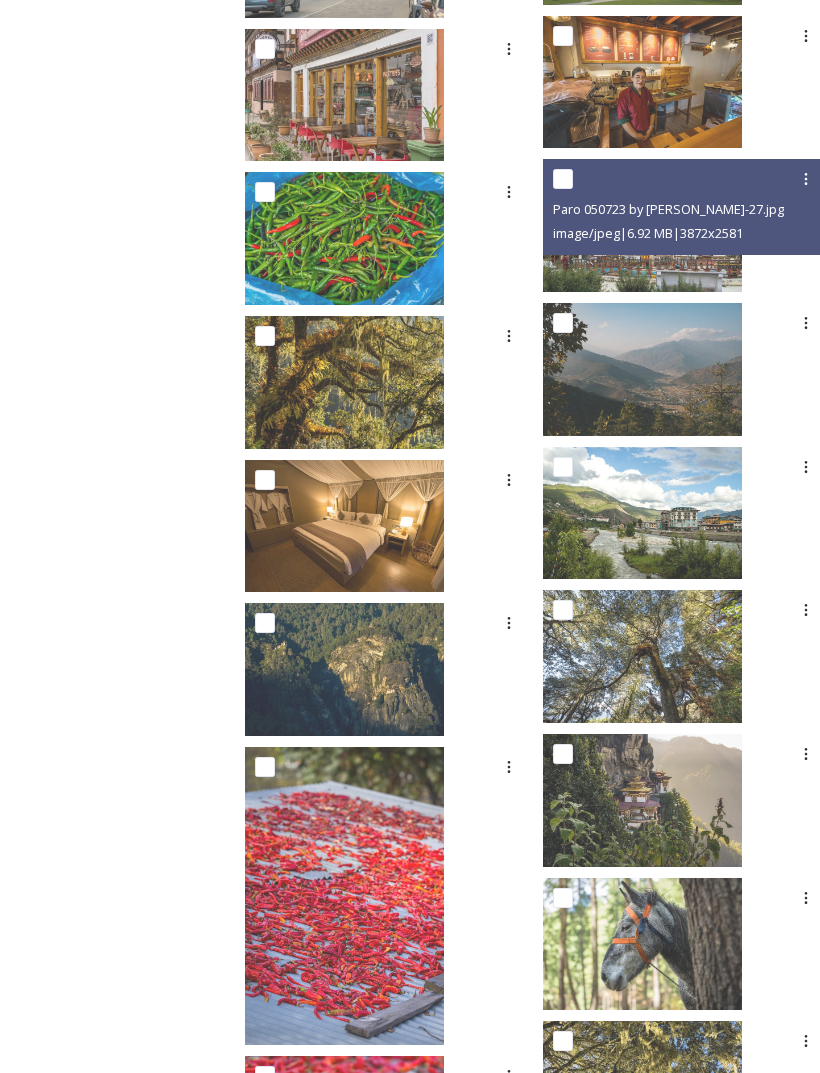click on "image/jpeg  |  6.92 MB  |  3872  x  2581" at bounding box center (648, 233) 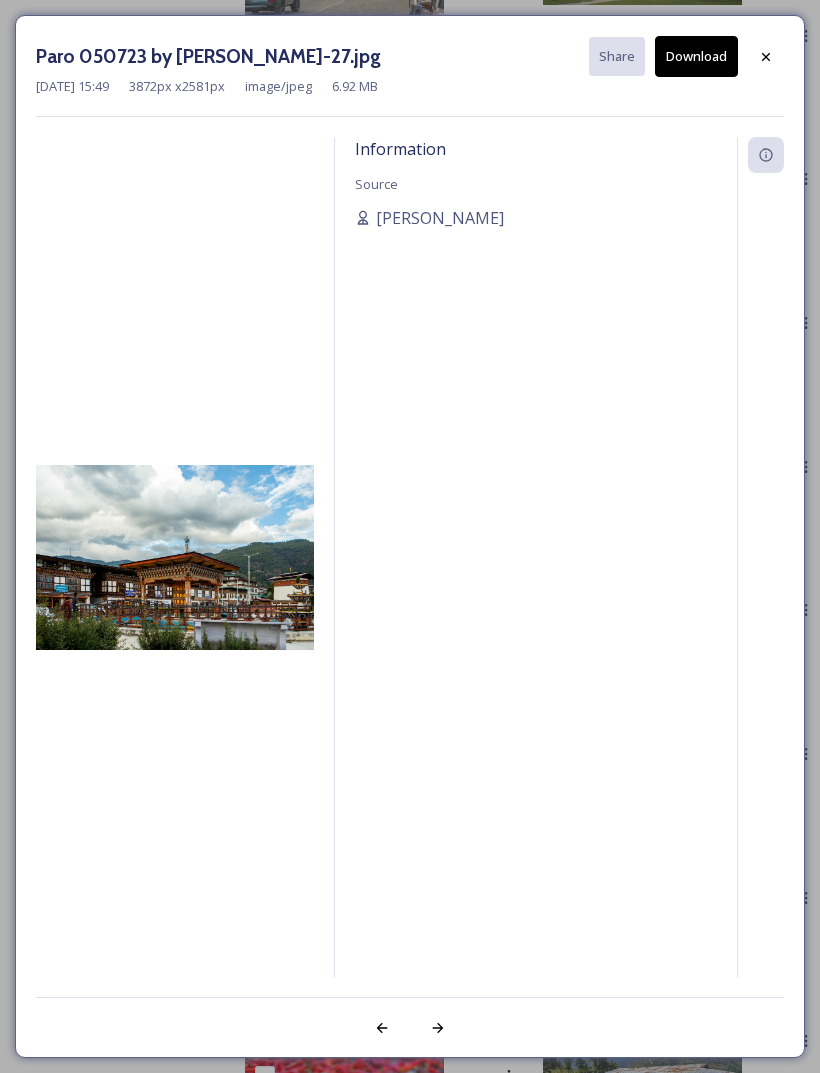 click at bounding box center (766, 57) 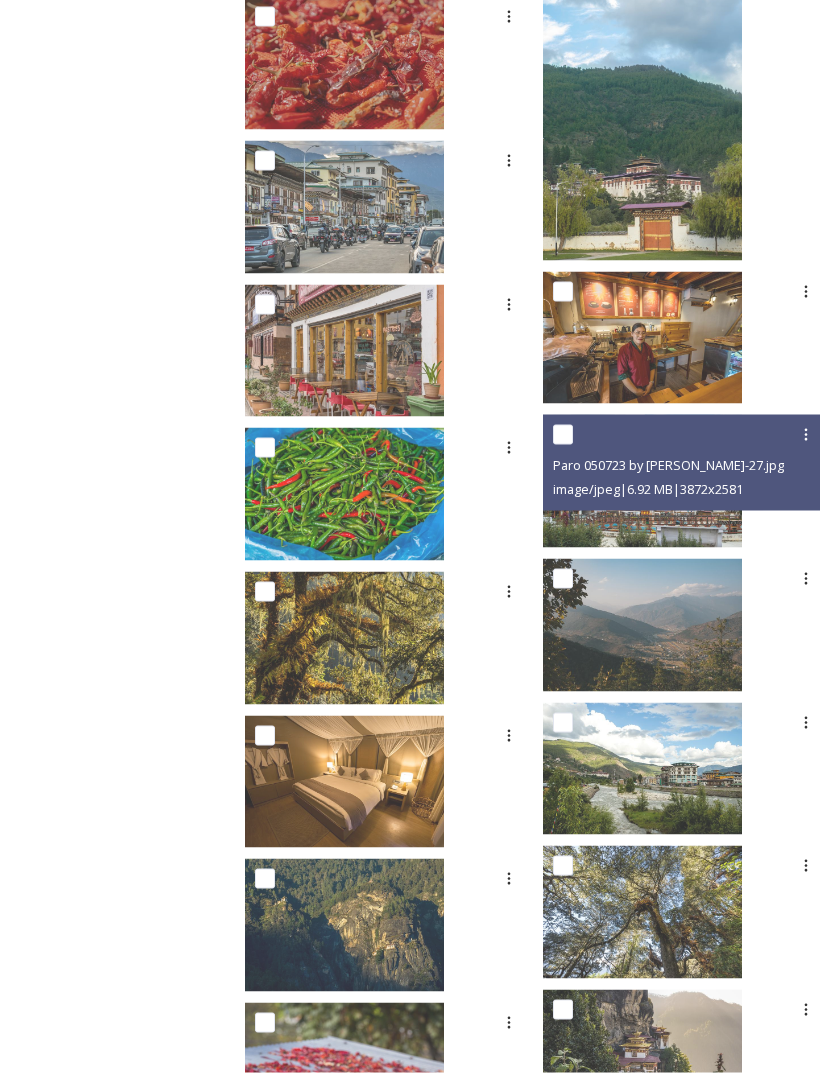 scroll, scrollTop: 8734, scrollLeft: 0, axis: vertical 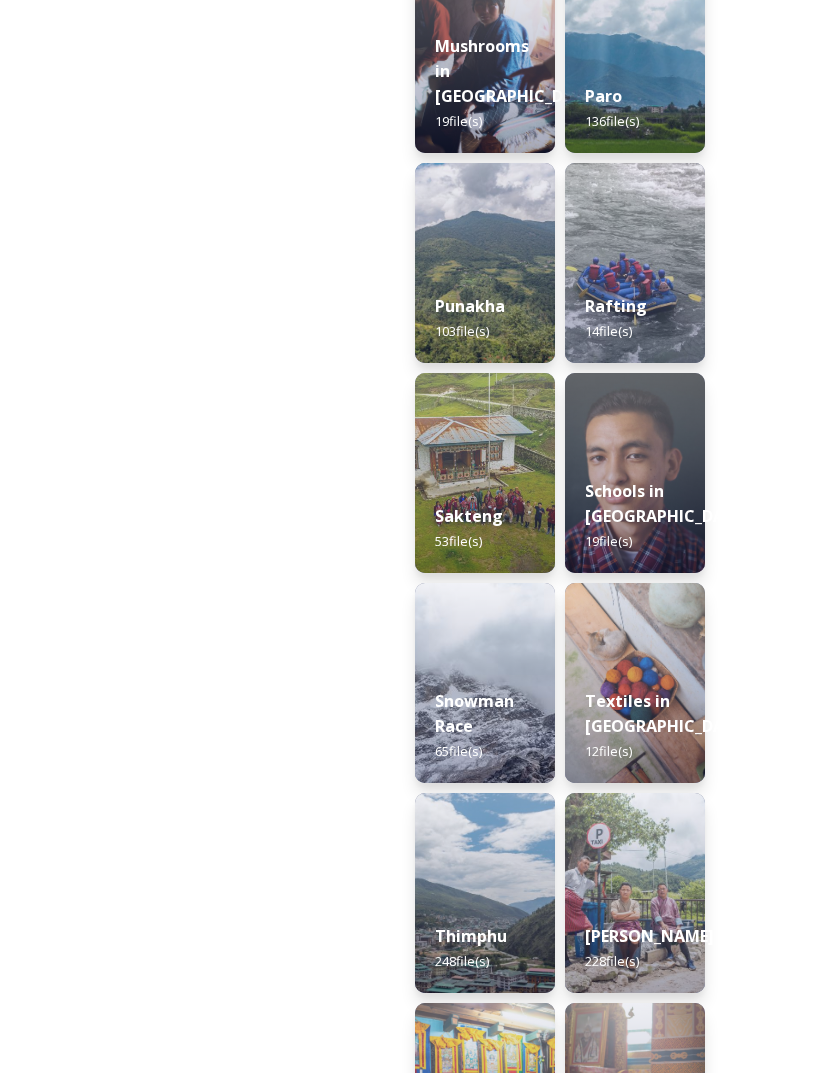 click on "Rafting 14  file(s)" at bounding box center (635, 318) 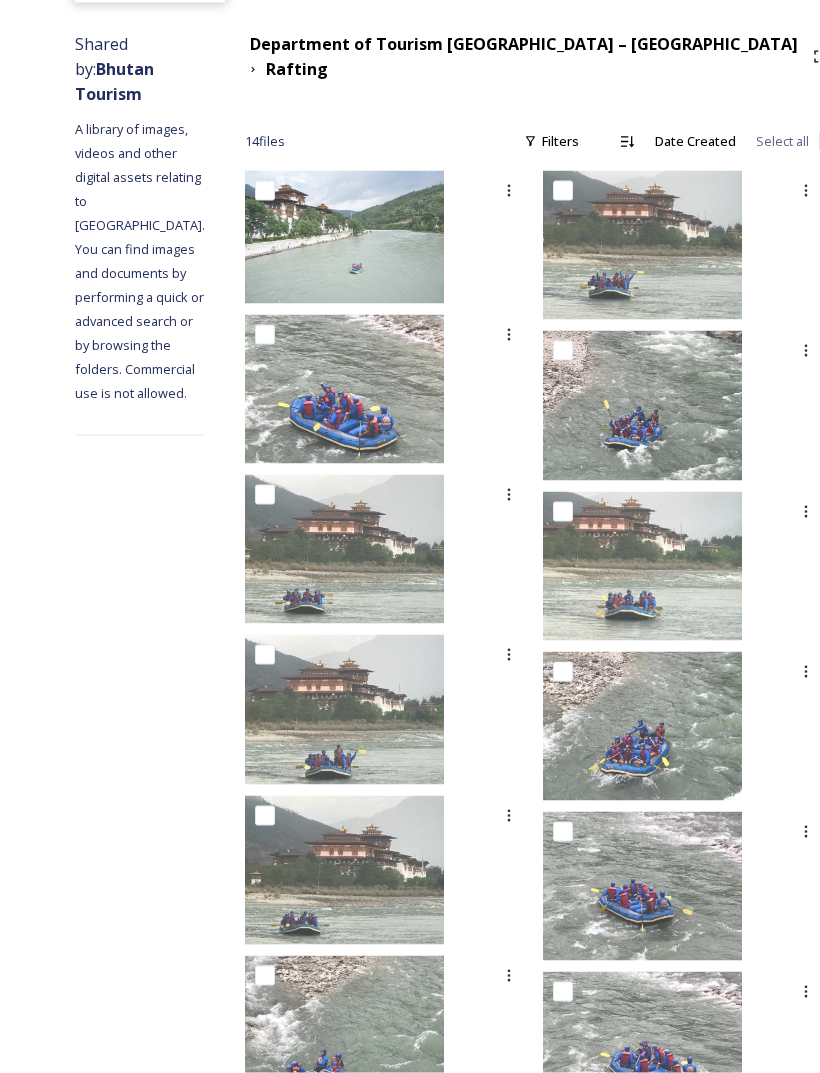 scroll, scrollTop: 223, scrollLeft: 0, axis: vertical 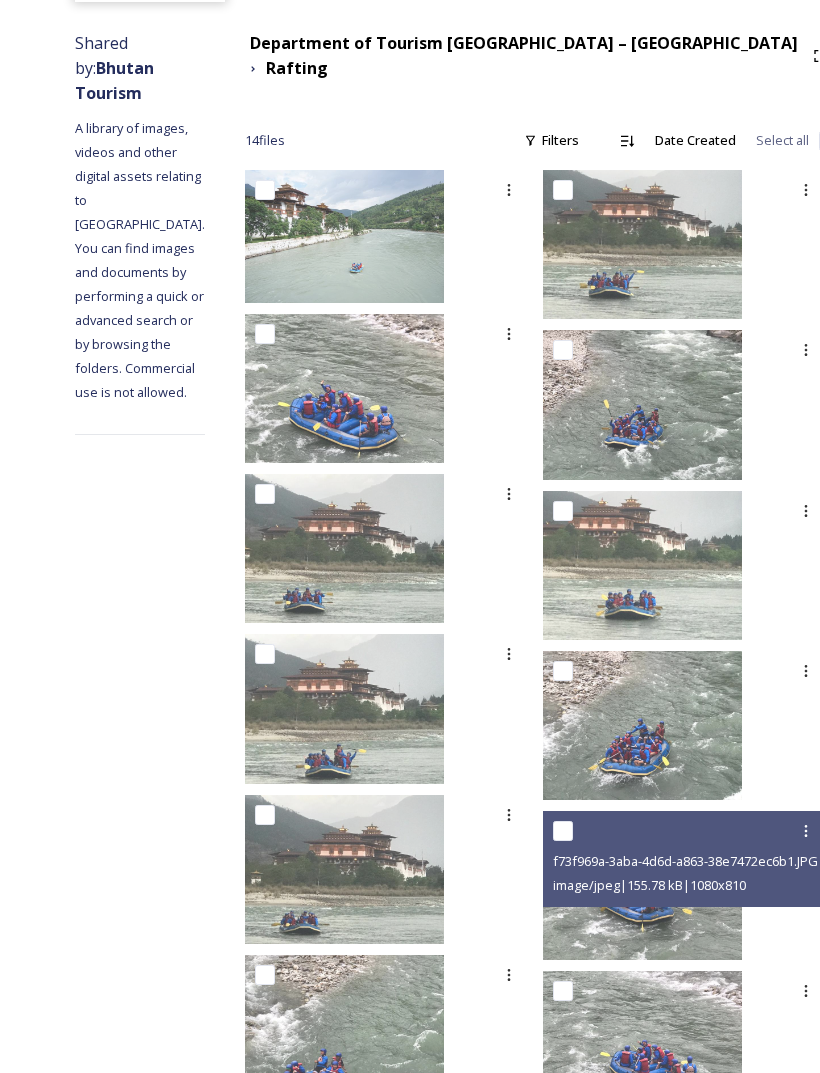 click on "f73f969a-3aba-4d6d-a863-38e7472ec6b1.JPG image/jpeg  |  155.78 kB  |  1080  x  810" at bounding box center (686, 859) 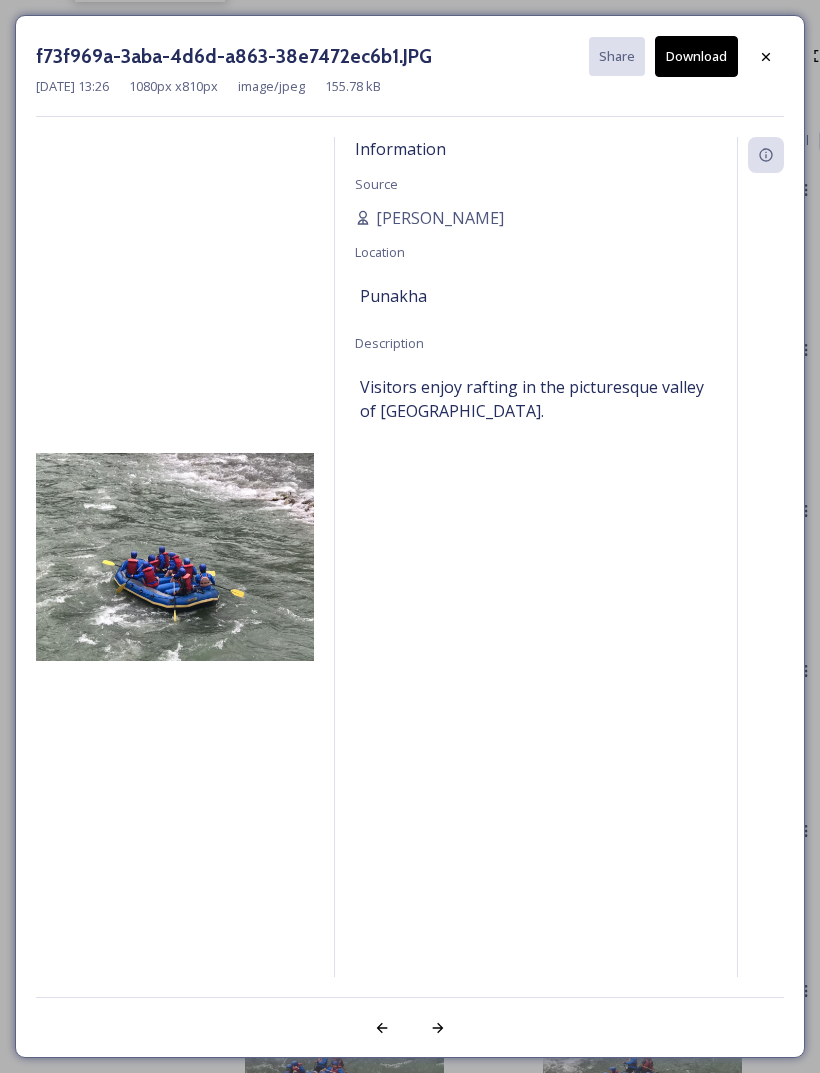 click at bounding box center (766, 57) 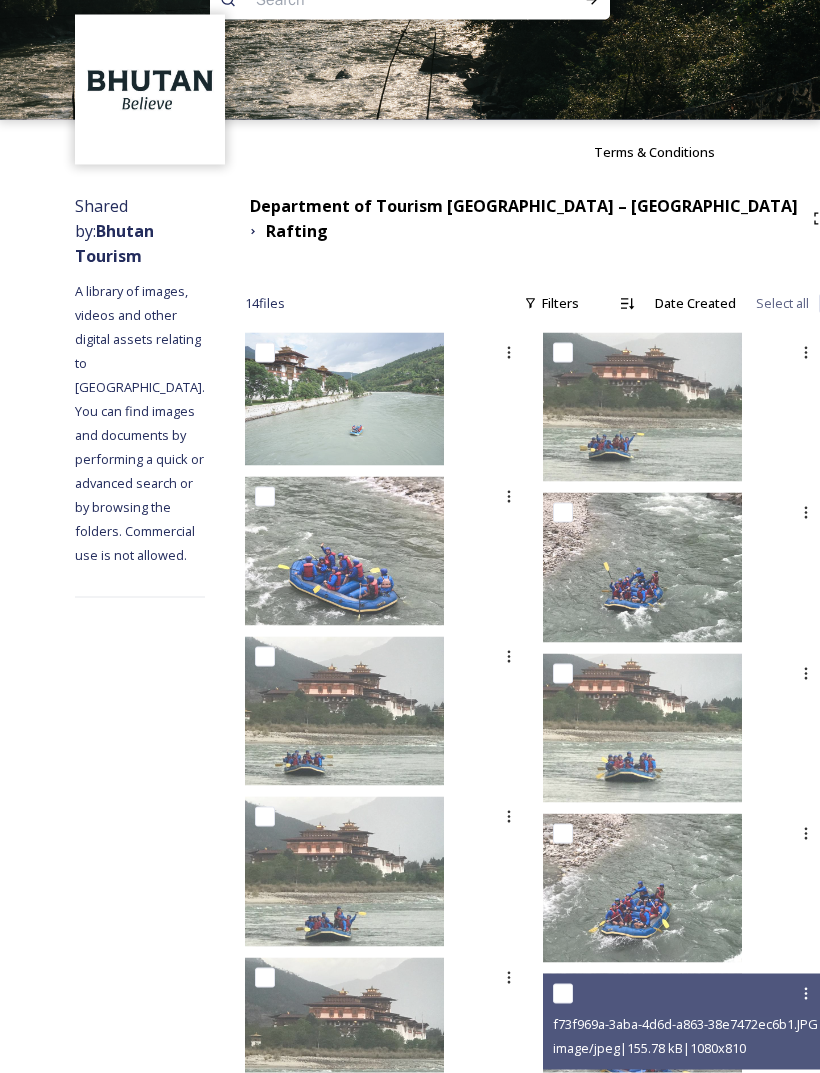 scroll, scrollTop: 43, scrollLeft: 0, axis: vertical 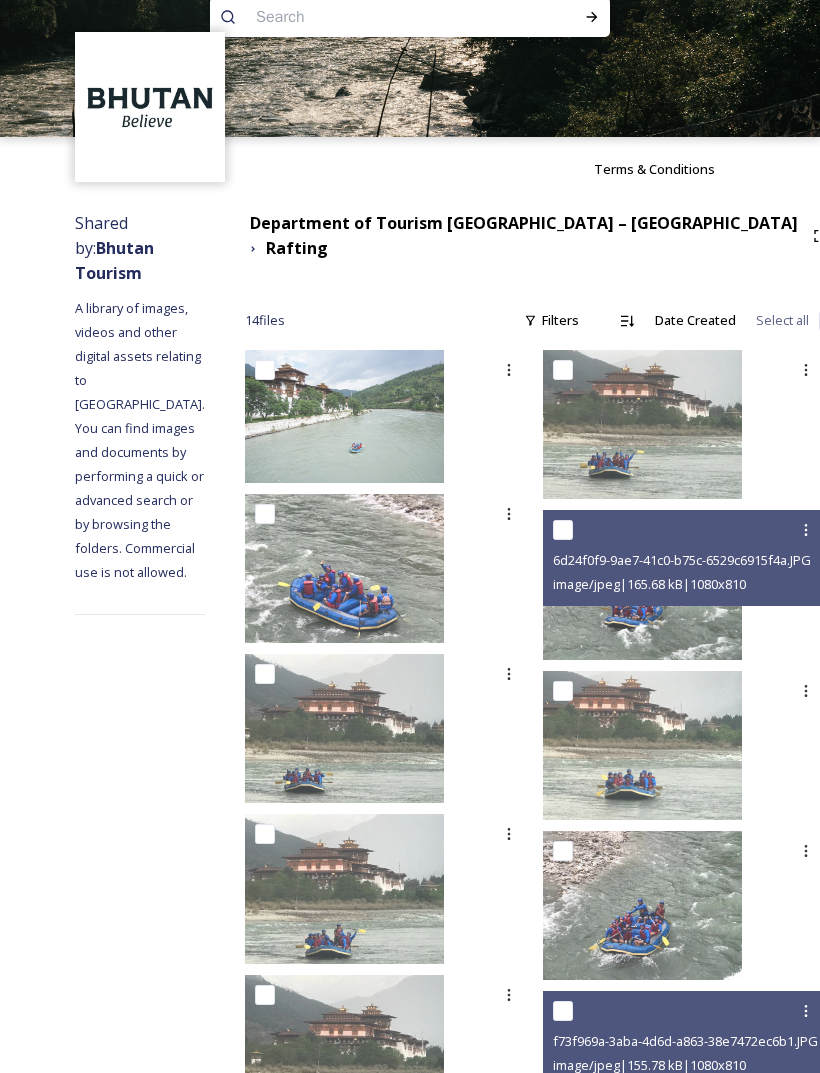 click at bounding box center [642, 584] 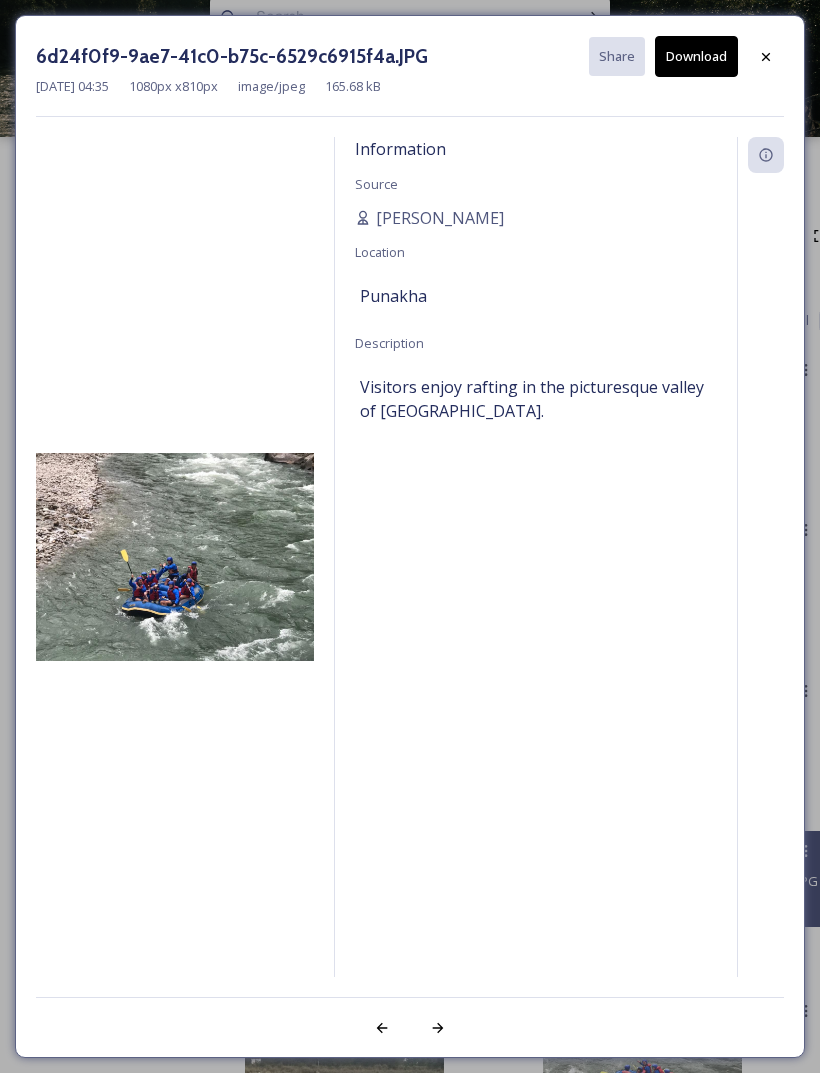 click at bounding box center [766, 57] 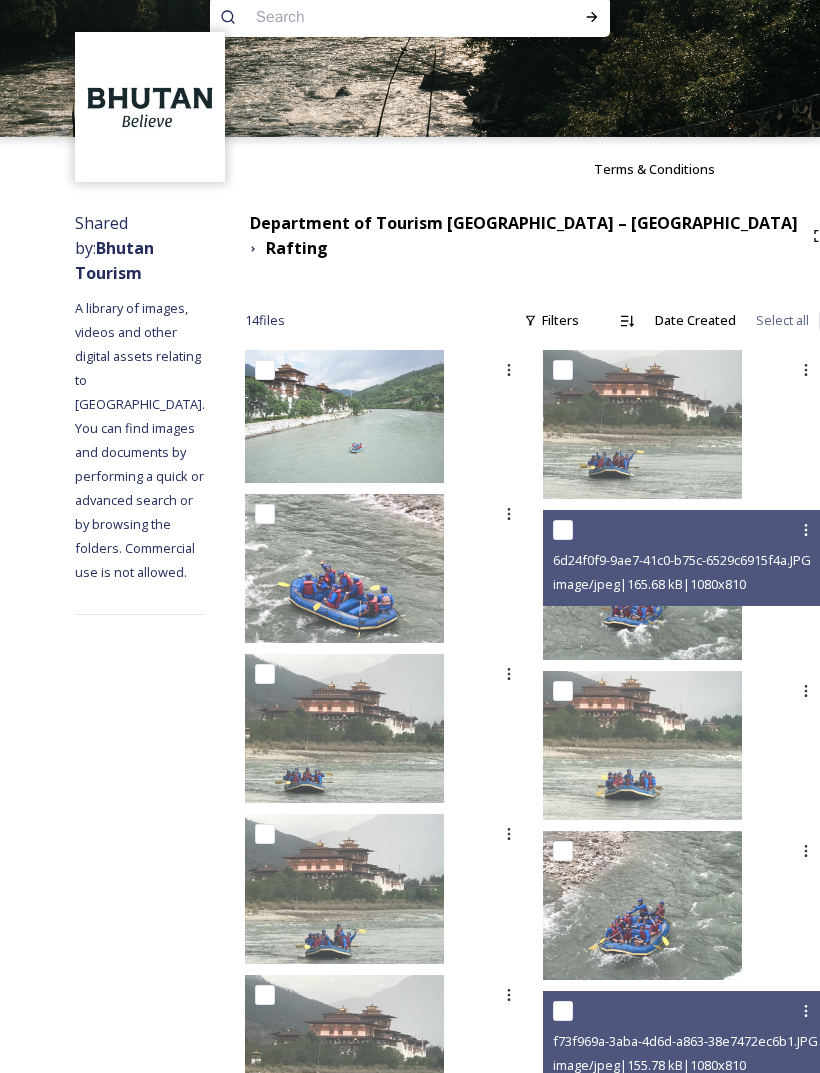 scroll, scrollTop: 0, scrollLeft: 0, axis: both 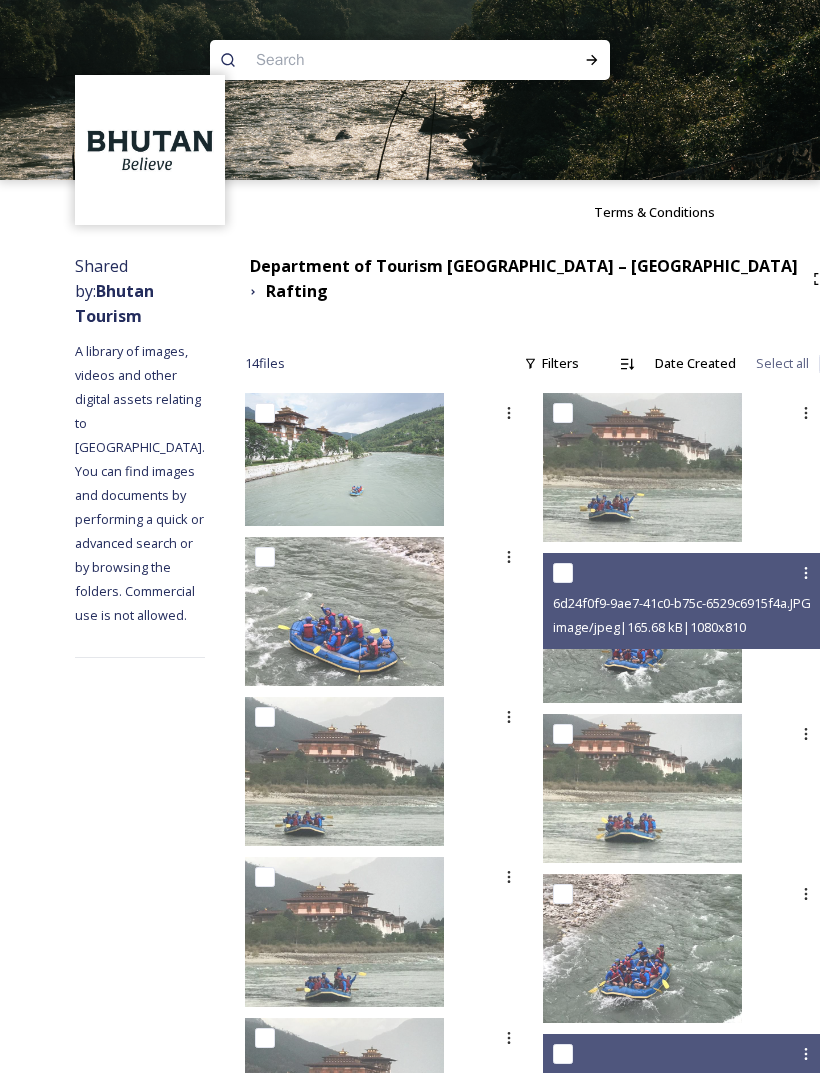 click on "Shared by:  Bhutan Tourism A library of images, videos and other digital assets relating to [GEOGRAPHIC_DATA]. You can find images and documents by performing a quick or advanced search or by browsing the folders. Commercial use is not allowed. Department of Tourism [GEOGRAPHIC_DATA] – Brand Centre Rafting 14  file s Filters Date Created Select all 6d24f0f9-9ae7-41c0-b75c-6529c6915f4a.JPG image/jpeg  |  165.68 kB  |  1080  x  810 f73f969a-3aba-4d6d-a863-38e7472ec6b1.JPG image/jpeg  |  155.78 kB  |  1080  x  810 You've reached the end" at bounding box center [410, 896] 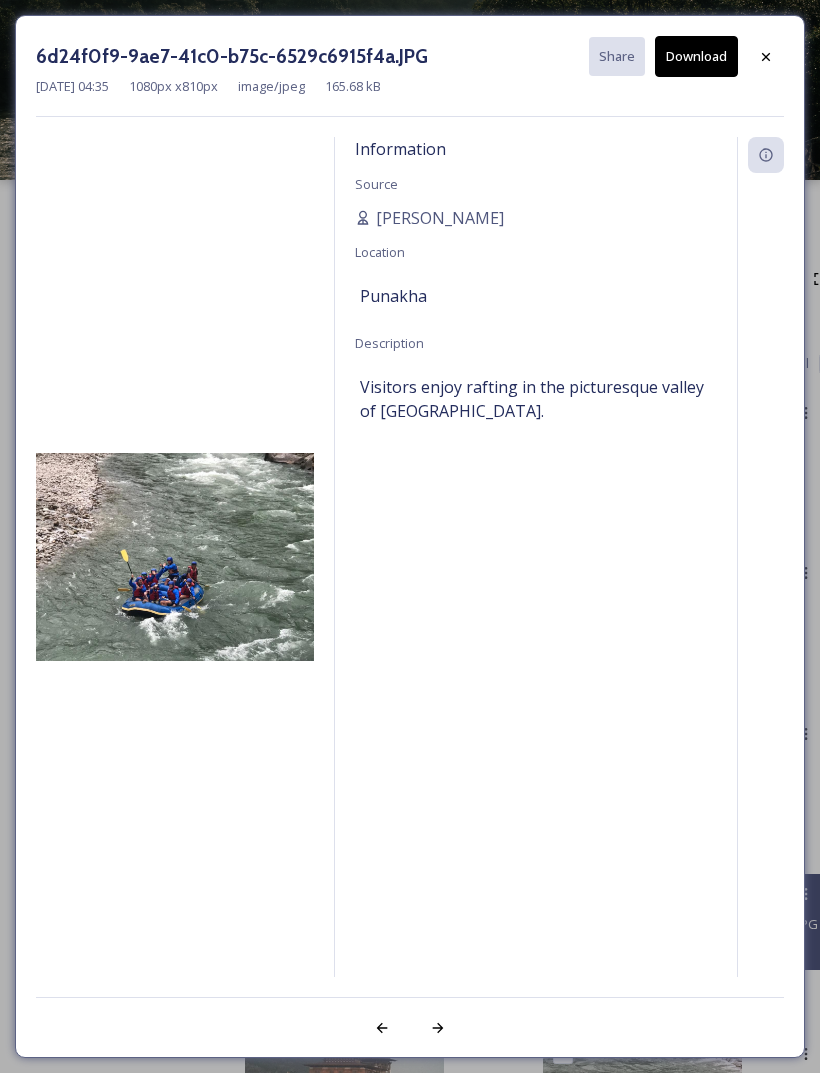click on "6d24f0f9-9ae7-41c0-b75c-6529c6915f4a.JPG Share Download [DATE] 04:35 1080 px x  810 px image/jpeg 165.68 kB Information Source [PERSON_NAME] Location [GEOGRAPHIC_DATA] Description Visitors enjoy rafting in the picturesque valley of [GEOGRAPHIC_DATA]." at bounding box center [410, 536] 